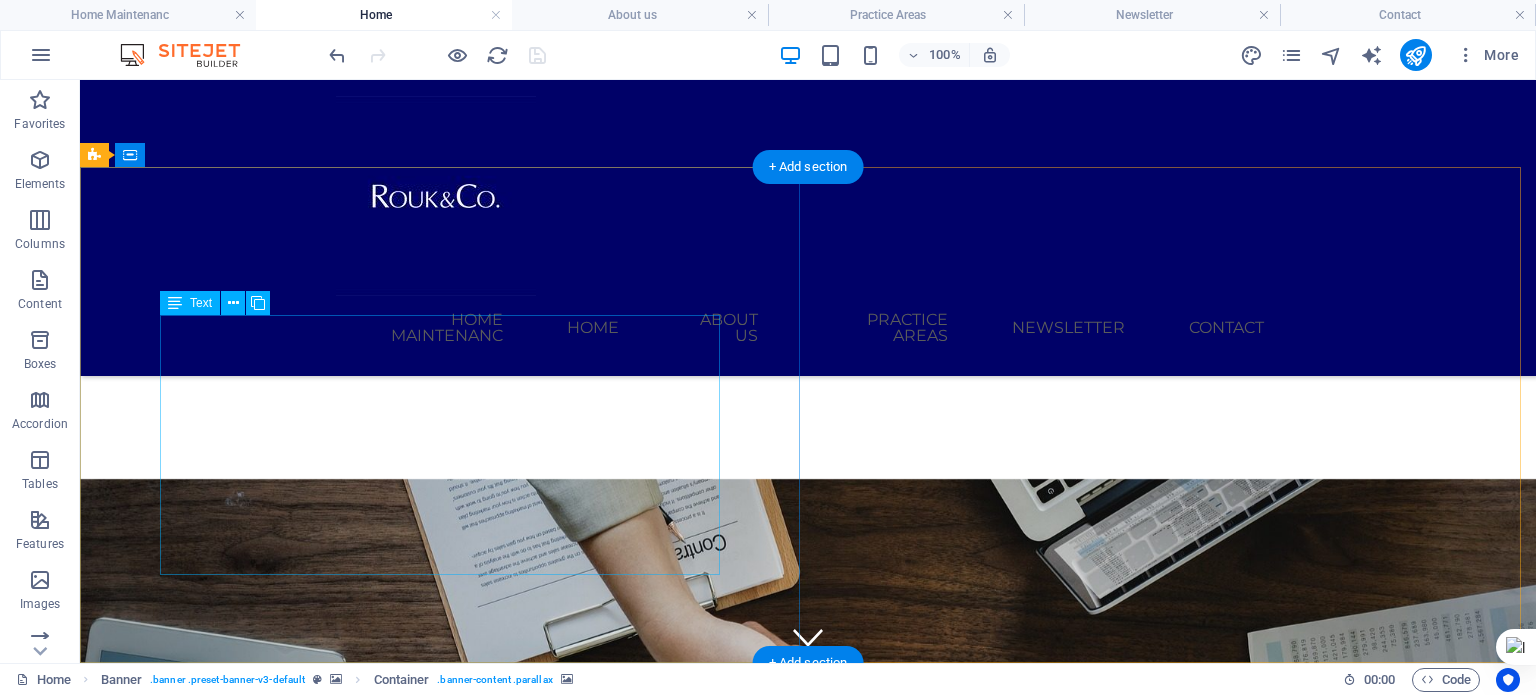 scroll, scrollTop: 0, scrollLeft: 0, axis: both 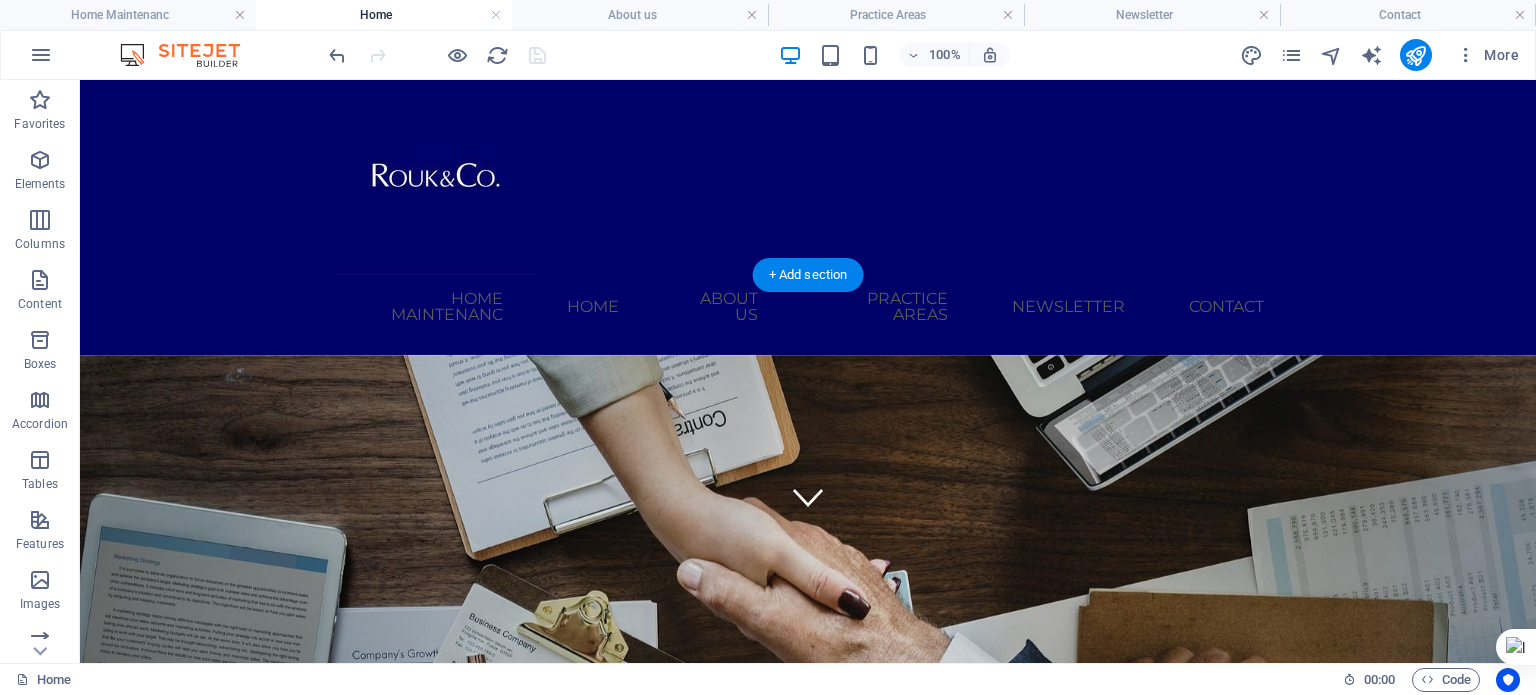 click at bounding box center (-2082, 760) 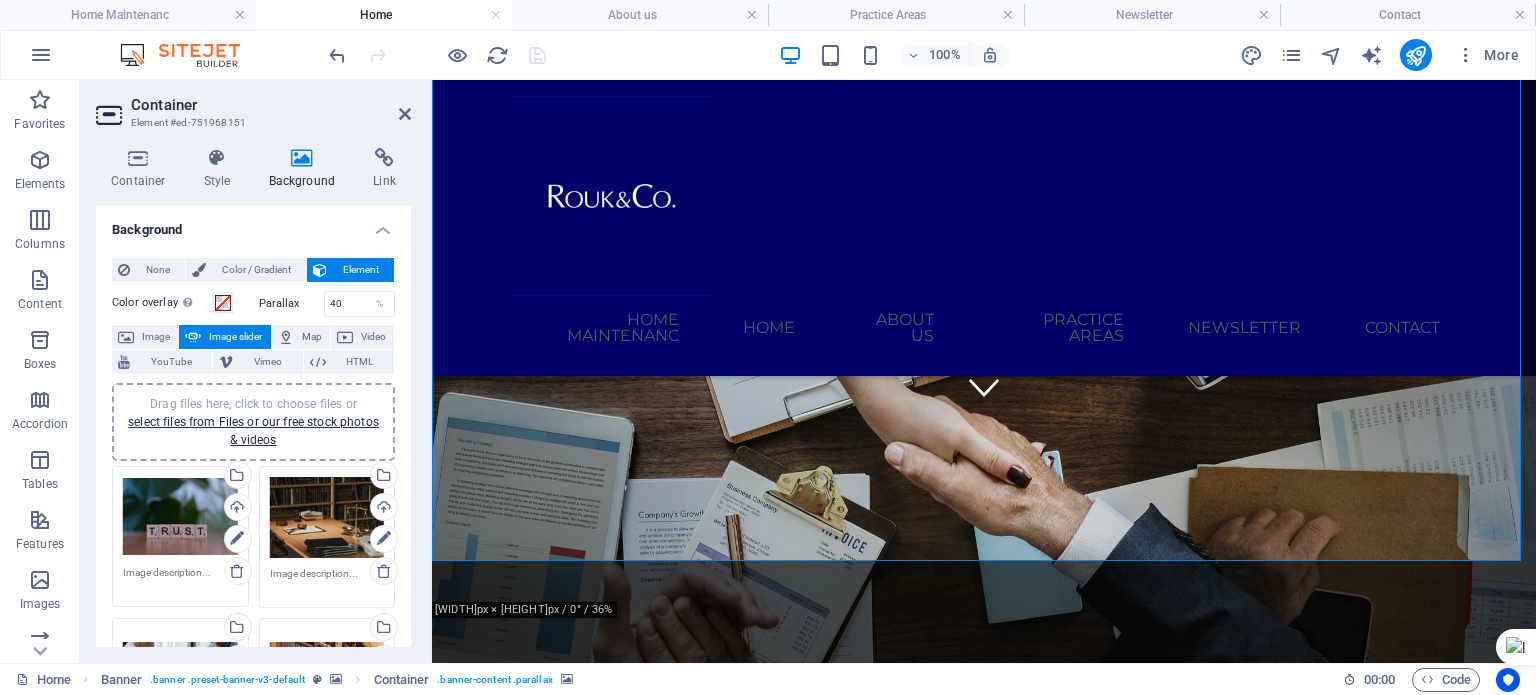 scroll, scrollTop: 339, scrollLeft: 0, axis: vertical 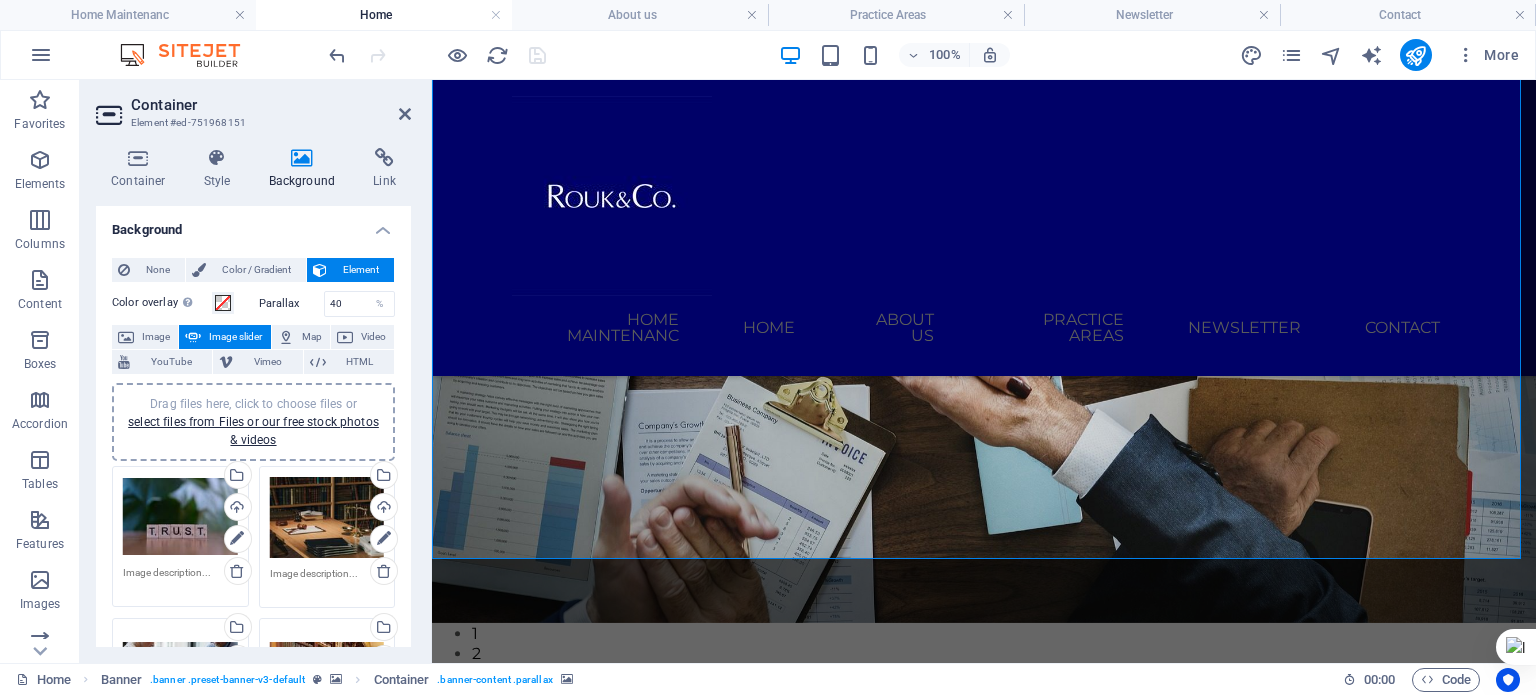 click on "Drag files here, click to choose files or select files from Files or our free stock photos & videos" at bounding box center (327, 518) 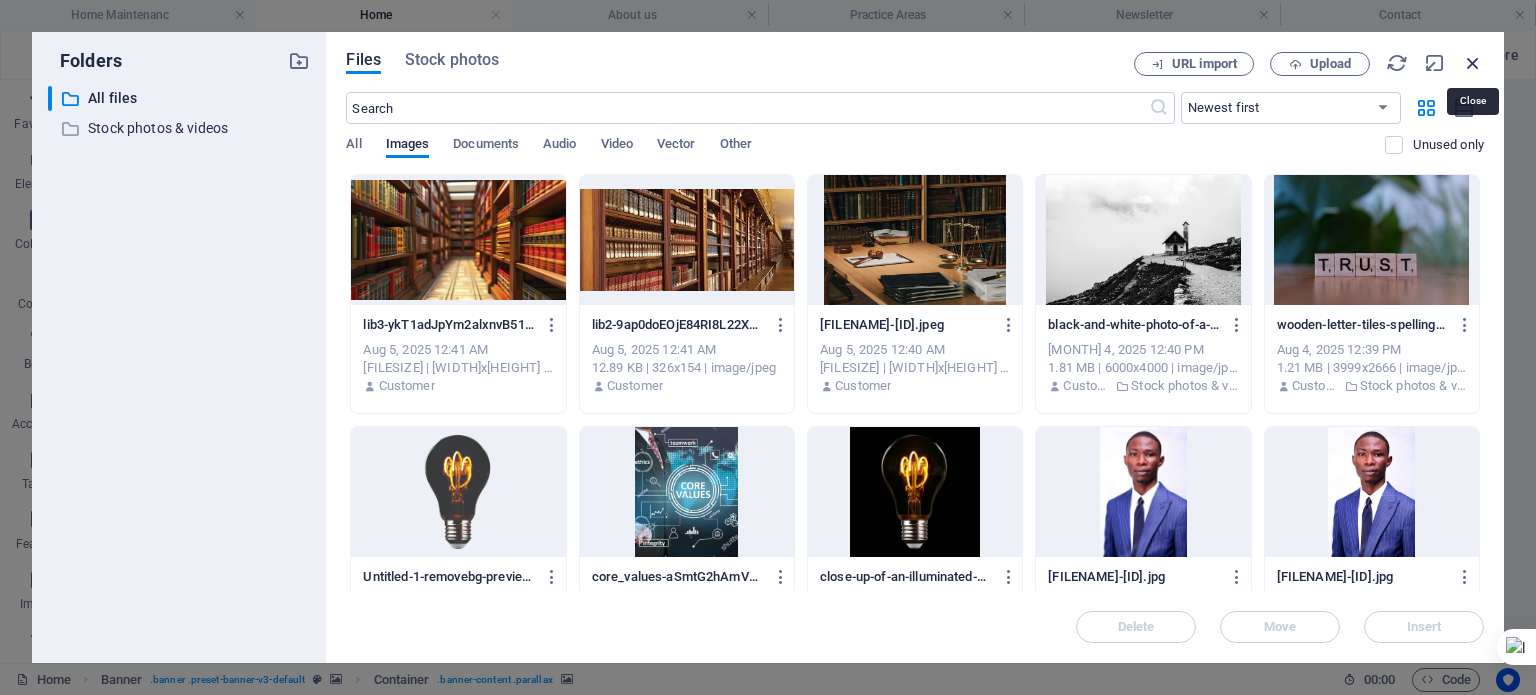 drag, startPoint x: 1469, startPoint y: 60, endPoint x: 489, endPoint y: 179, distance: 987.19855 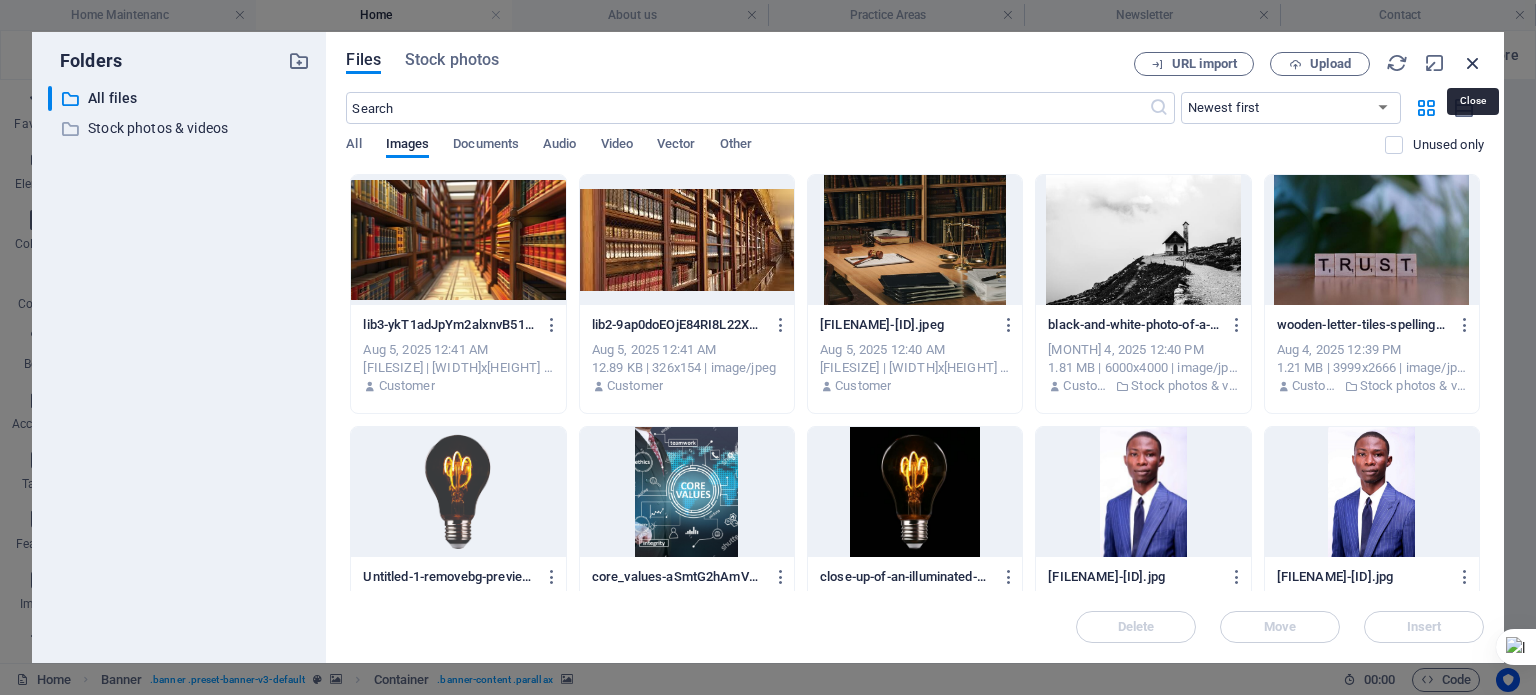 click at bounding box center (1473, 63) 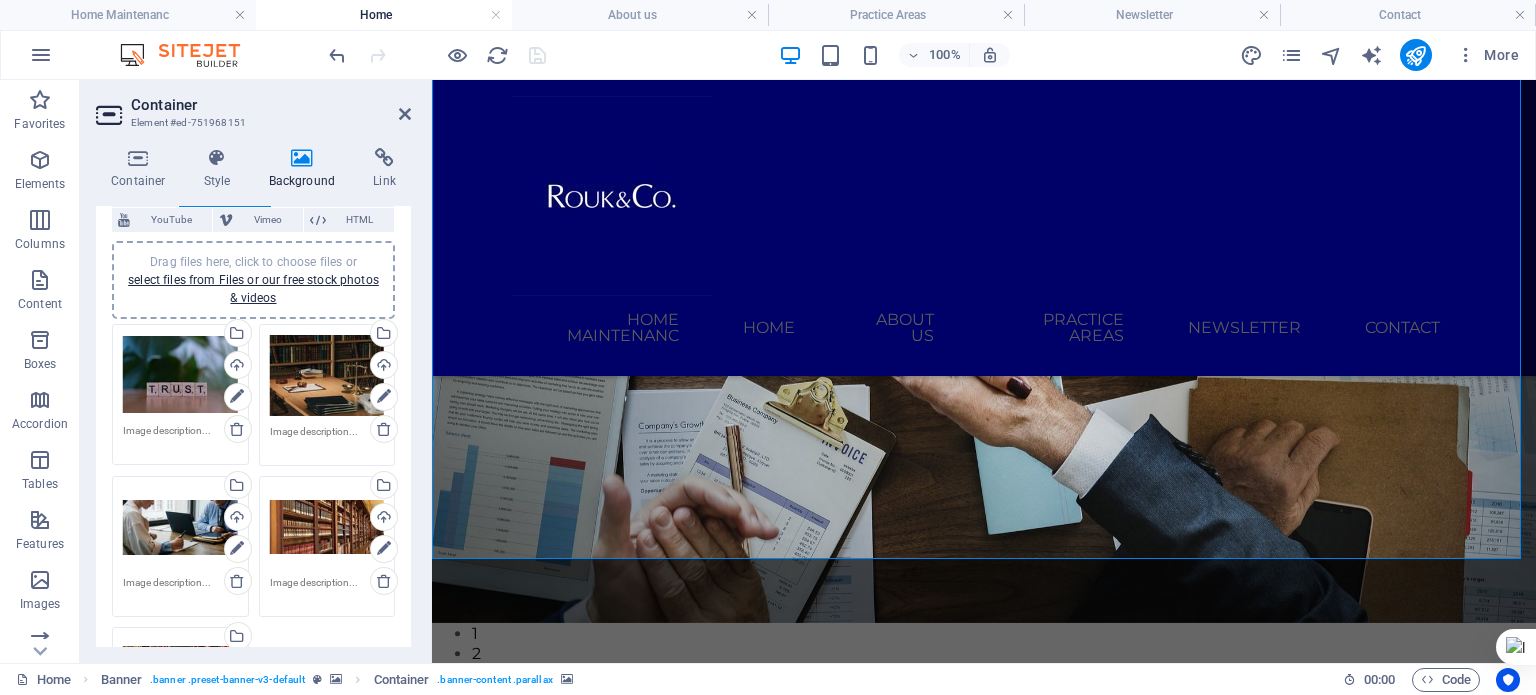 scroll, scrollTop: 144, scrollLeft: 0, axis: vertical 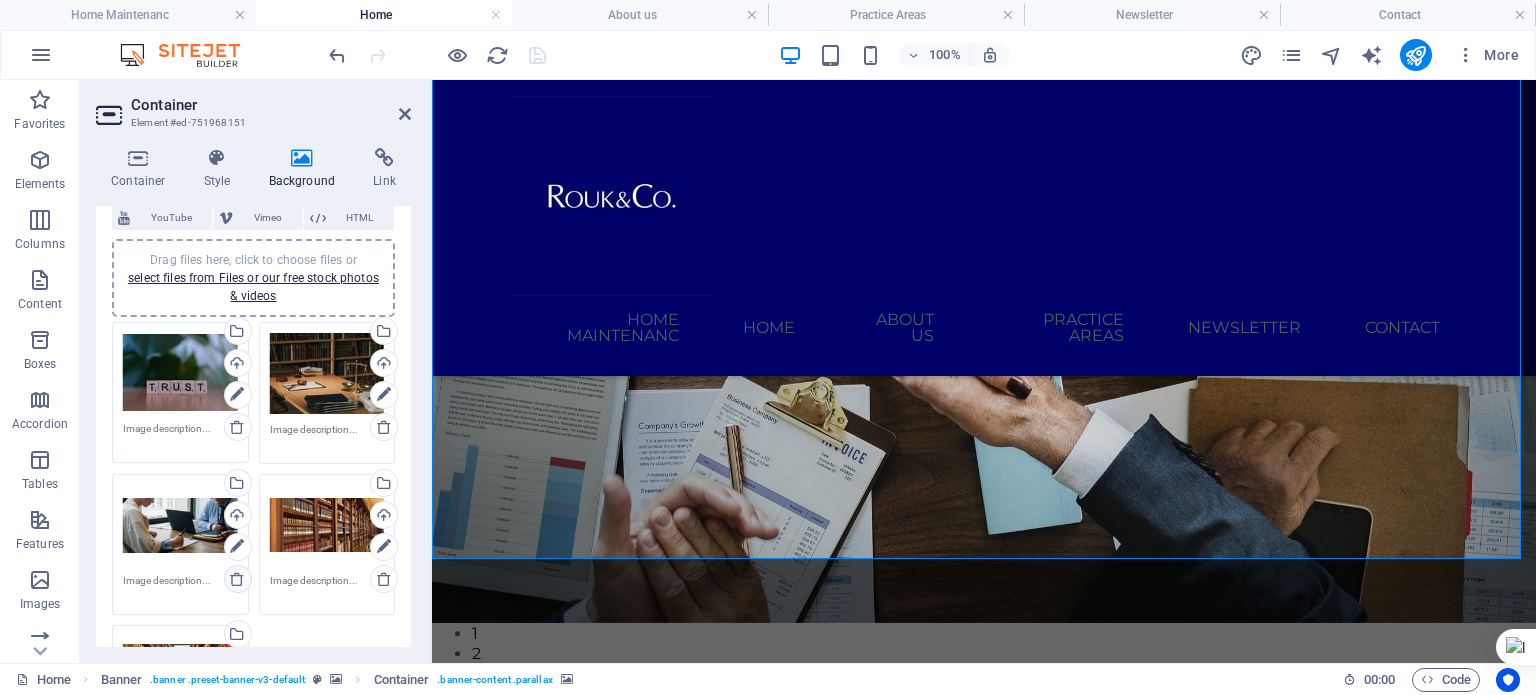 click at bounding box center [237, 579] 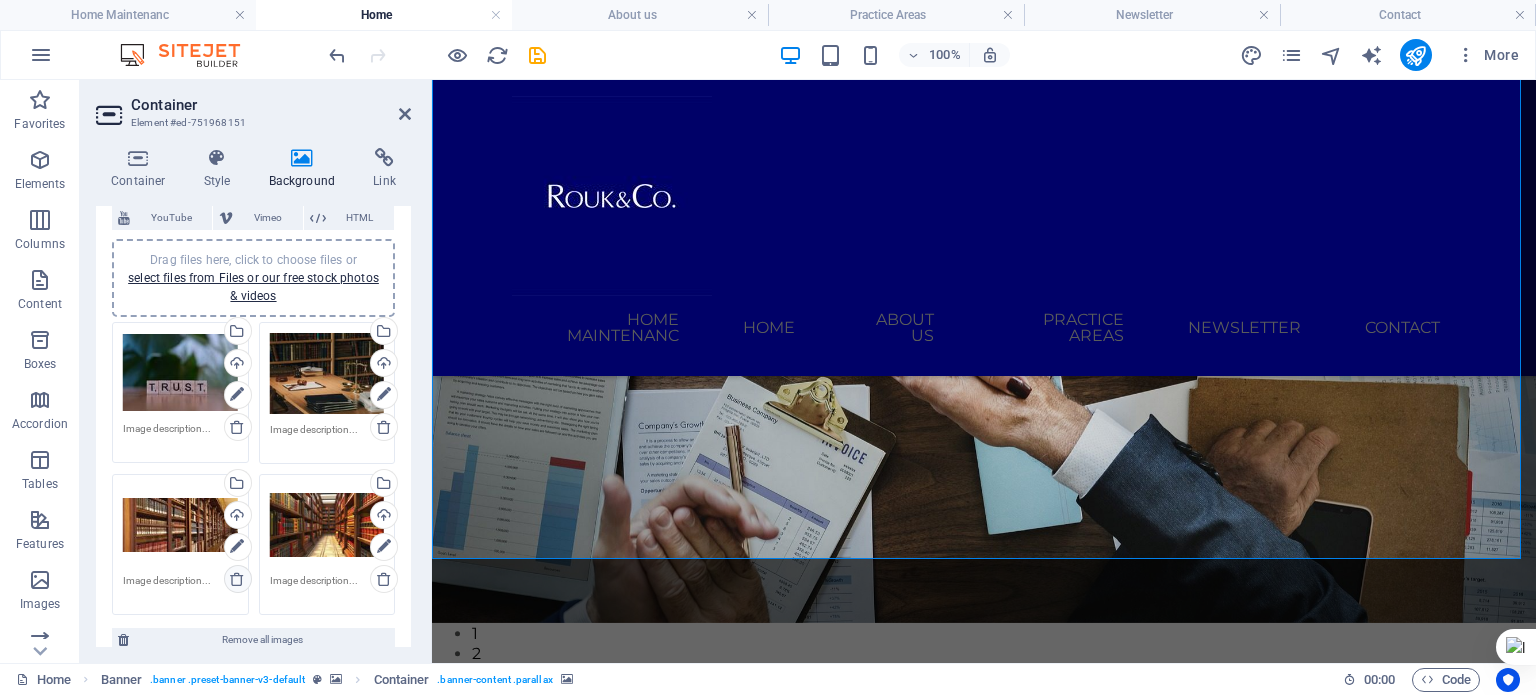 click at bounding box center (237, 579) 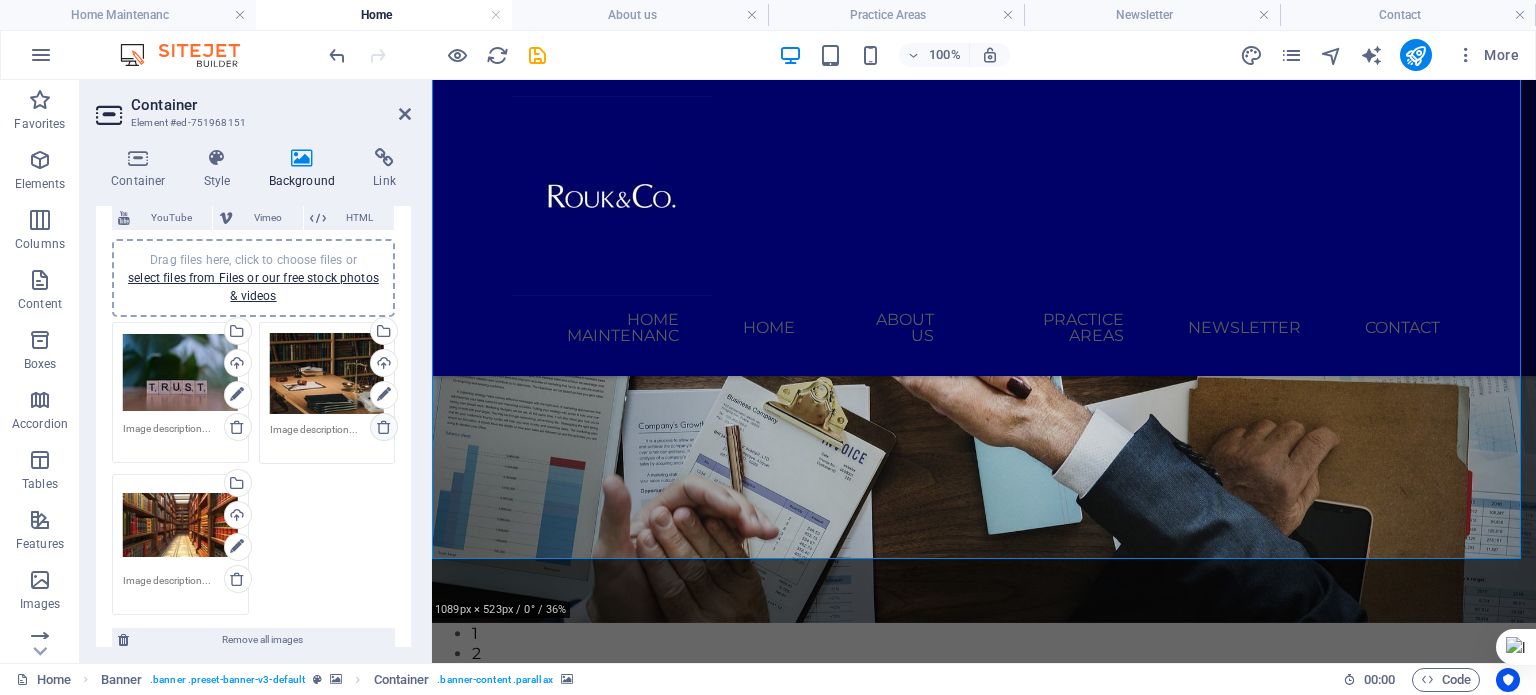 click at bounding box center (384, 427) 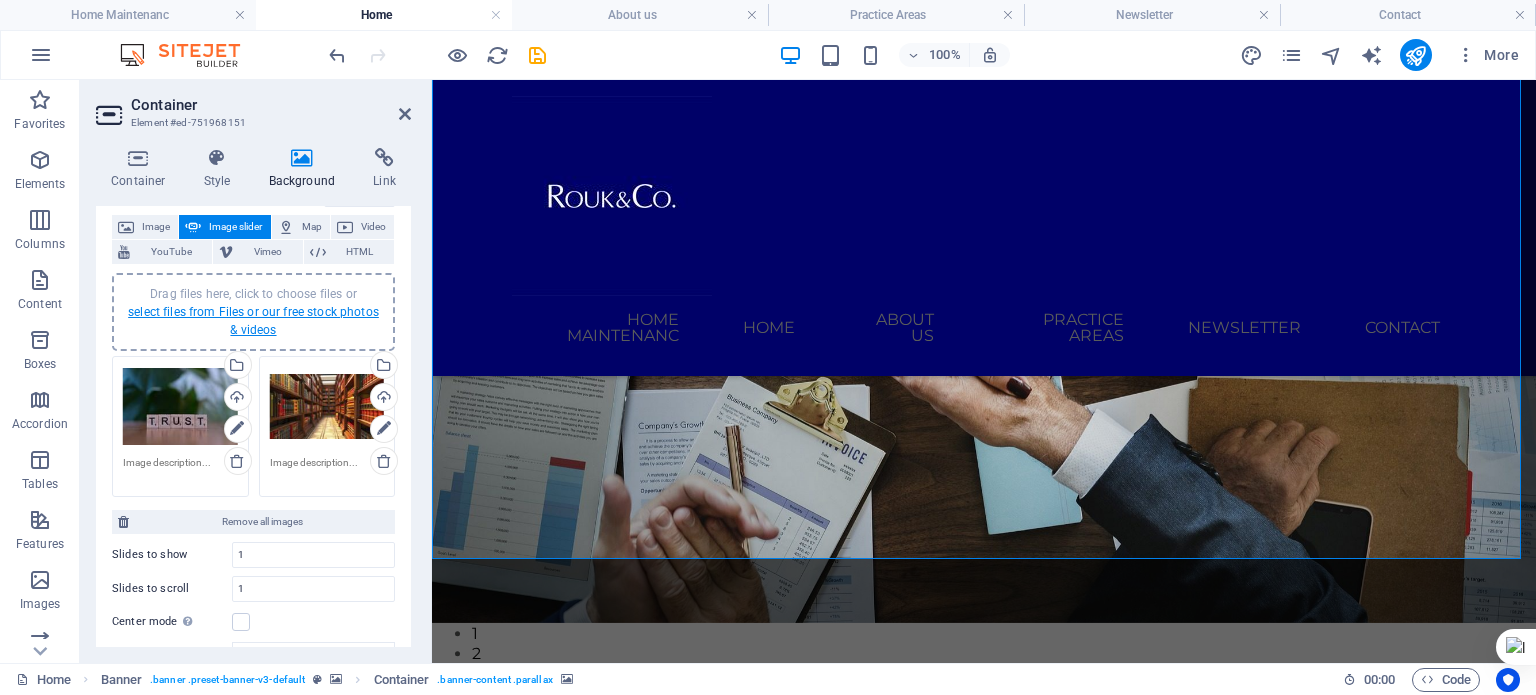 scroll, scrollTop: 109, scrollLeft: 0, axis: vertical 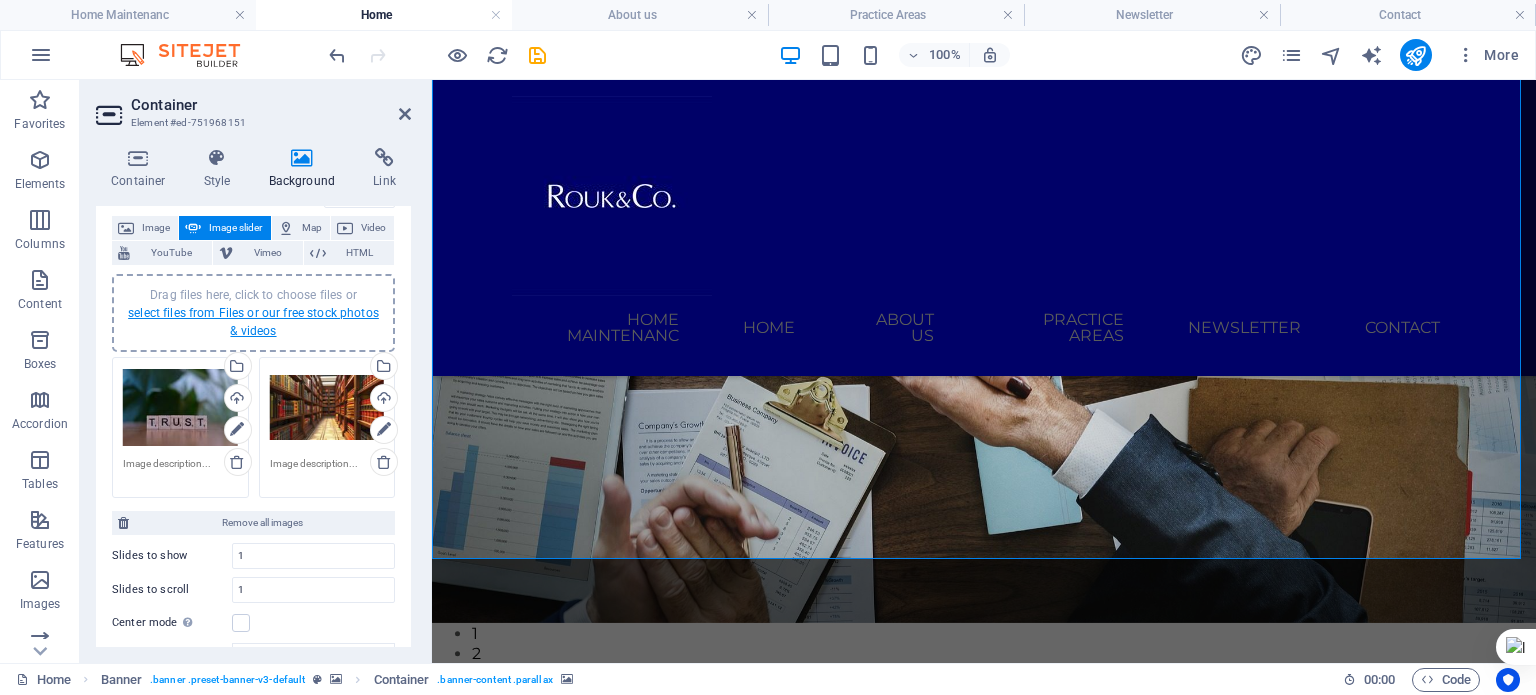 click on "select files from Files or our free stock photos & videos" at bounding box center [253, 322] 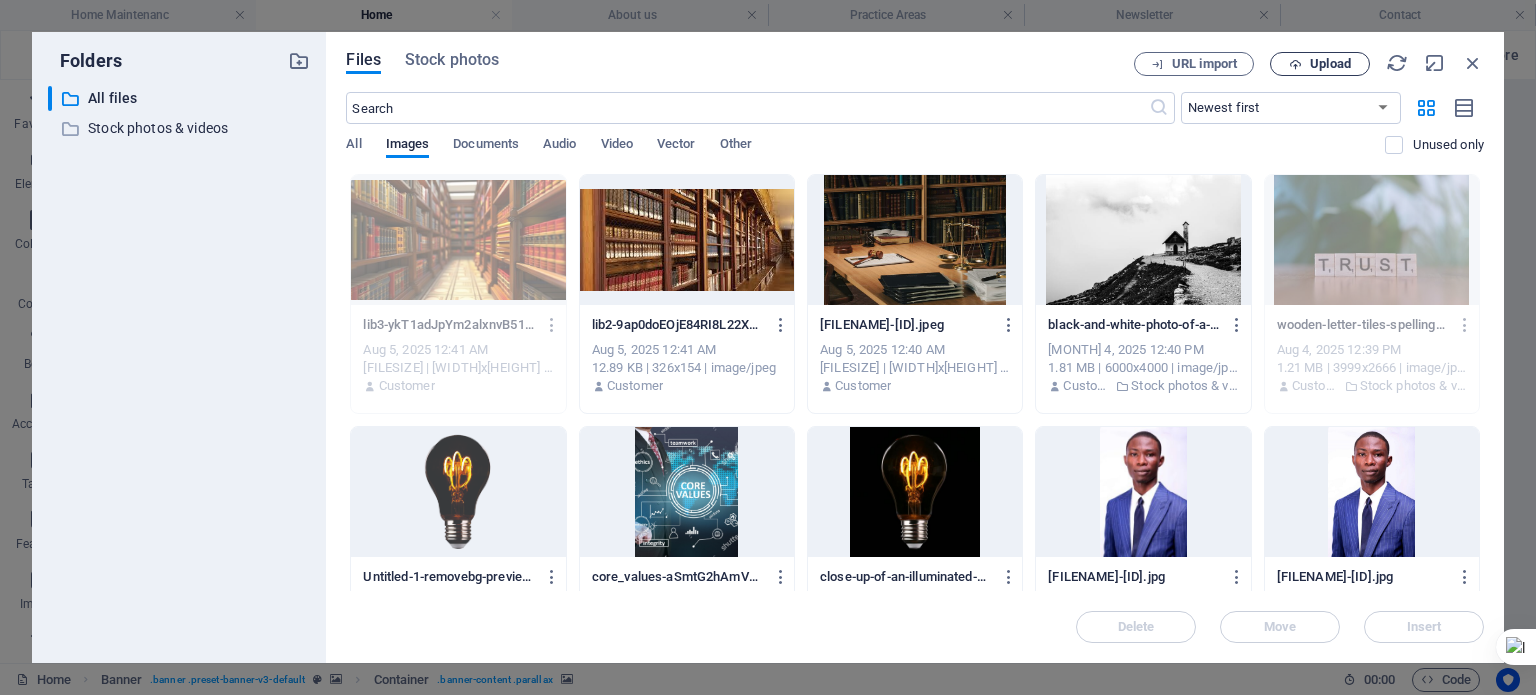 click on "Upload" at bounding box center [1330, 64] 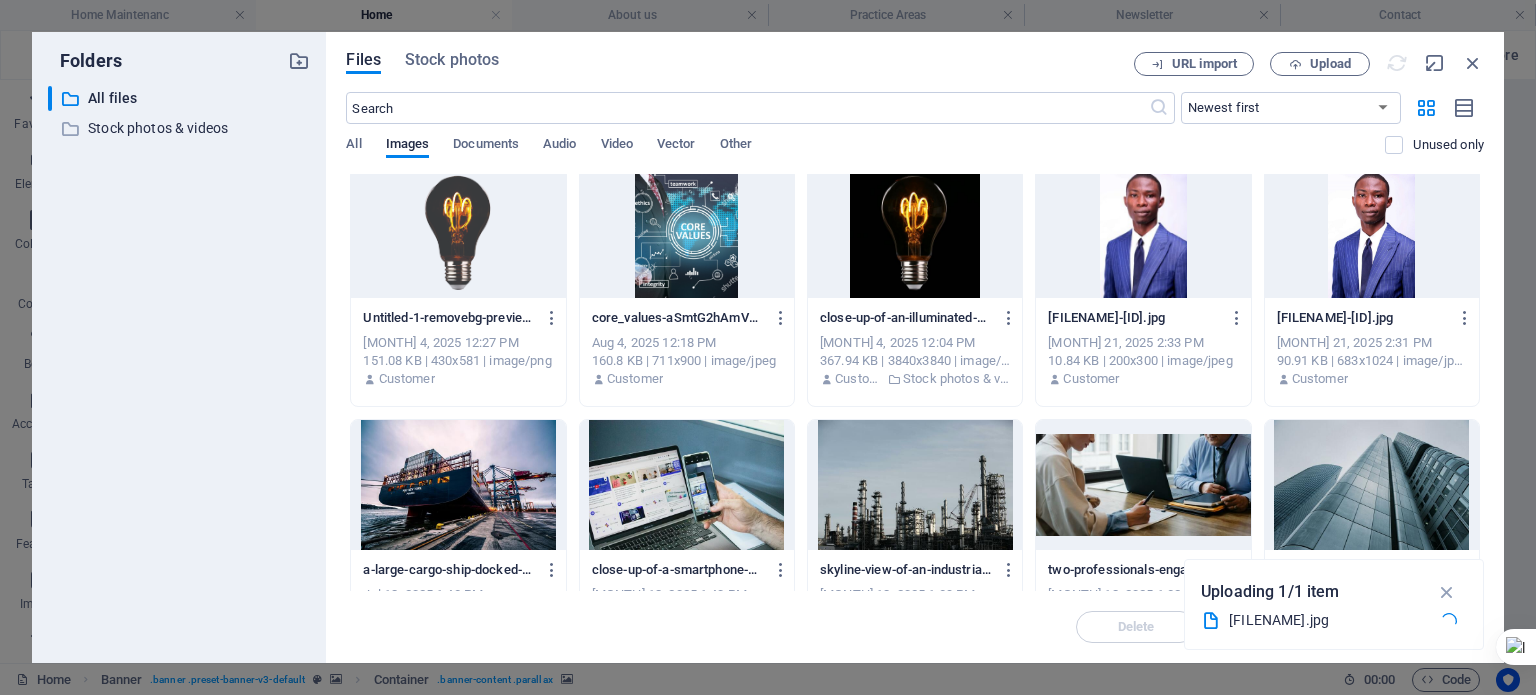 scroll, scrollTop: 261, scrollLeft: 0, axis: vertical 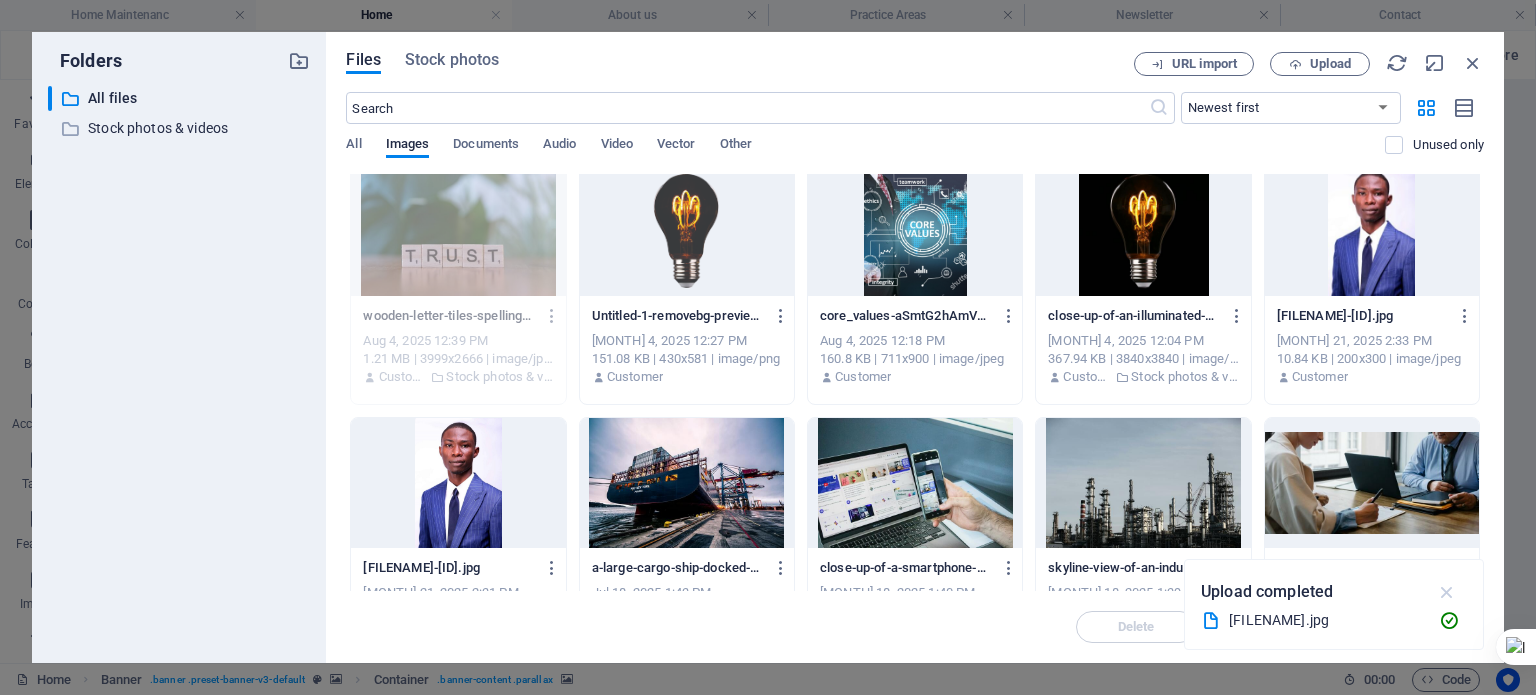 click at bounding box center [1447, 592] 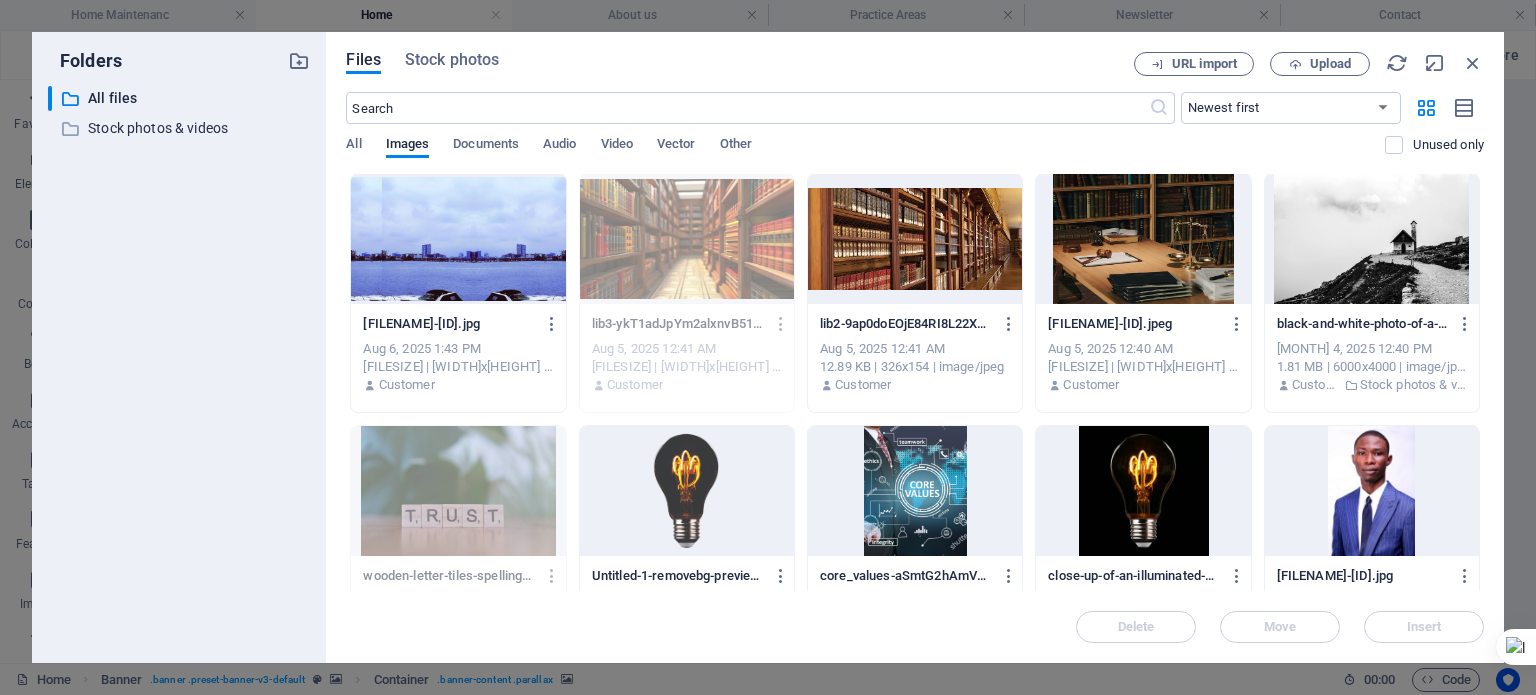 scroll, scrollTop: 0, scrollLeft: 0, axis: both 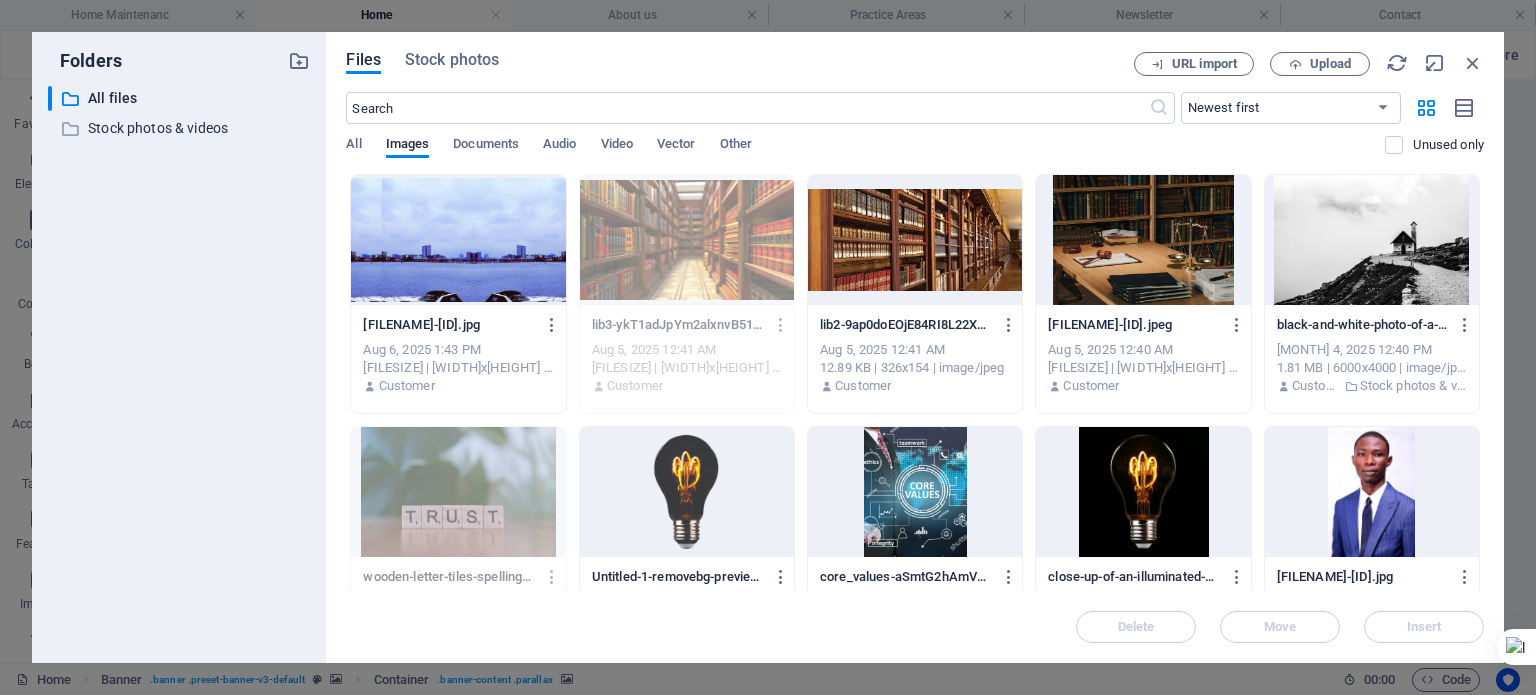 click at bounding box center [458, 240] 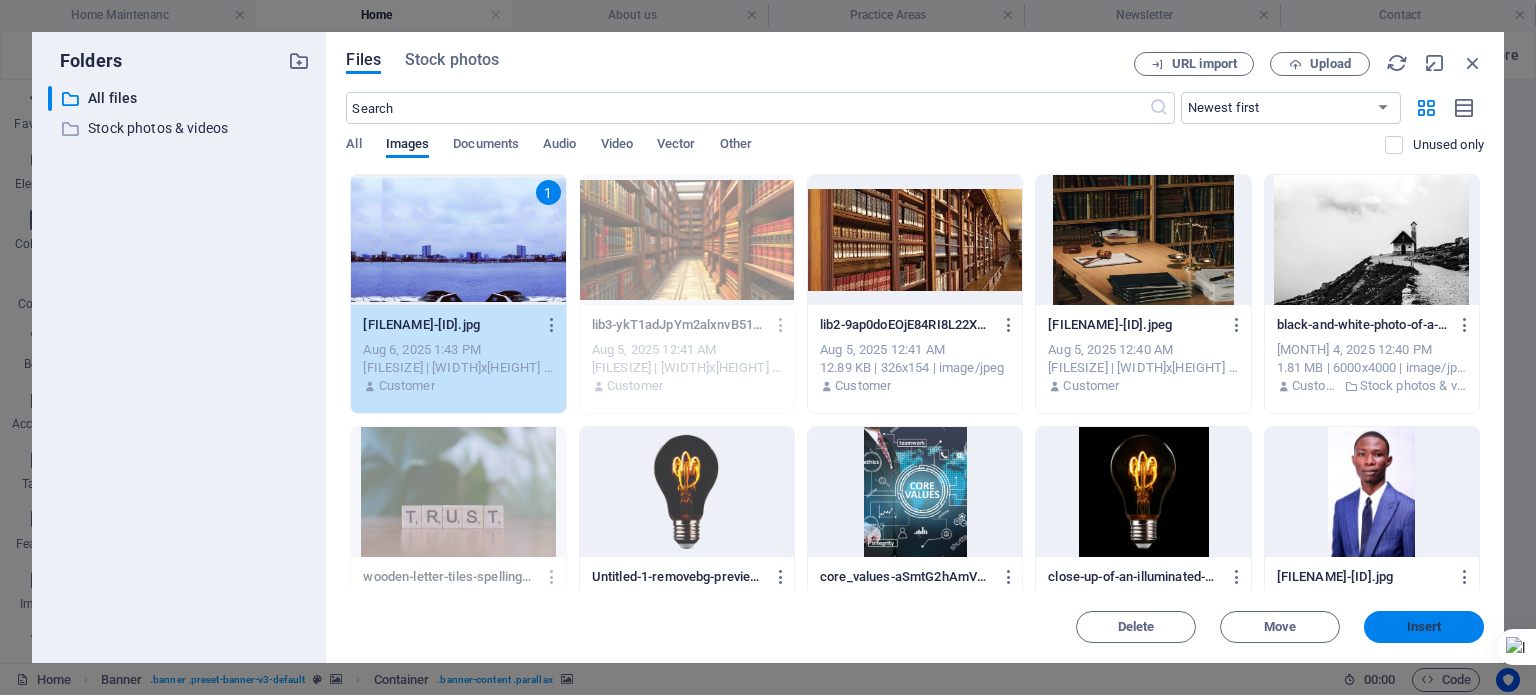 click on "Insert" at bounding box center [1424, 627] 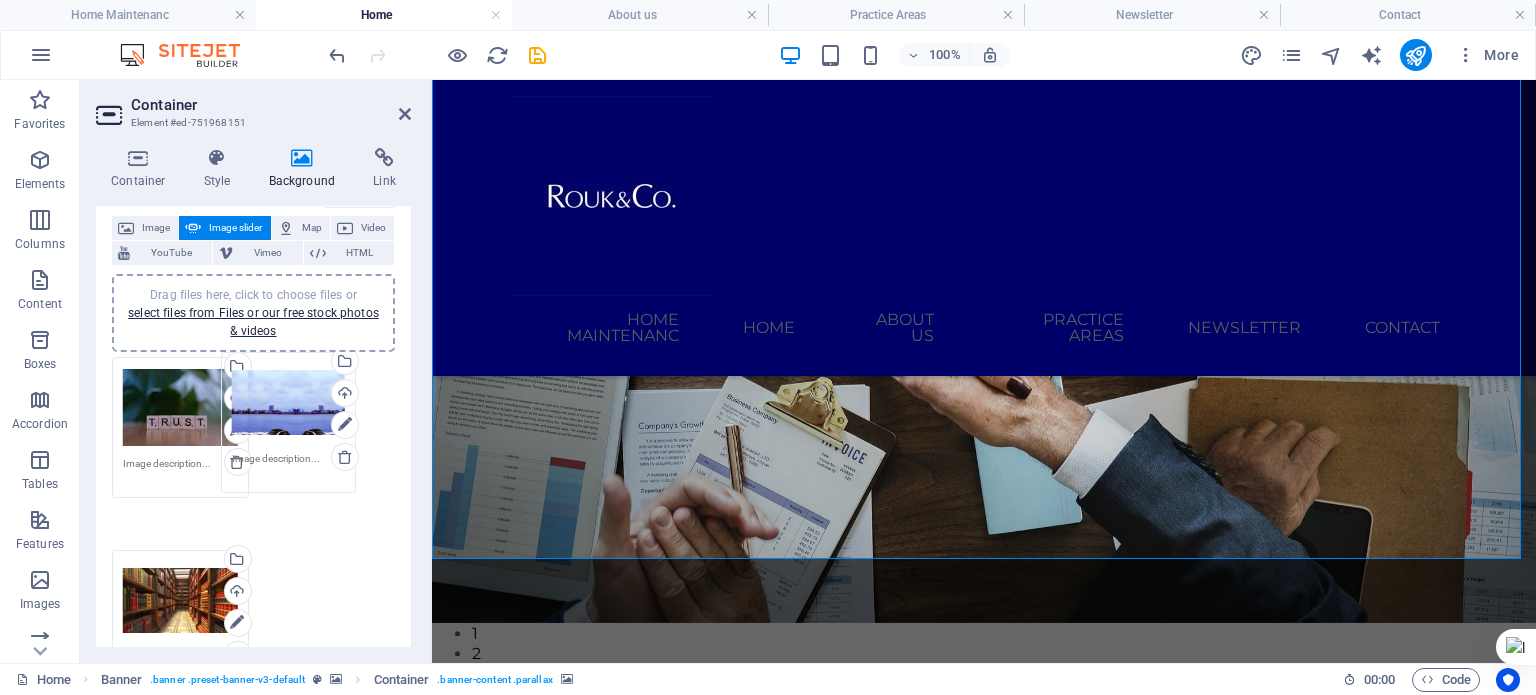 drag, startPoint x: 187, startPoint y: 551, endPoint x: 296, endPoint y: 395, distance: 190.30765 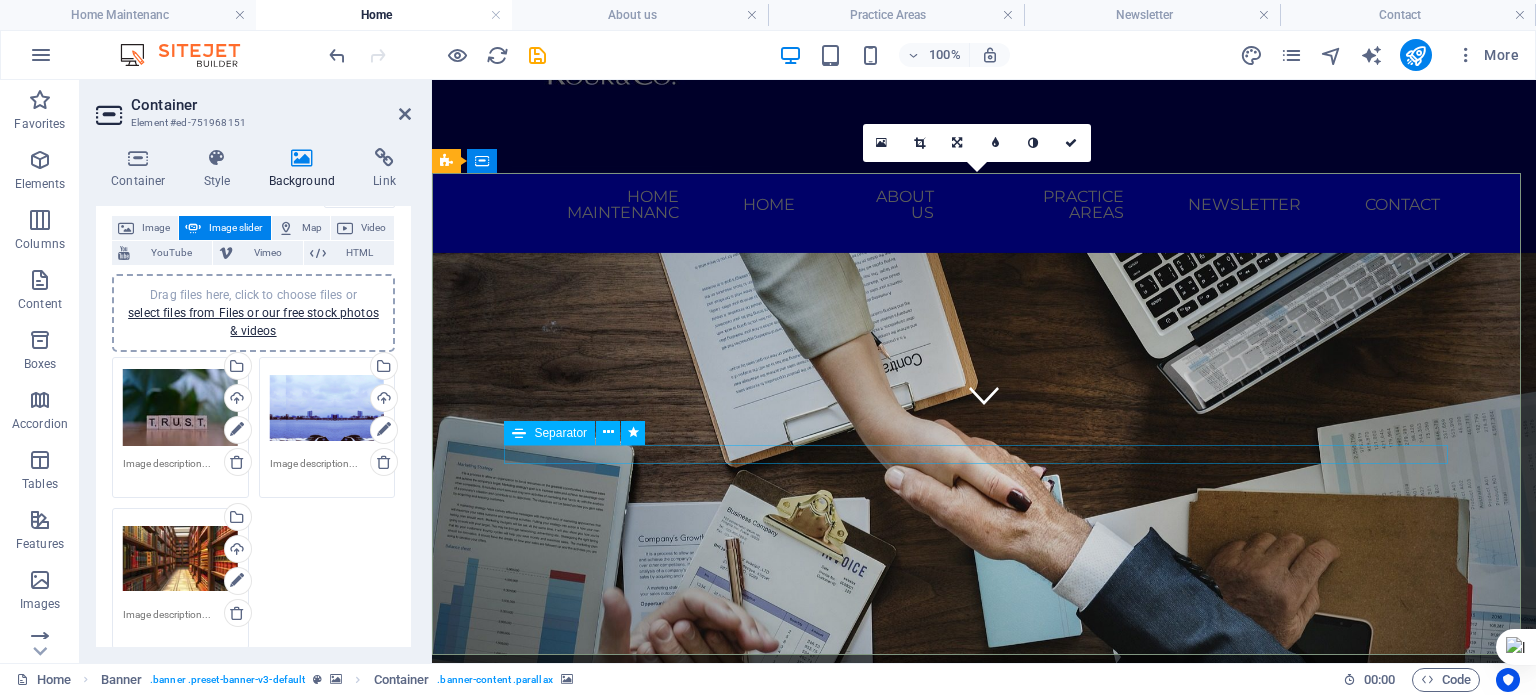 scroll, scrollTop: 240, scrollLeft: 0, axis: vertical 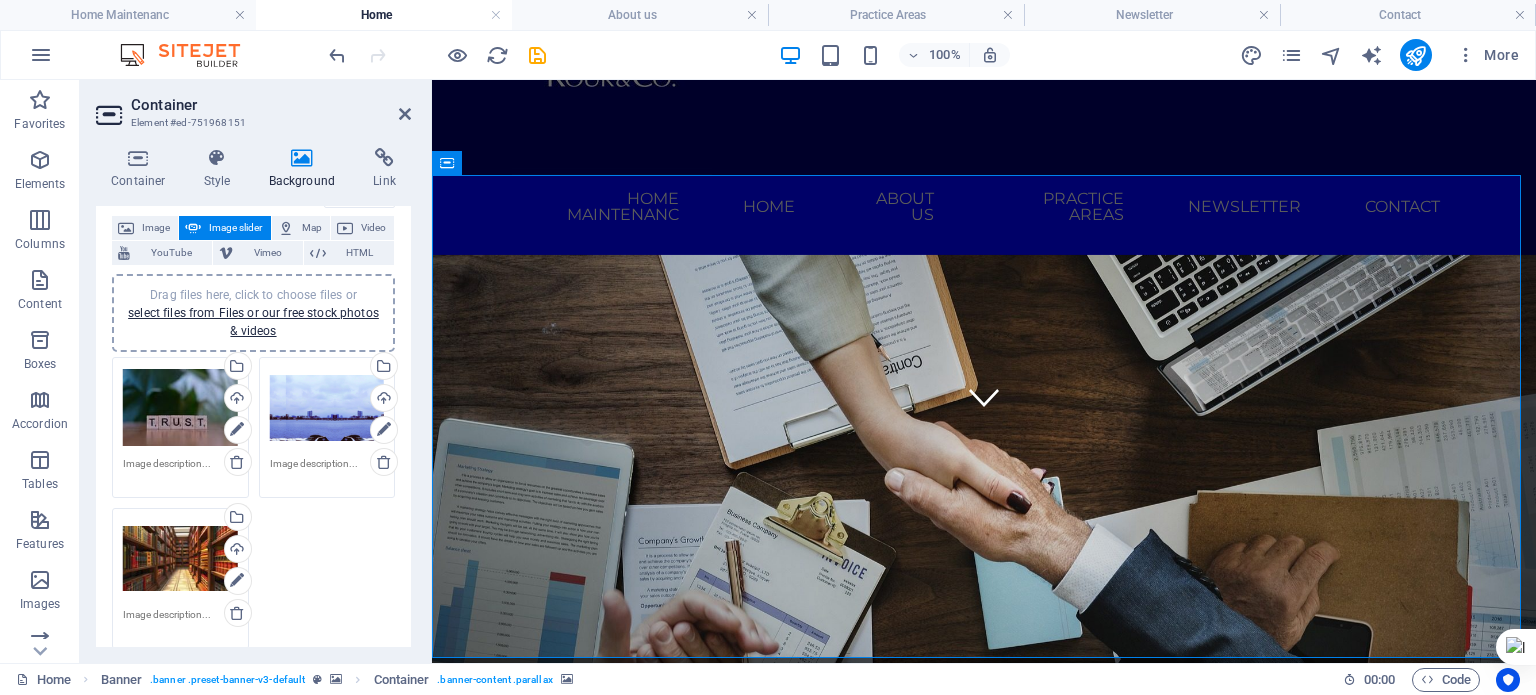 click on "Drag files here, click to choose files or select files from Files or our free stock photos & videos" at bounding box center [180, 559] 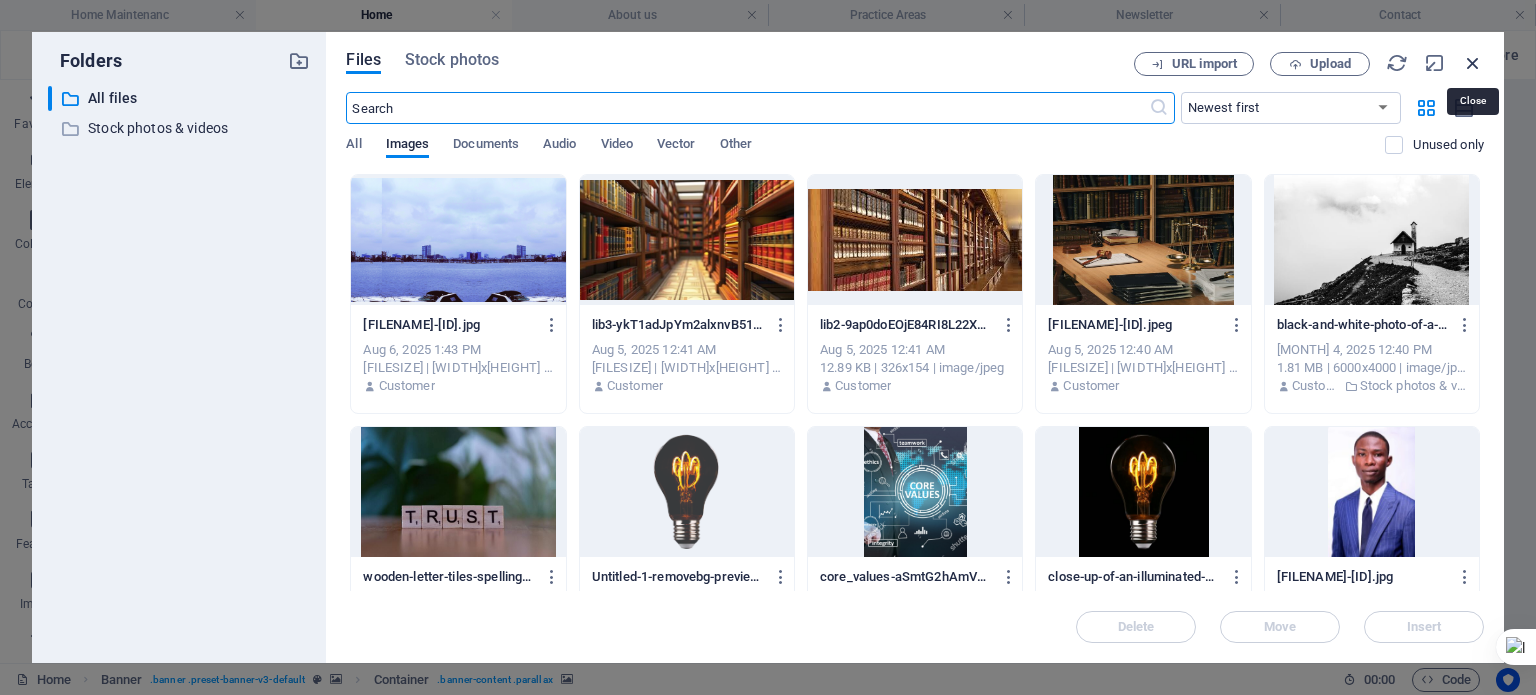 click at bounding box center (1473, 63) 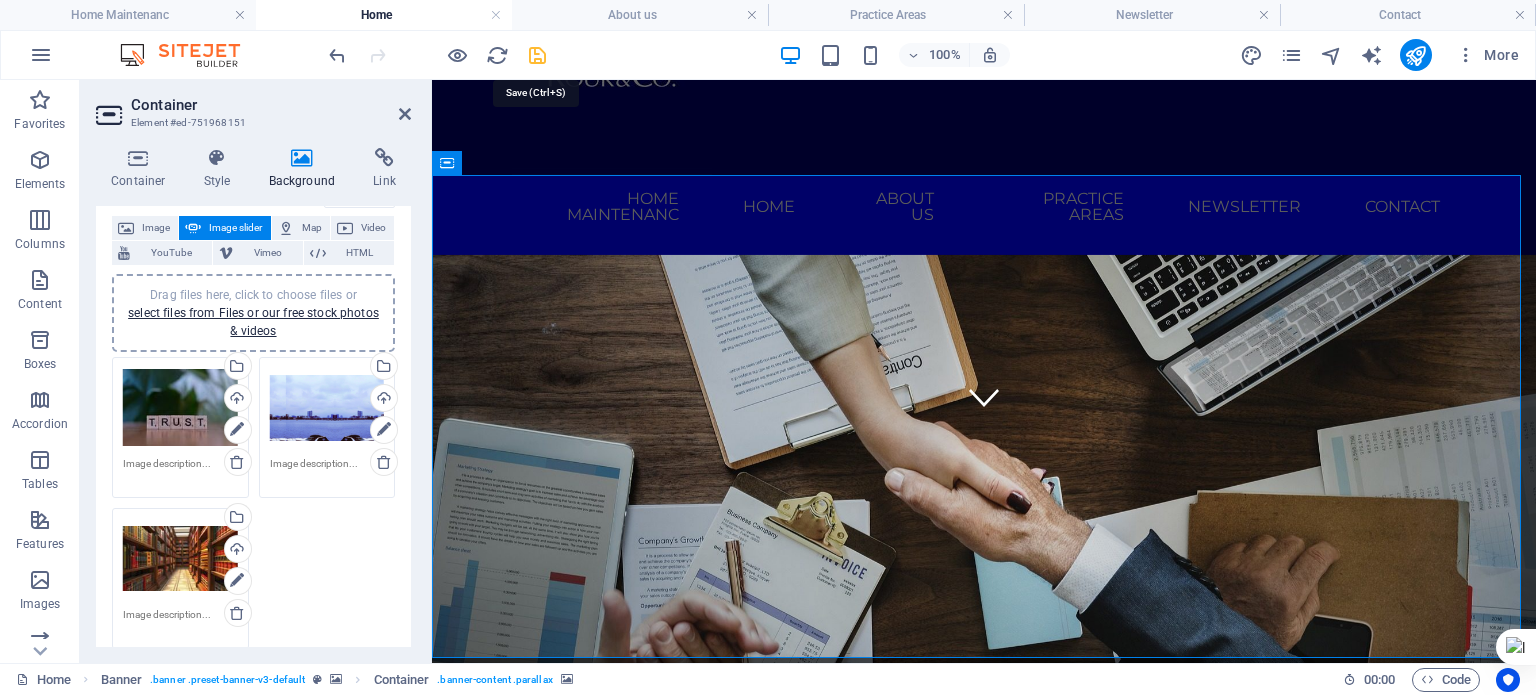 drag, startPoint x: 539, startPoint y: 59, endPoint x: 367, endPoint y: 23, distance: 175.72707 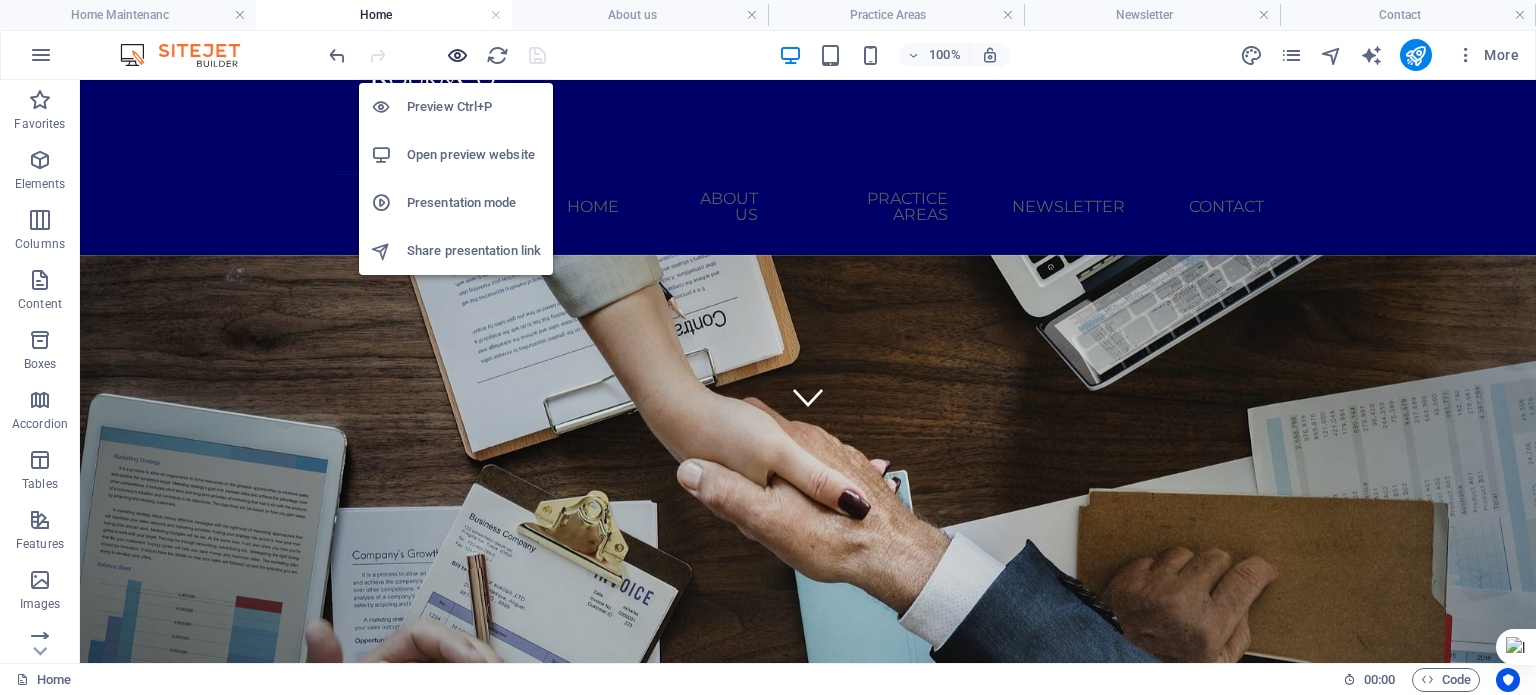 click at bounding box center (457, 55) 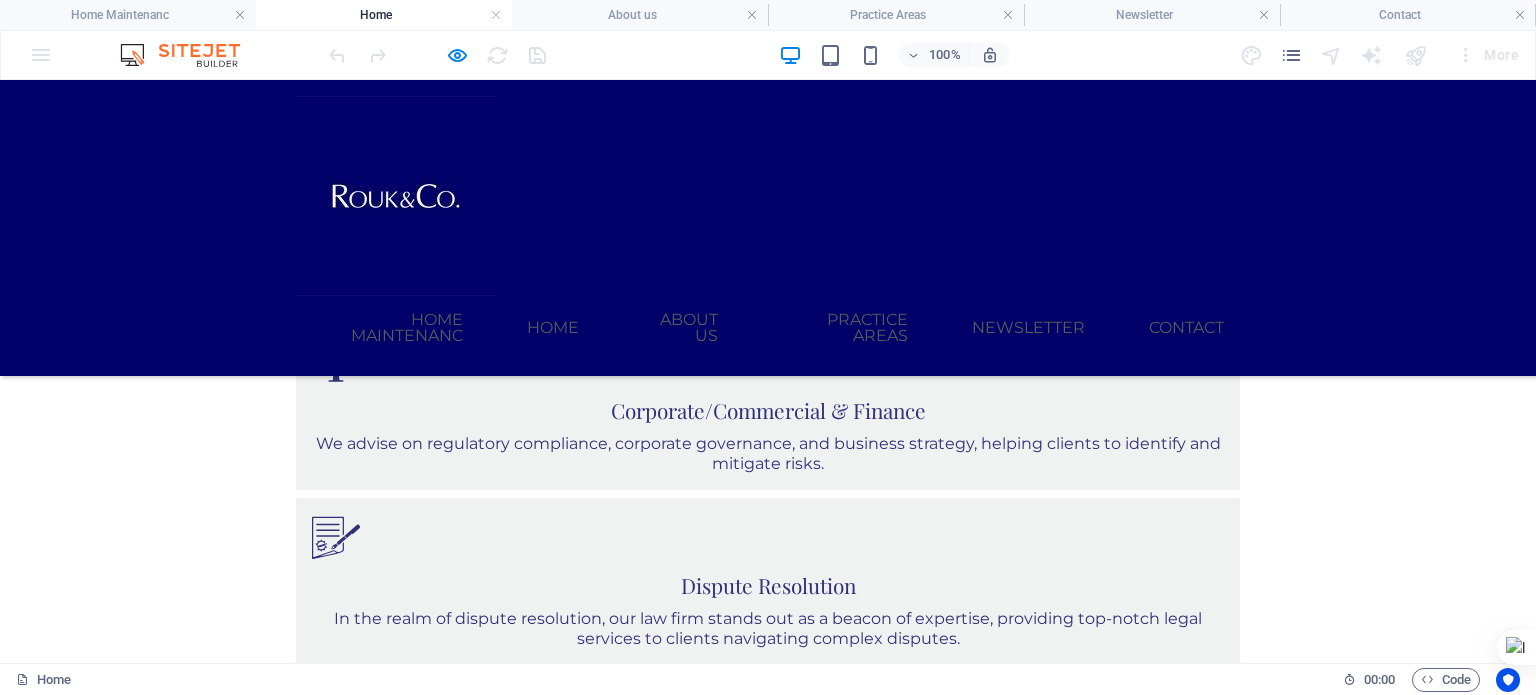 scroll, scrollTop: 1792, scrollLeft: 0, axis: vertical 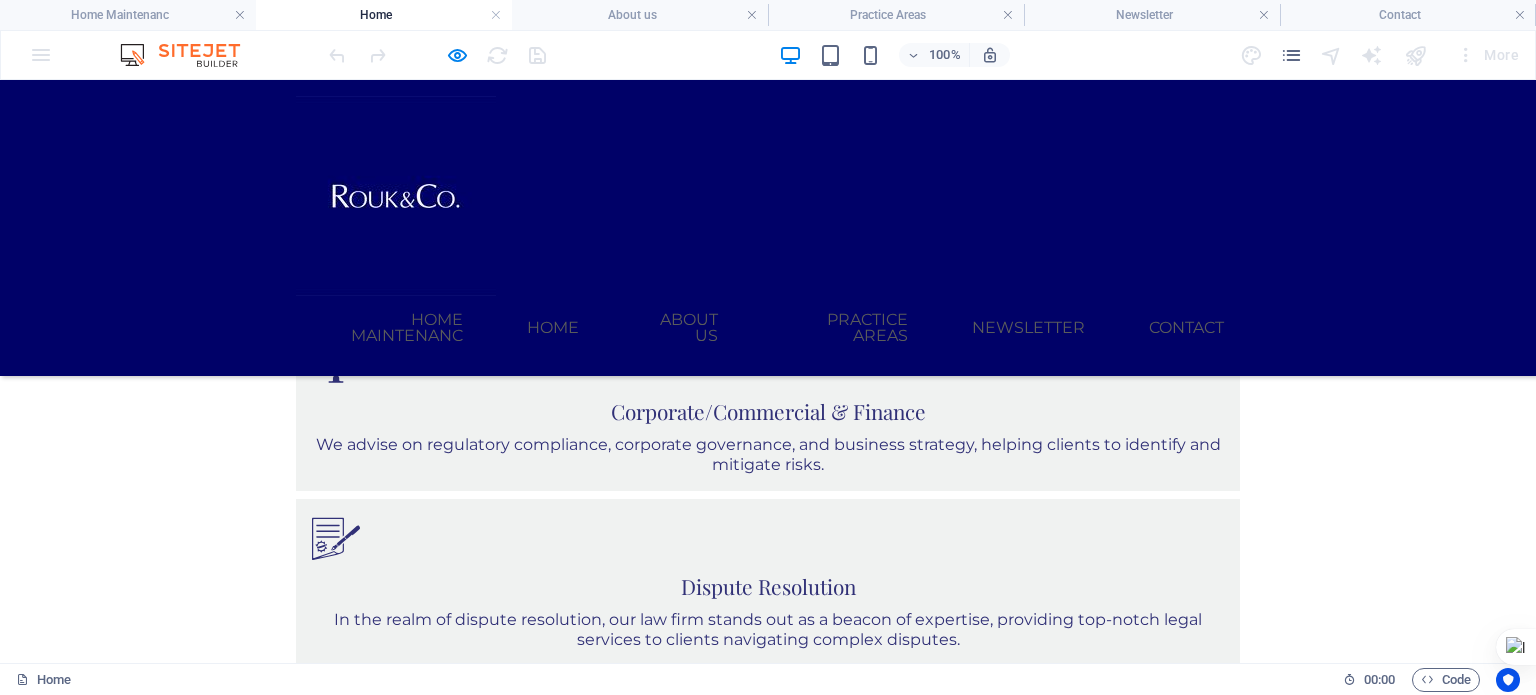 click on "We advise on regulatory compliance, corporate governance, and business strategy, helping clients to identify and mitigate risks." at bounding box center [768, 3565] 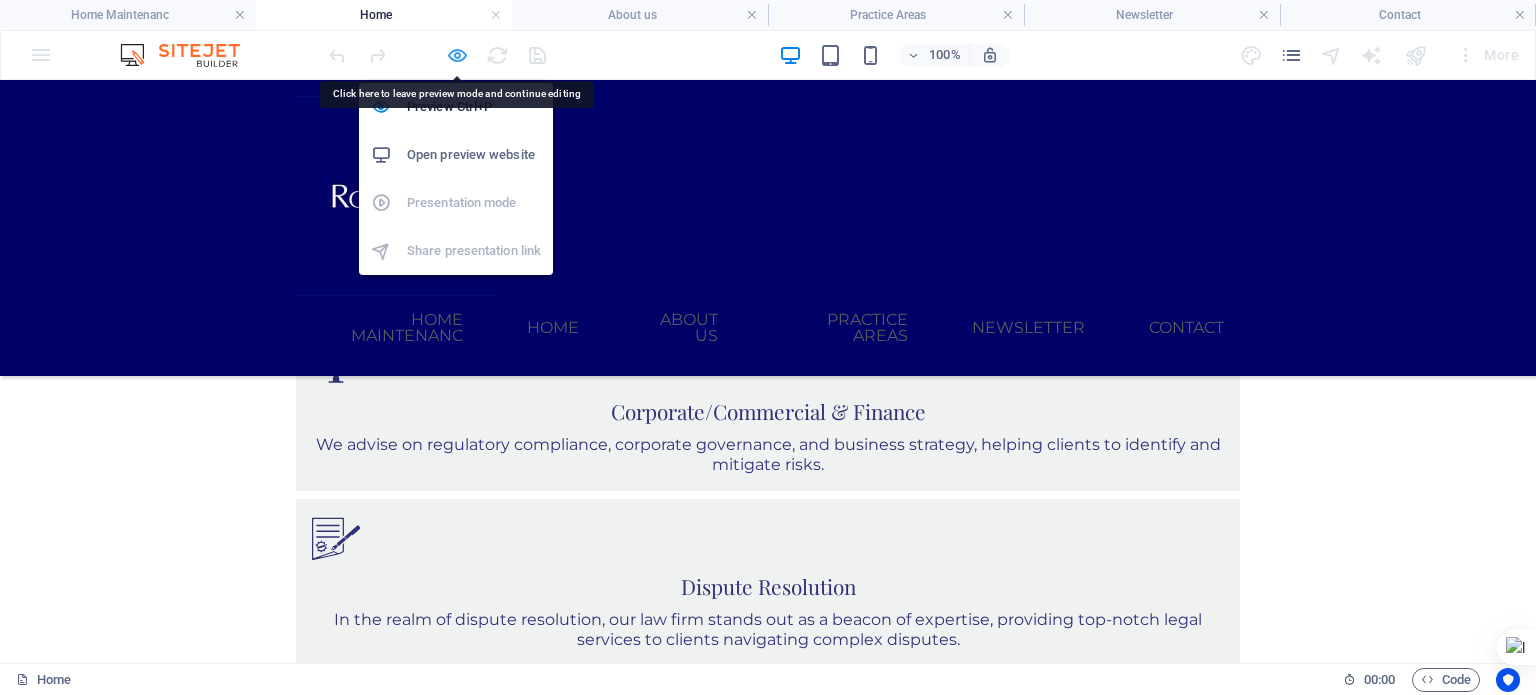 click at bounding box center (457, 55) 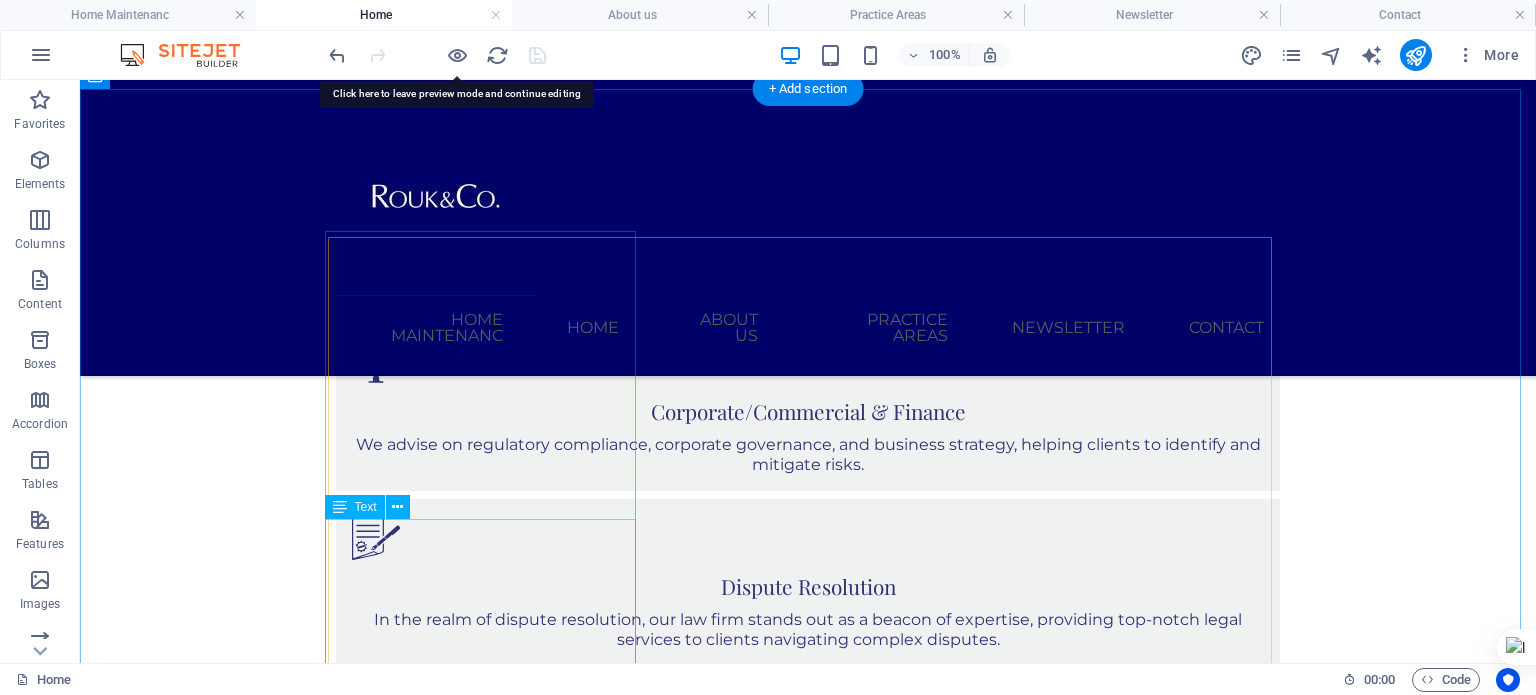 click on "We advise on regulatory compliance, corporate governance, and business strategy, helping clients to identify and mitigate risks.  Read more" at bounding box center [808, 3594] 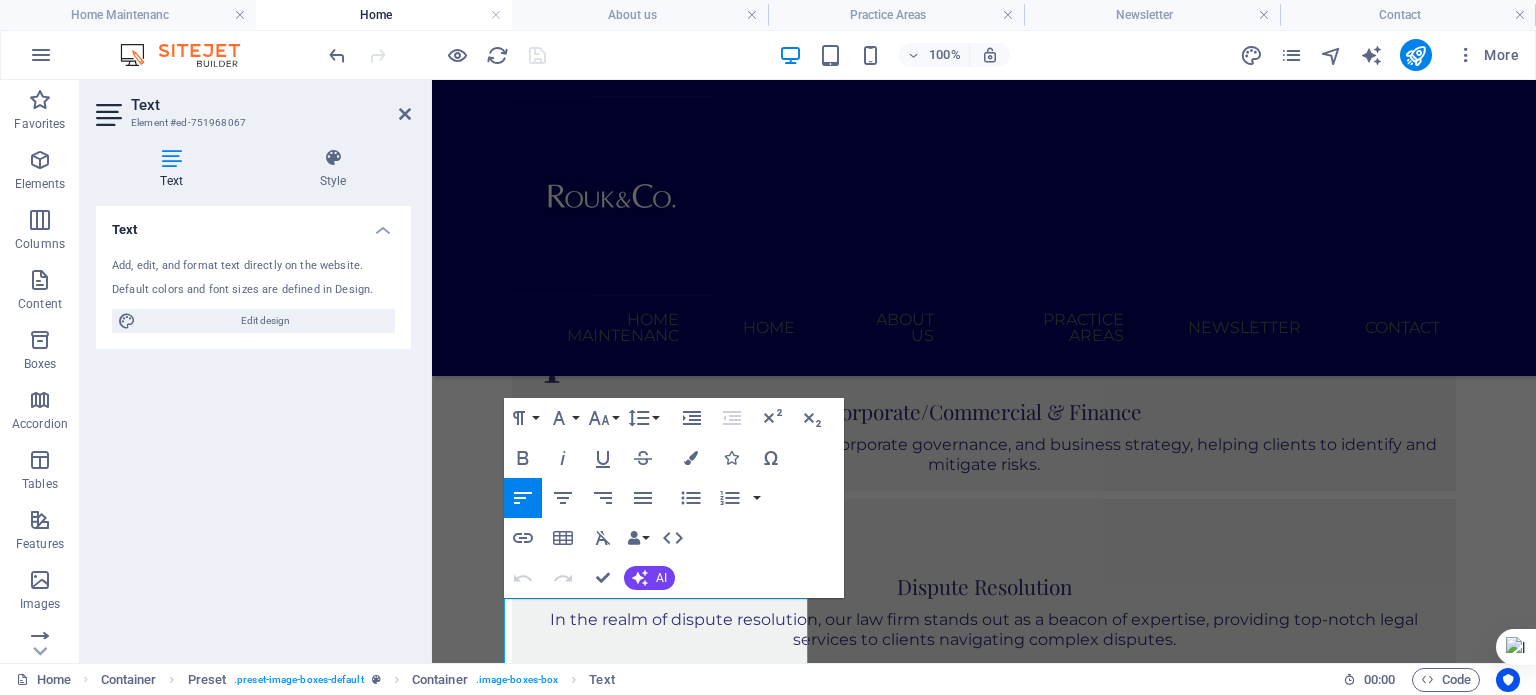 click on "Text" at bounding box center [253, 224] 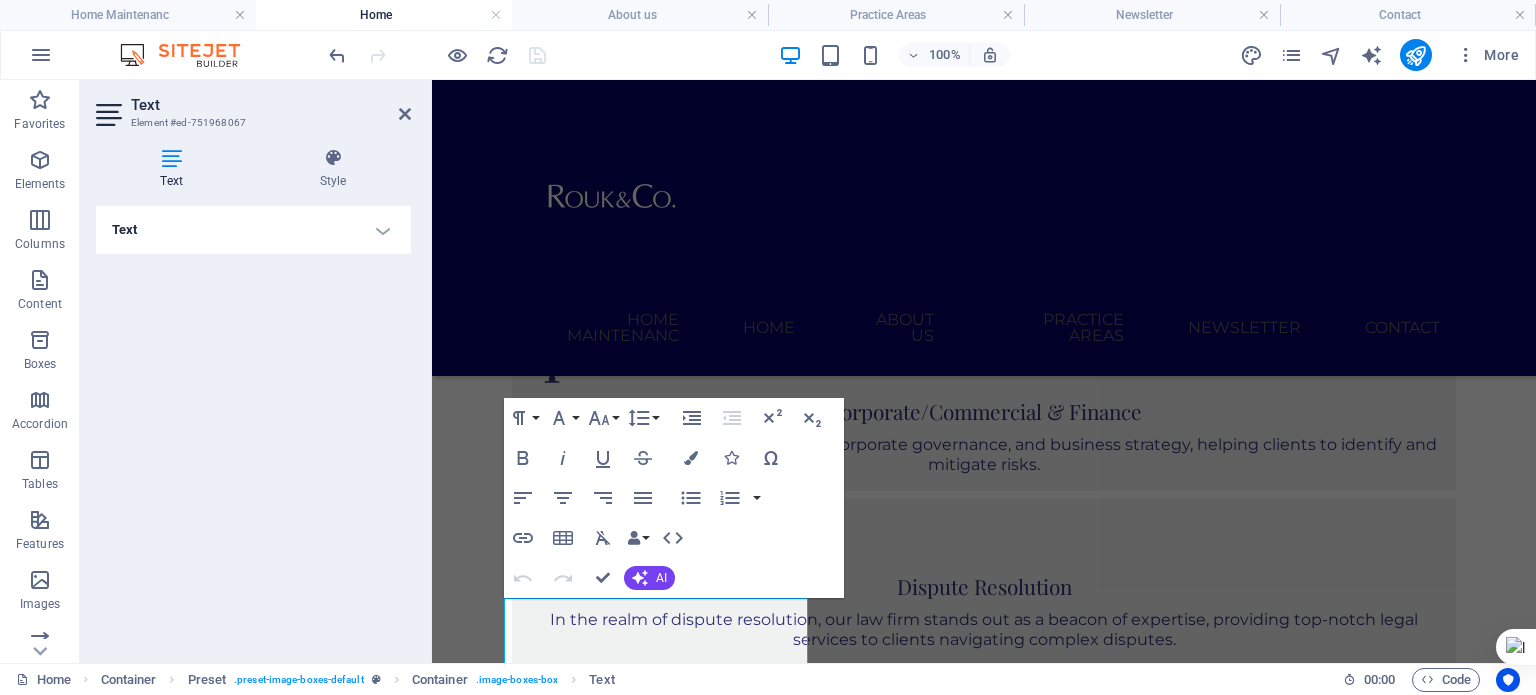 click on "Text" at bounding box center [253, 230] 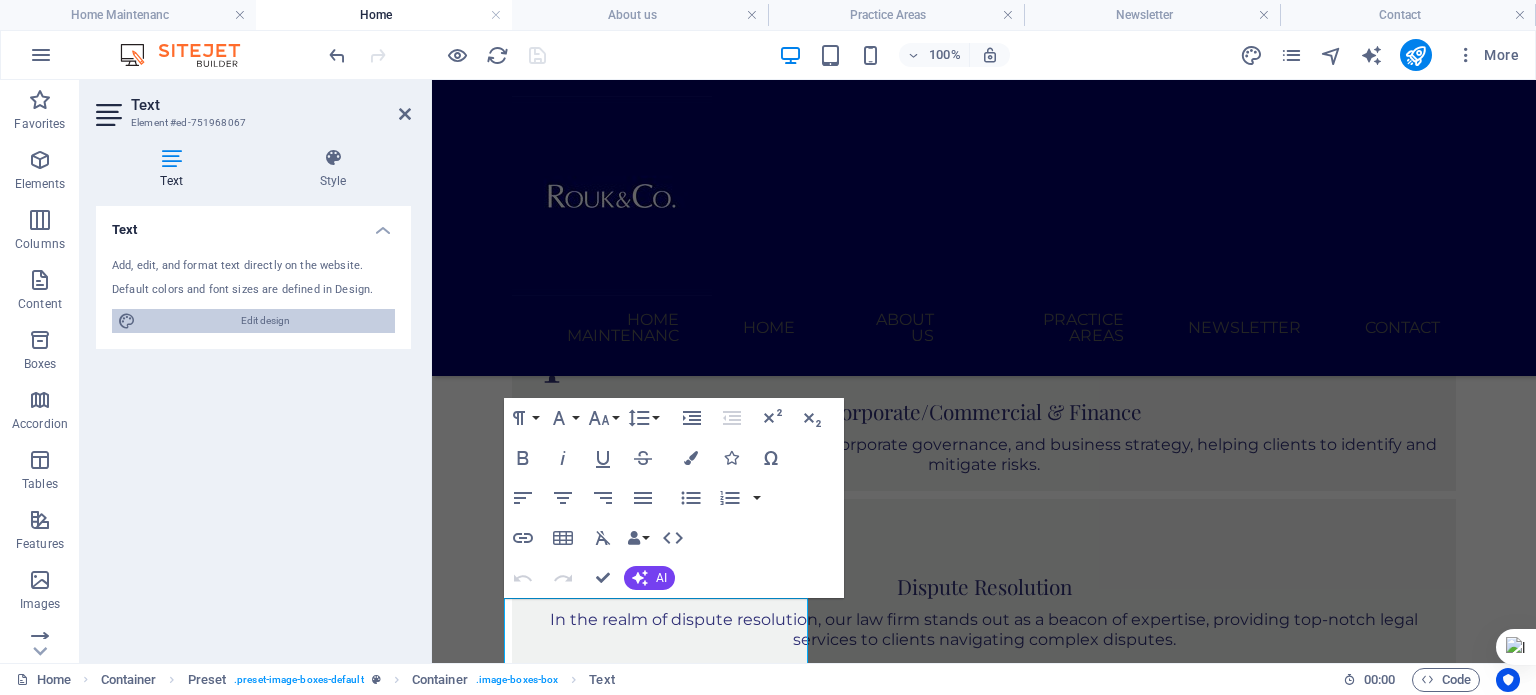 click on "Edit design" at bounding box center [265, 321] 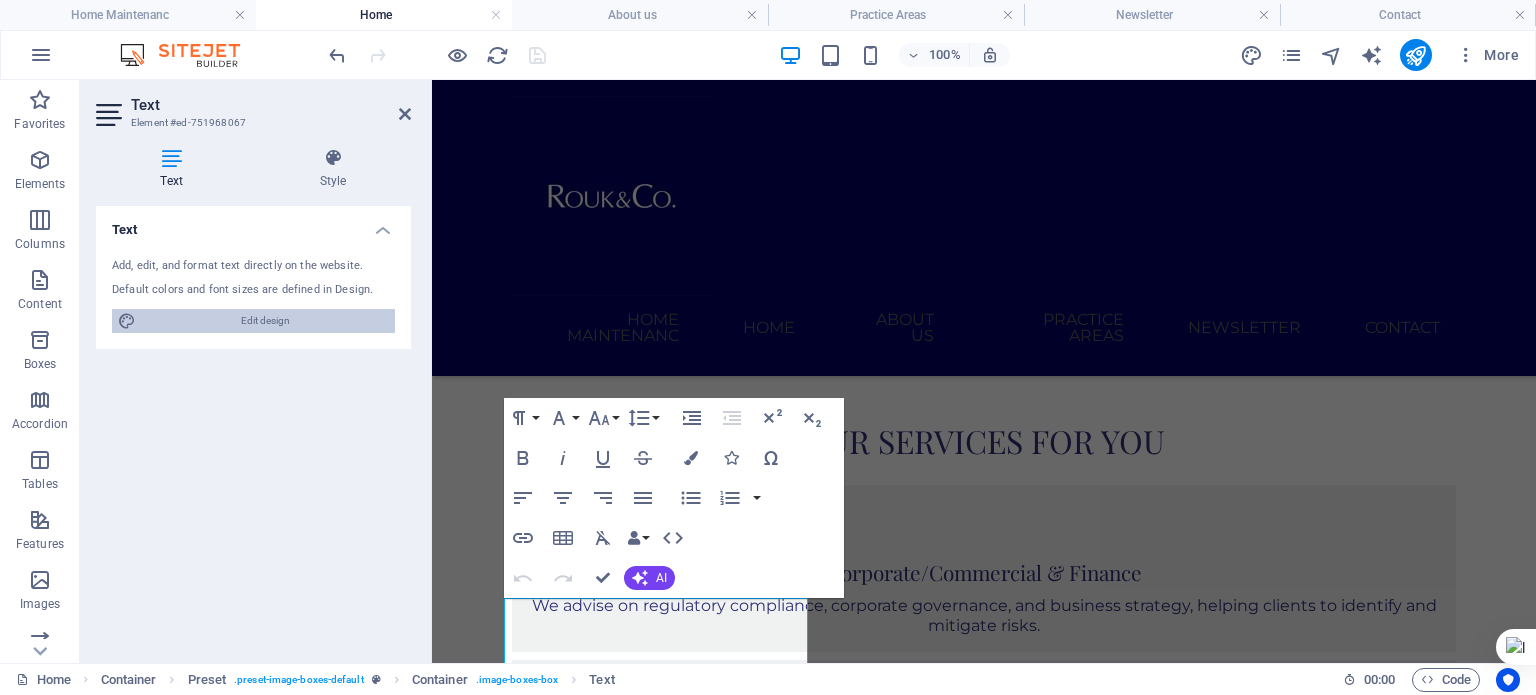 select on "px" 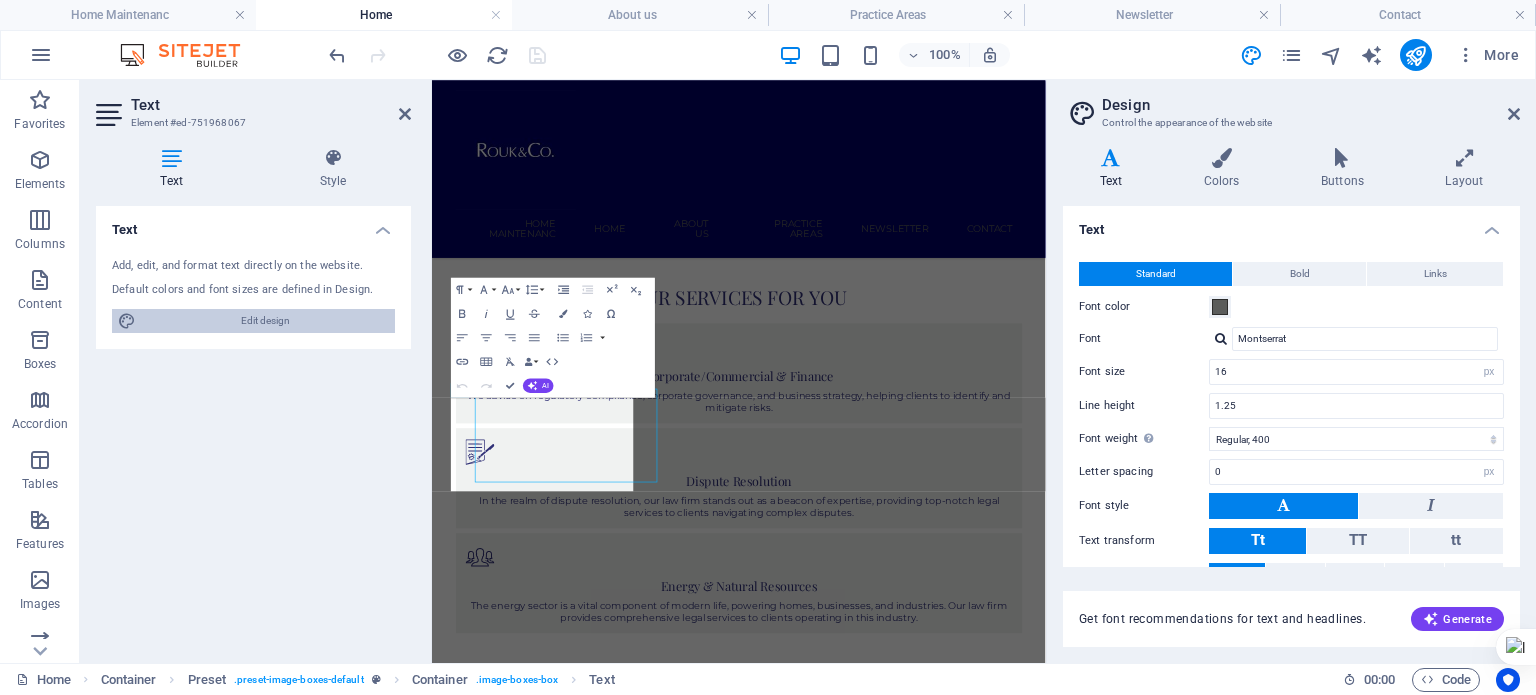 scroll, scrollTop: 1796, scrollLeft: 0, axis: vertical 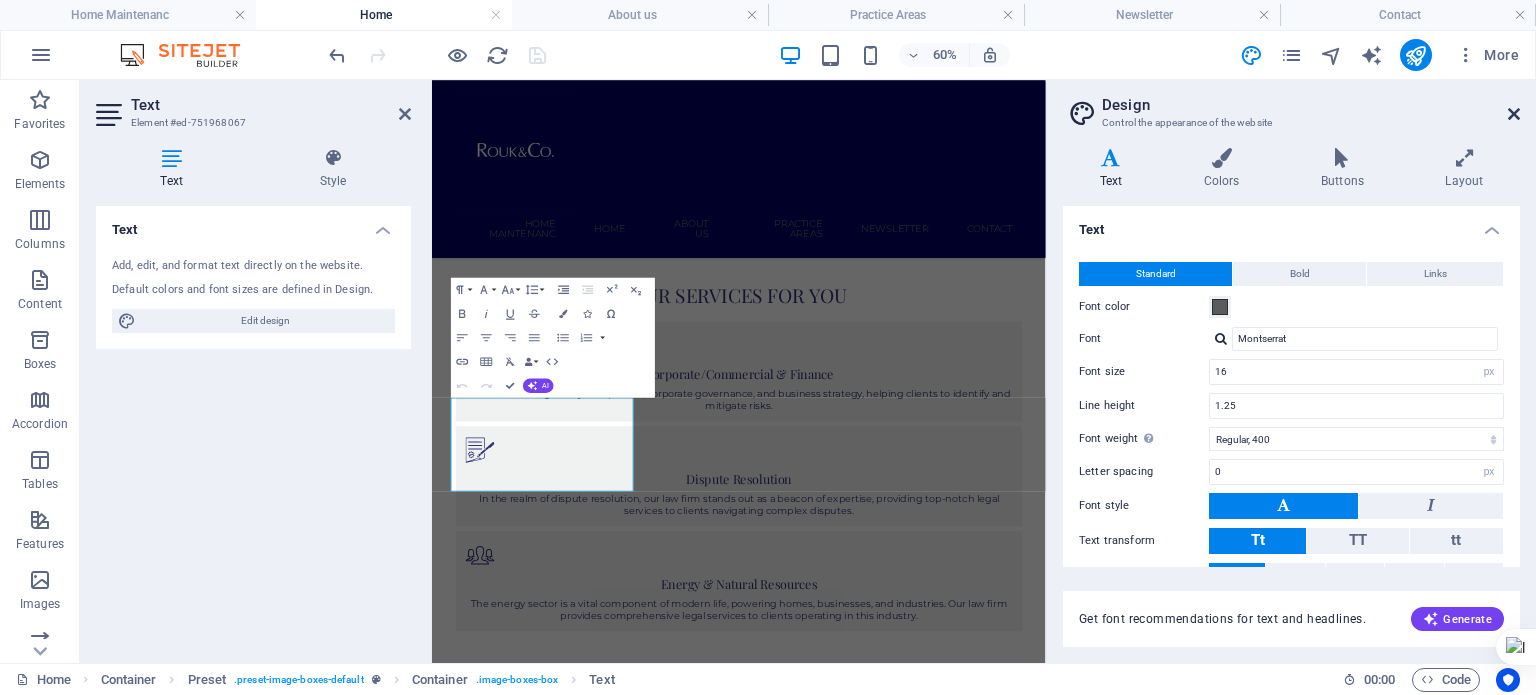 click at bounding box center [1514, 114] 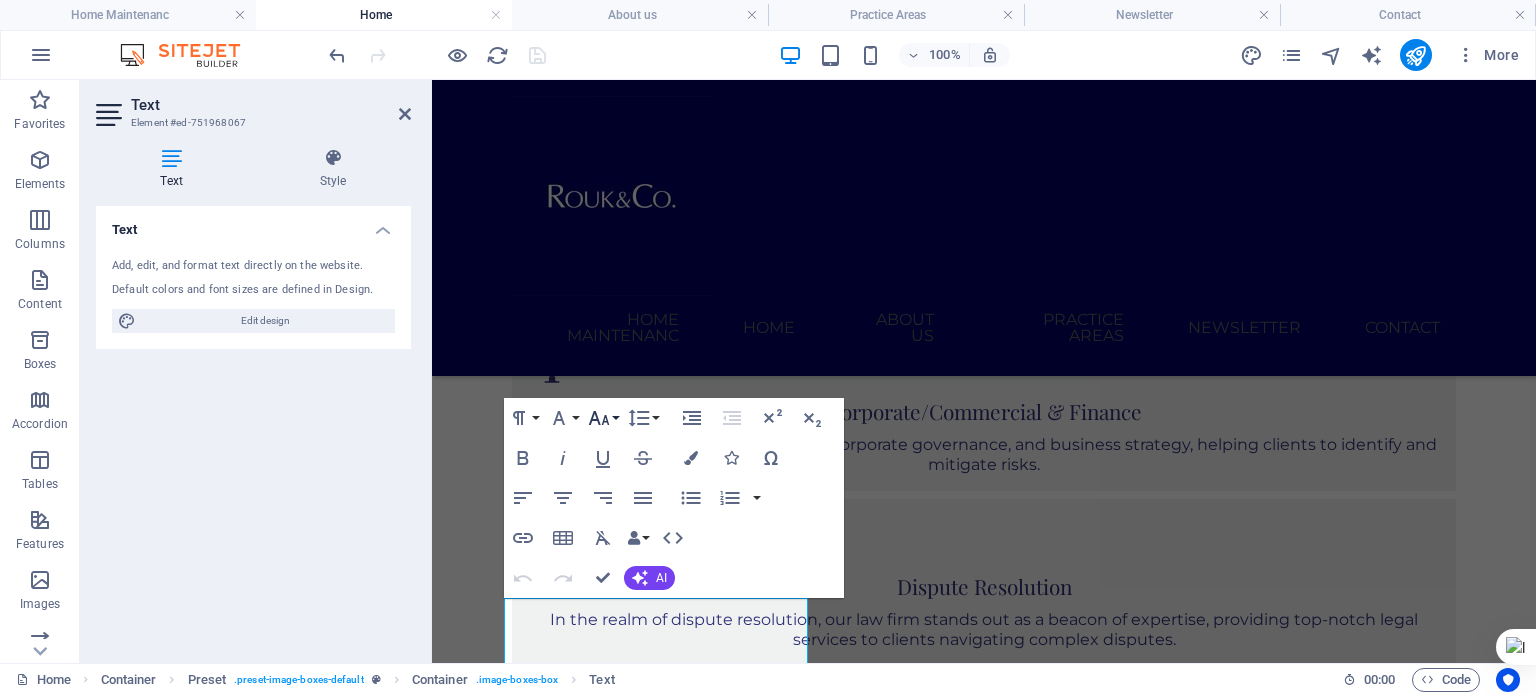 click on "Font Size" at bounding box center [603, 418] 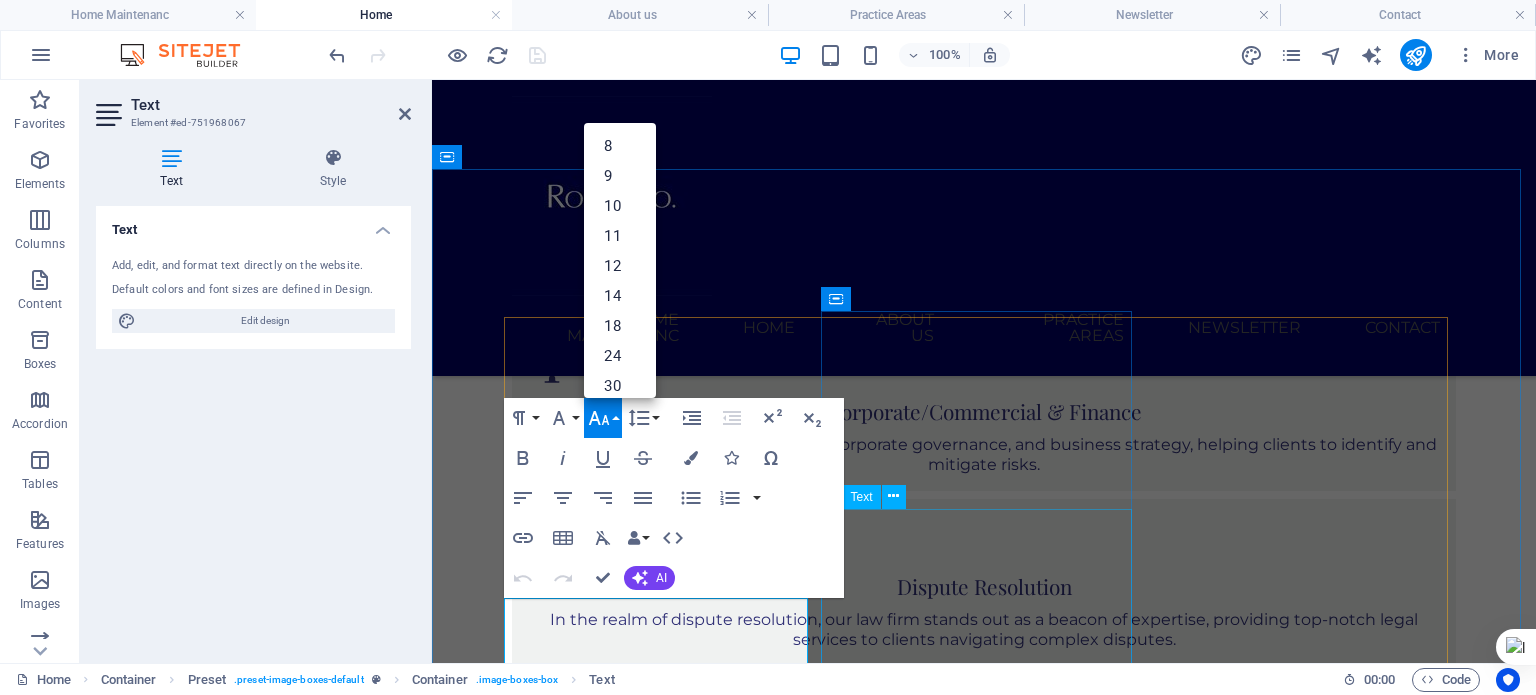 click on "In the realm of dispute resolution, our law firm stands out as a beacon of expertise, providing top-notch legal services to clients navigating complex disputes.  Read more" at bounding box center (984, 4235) 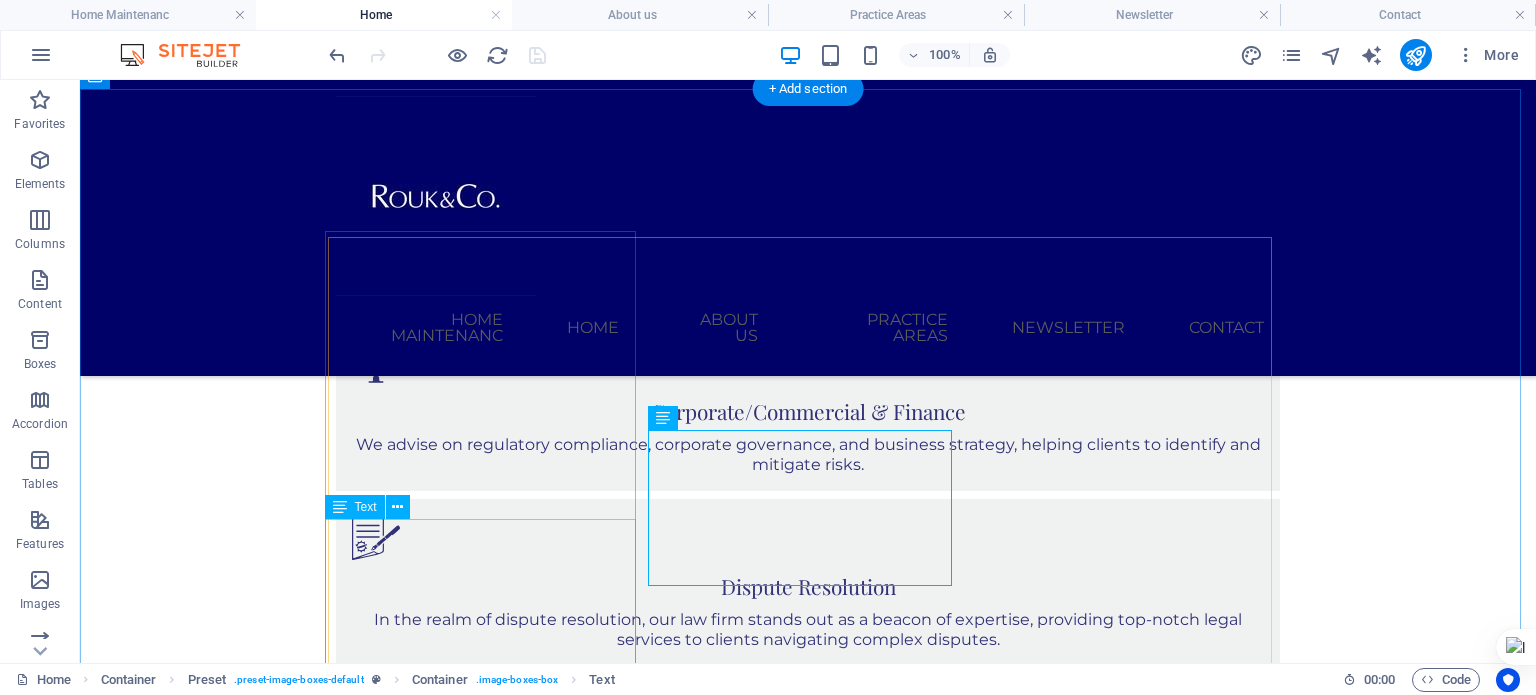 click on "We advise on regulatory compliance, corporate governance, and business strategy, helping clients to identify and mitigate risks.  Read more" at bounding box center (808, 3634) 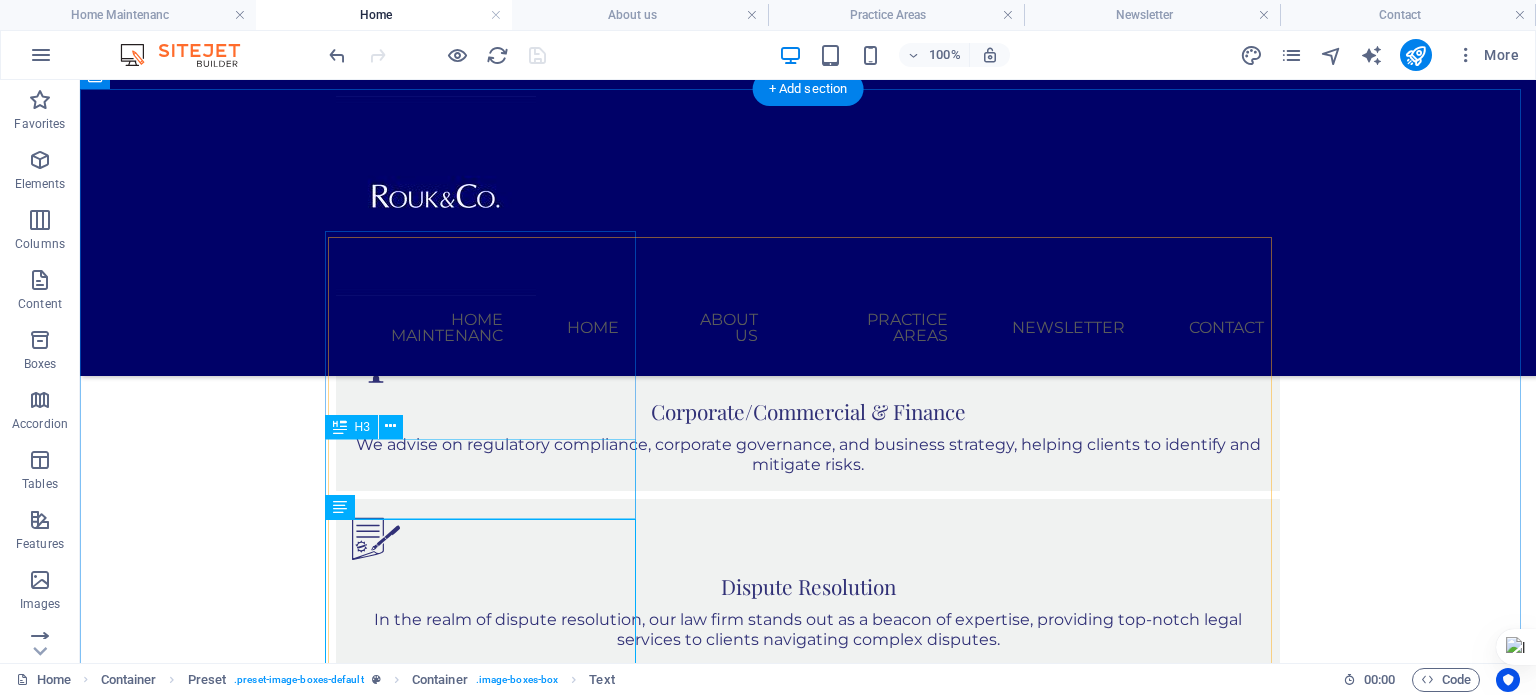 click on "Corporate/Commercial & Finance" at bounding box center (808, 3560) 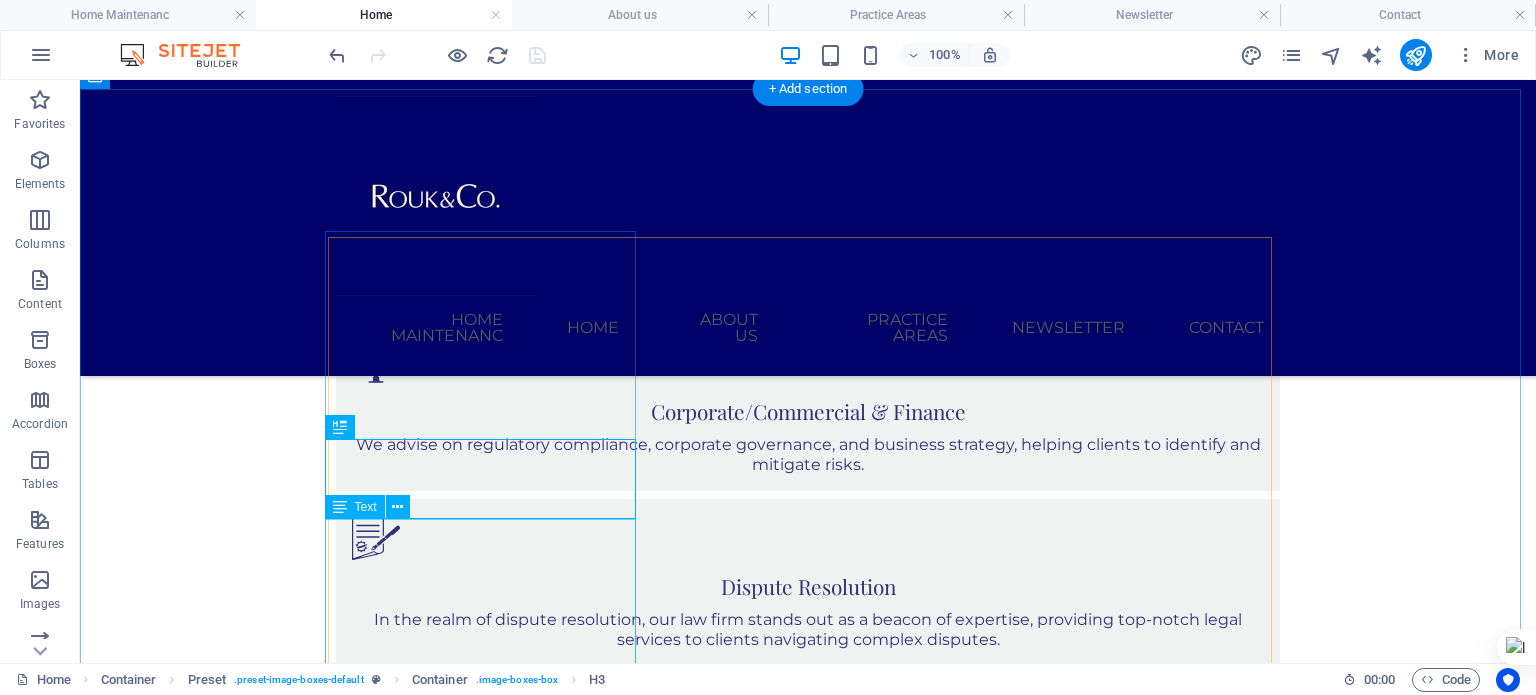 click on "We advise on regulatory compliance, corporate governance, and business strategy, helping clients to identify and mitigate risks.  Read more" at bounding box center (808, 3634) 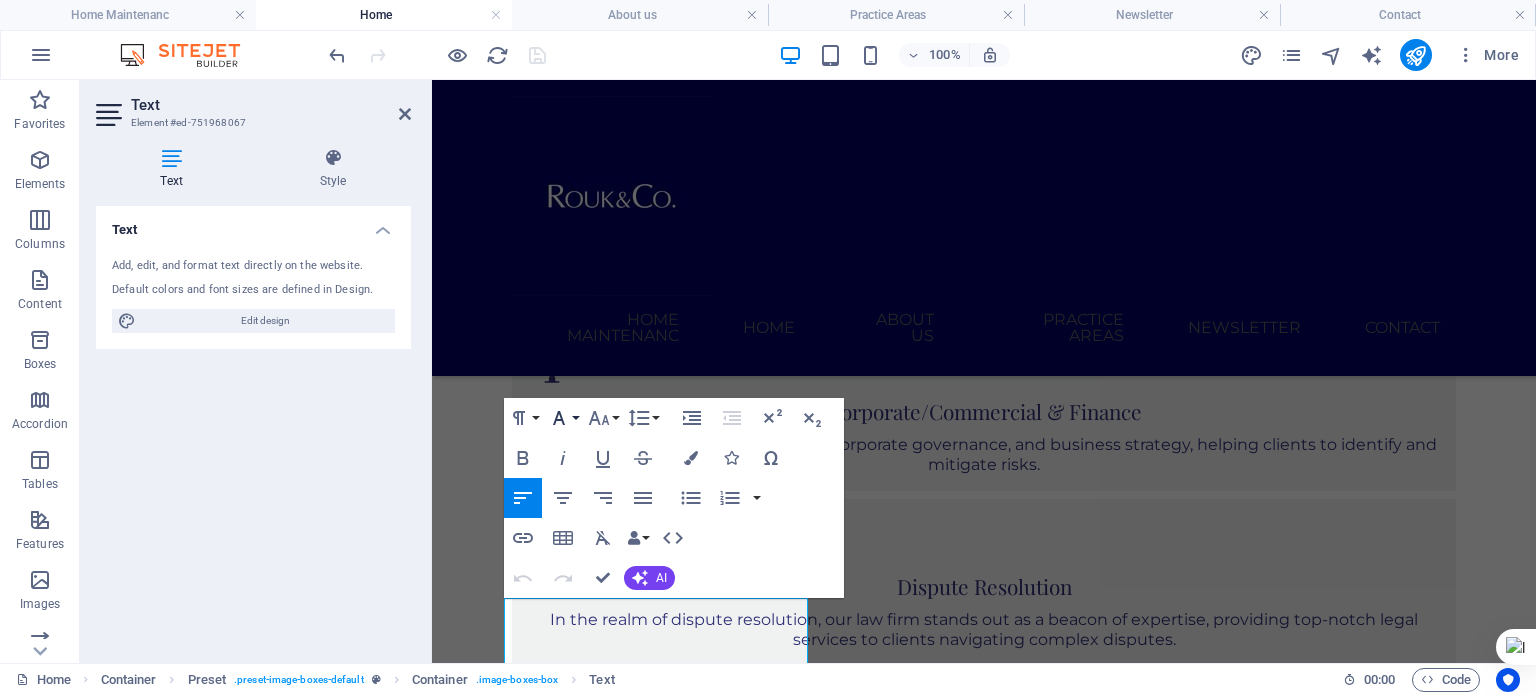 click on "Font Family" at bounding box center [563, 418] 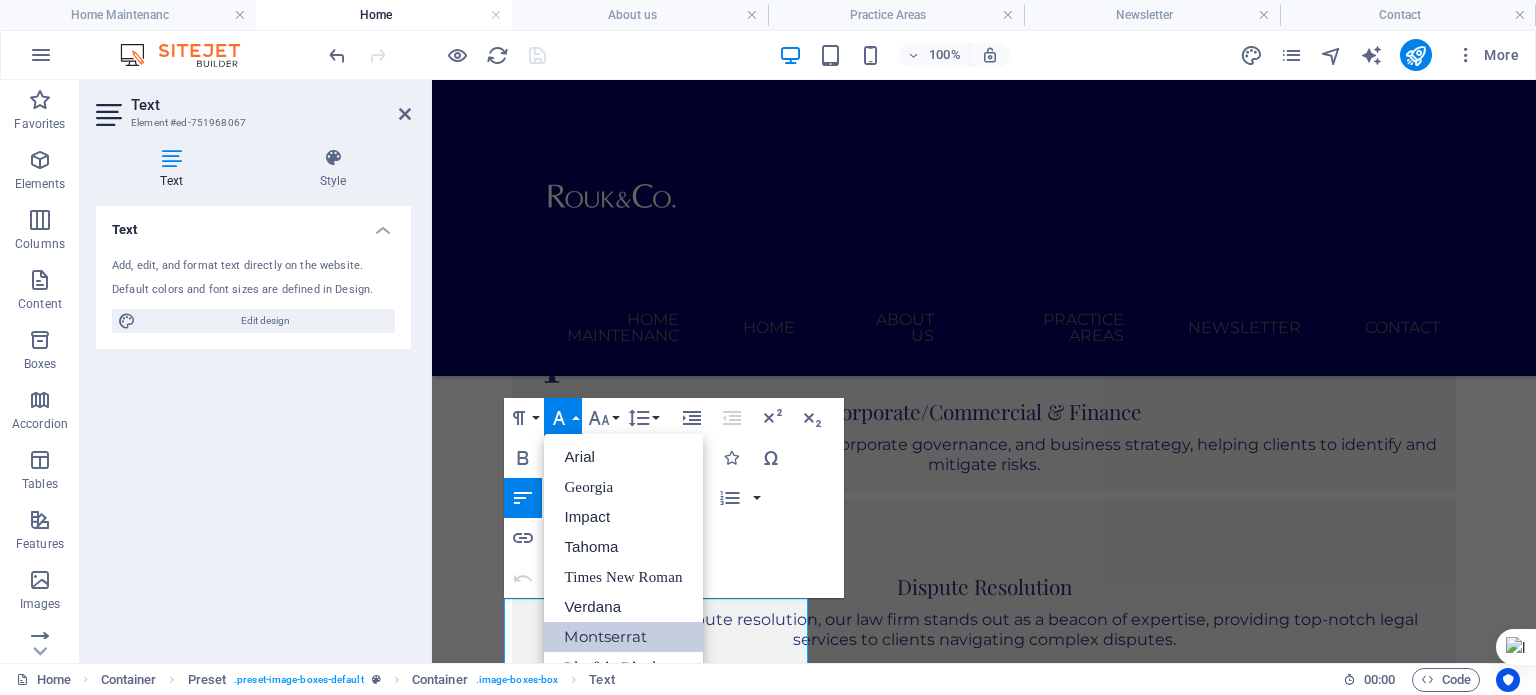 scroll, scrollTop: 0, scrollLeft: 0, axis: both 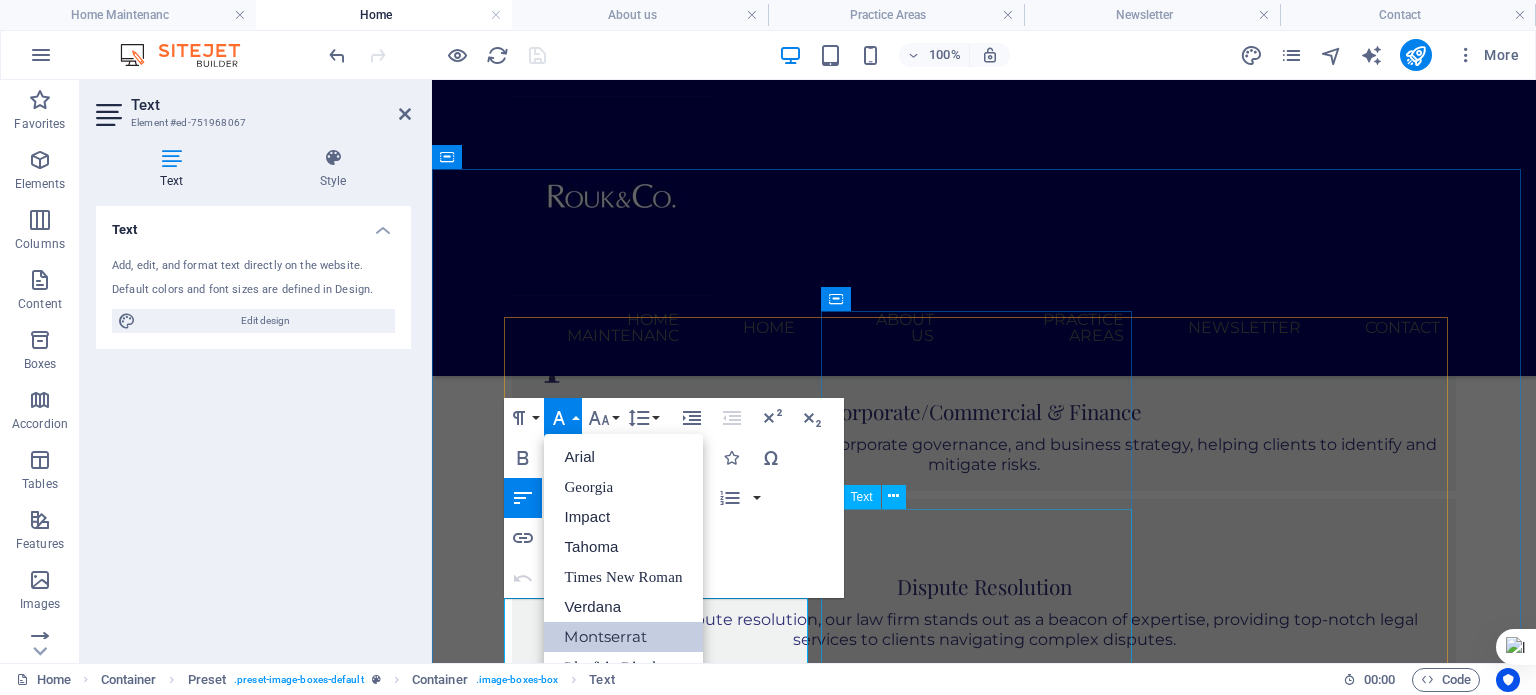 click on "In the realm of dispute resolution, our law firm stands out as a beacon of expertise, providing top-notch legal services to clients navigating complex disputes.  Read more" at bounding box center (984, 4235) 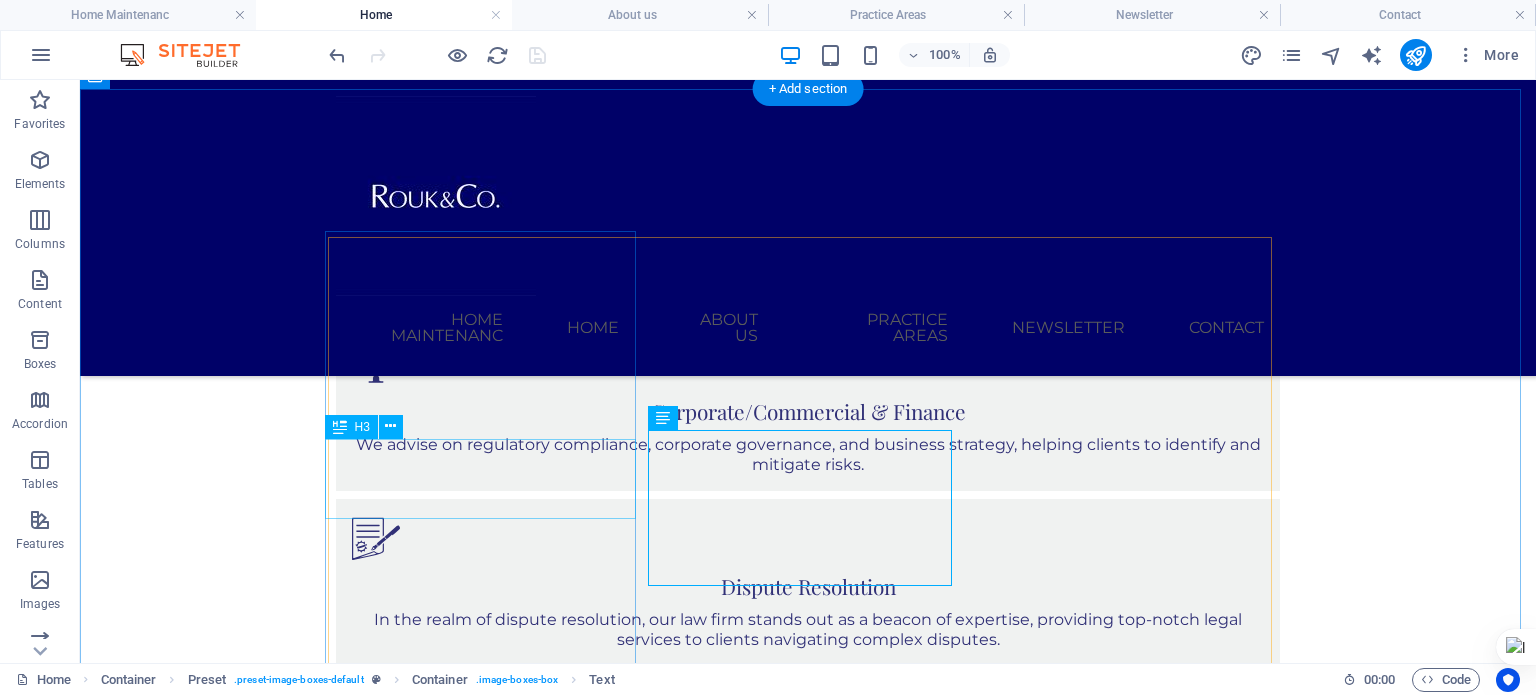 click on "Corporate/Commercial & Finance" at bounding box center (808, 3560) 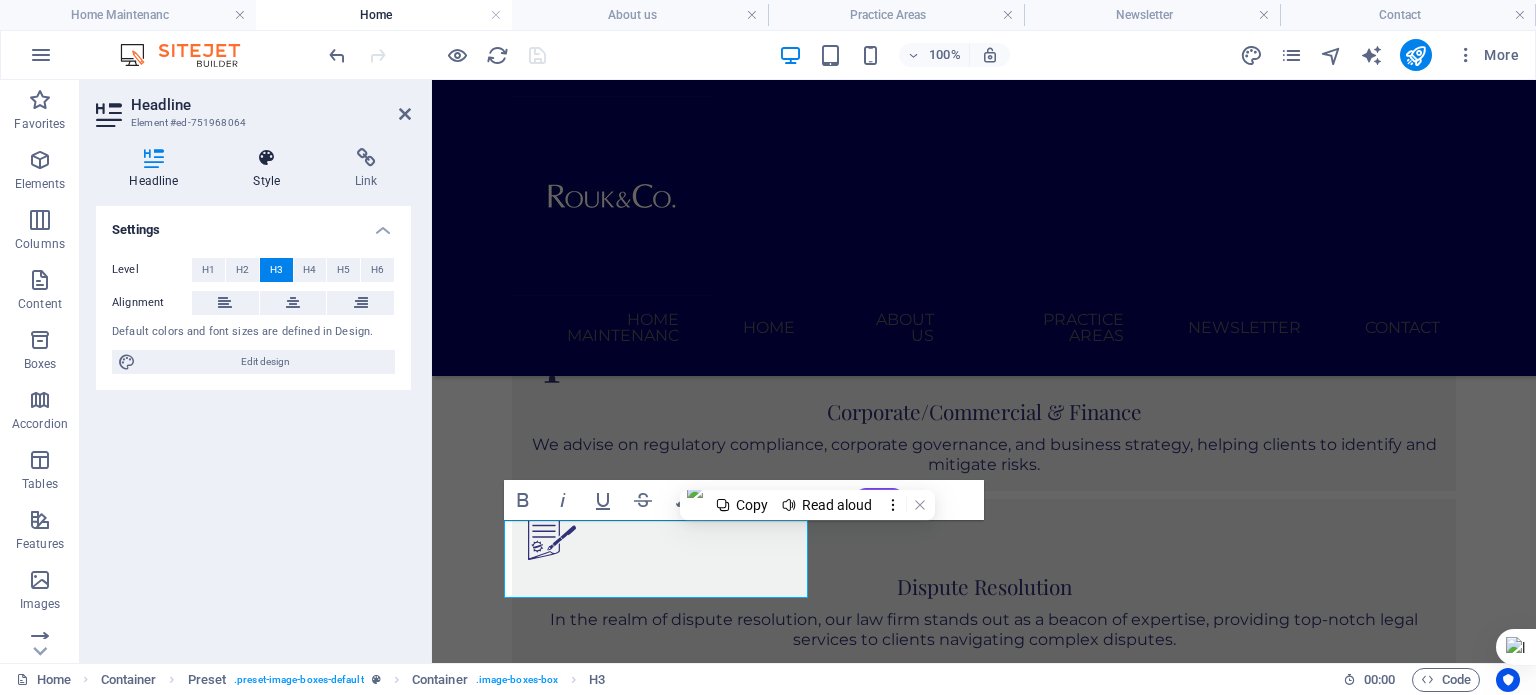 click at bounding box center (267, 158) 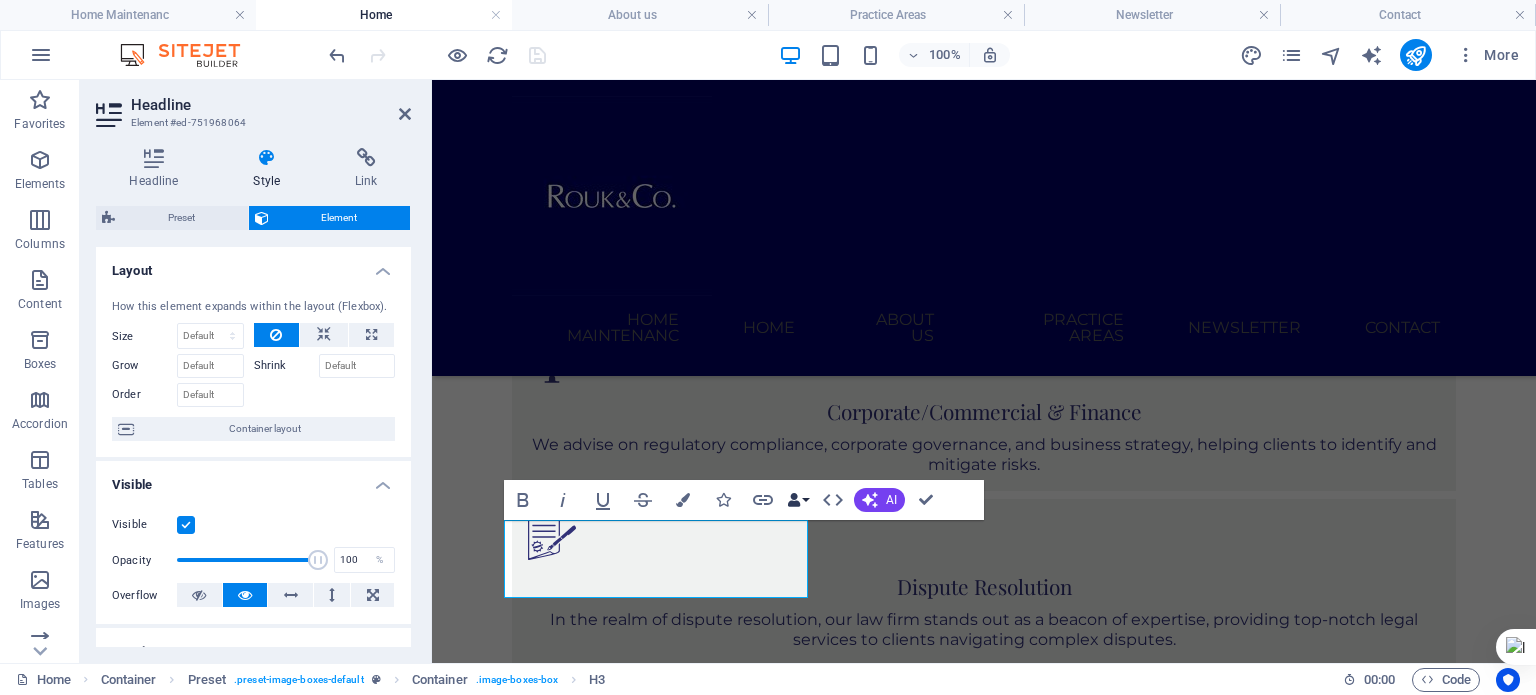 click on "Data Bindings" at bounding box center [798, 500] 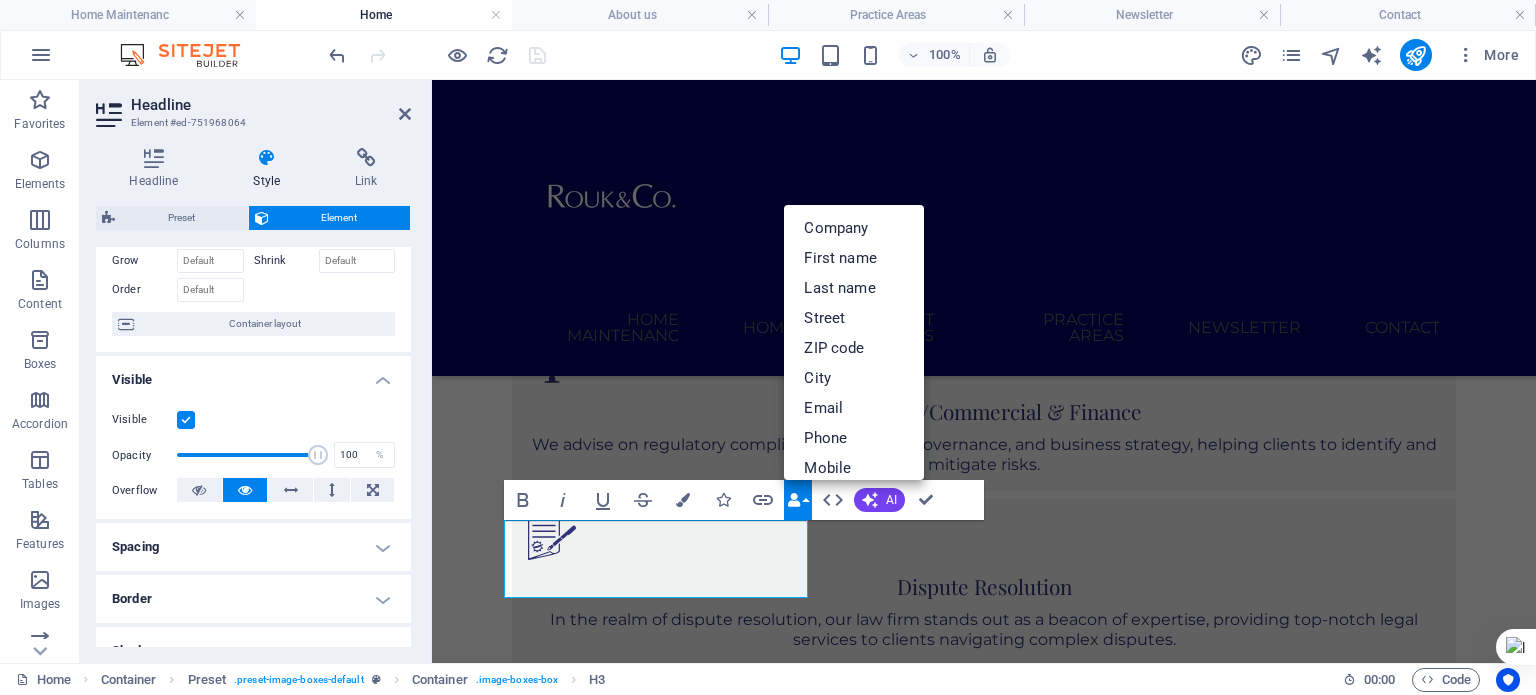 scroll, scrollTop: 107, scrollLeft: 0, axis: vertical 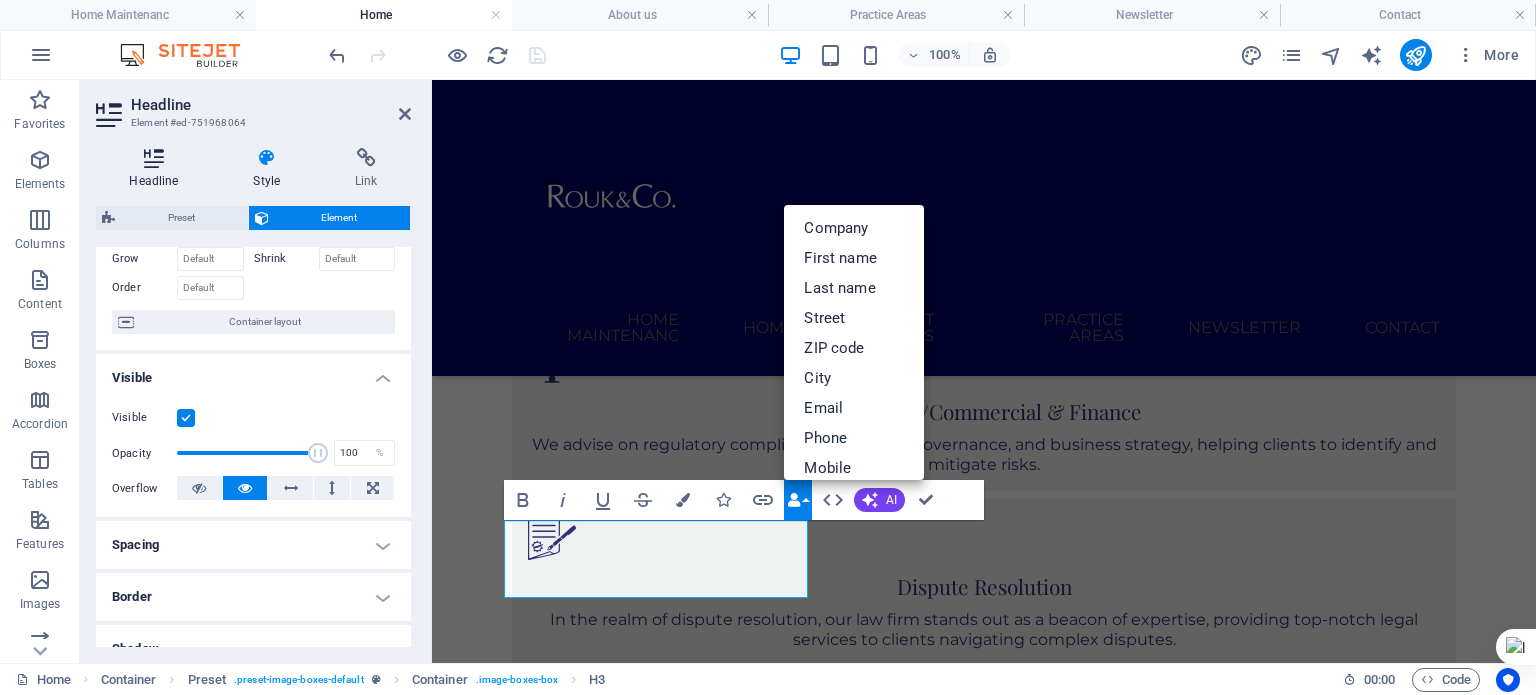 click at bounding box center [154, 158] 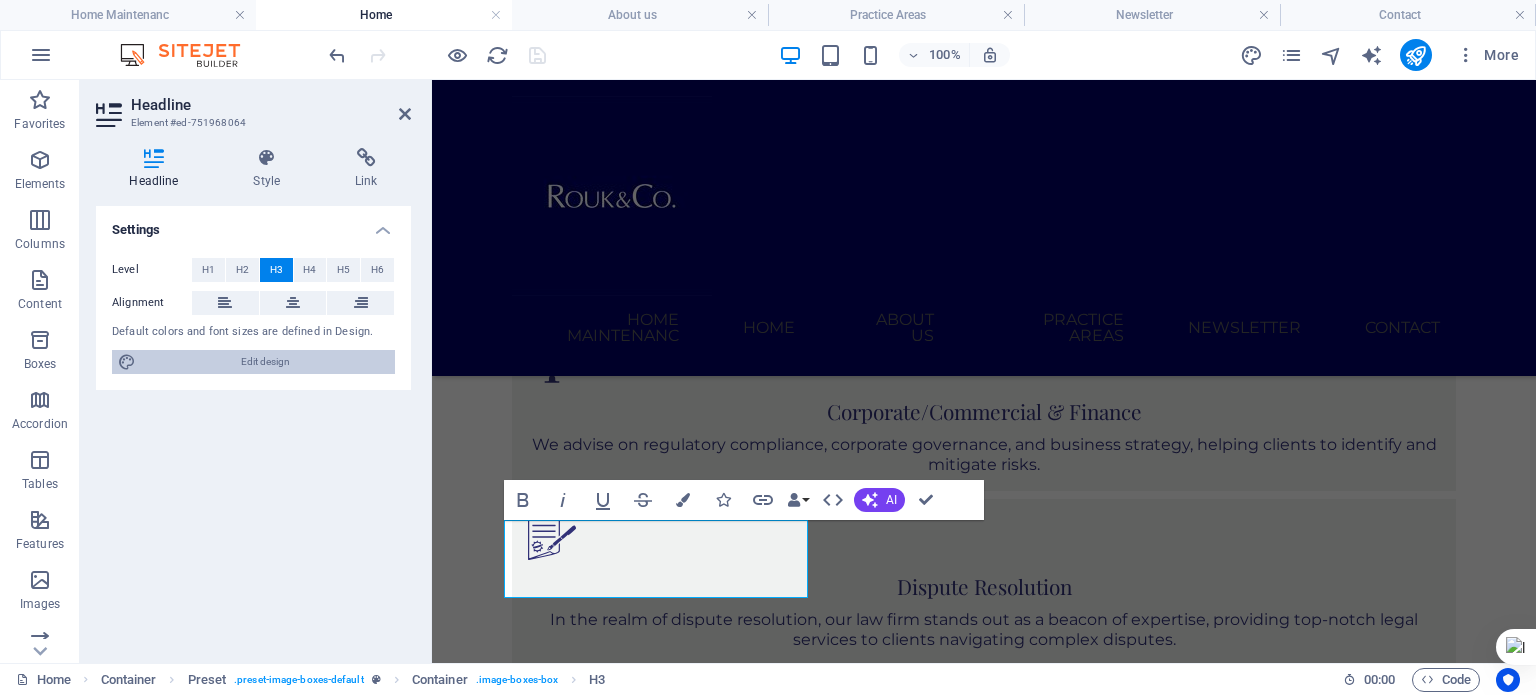 click on "Edit design" at bounding box center (265, 362) 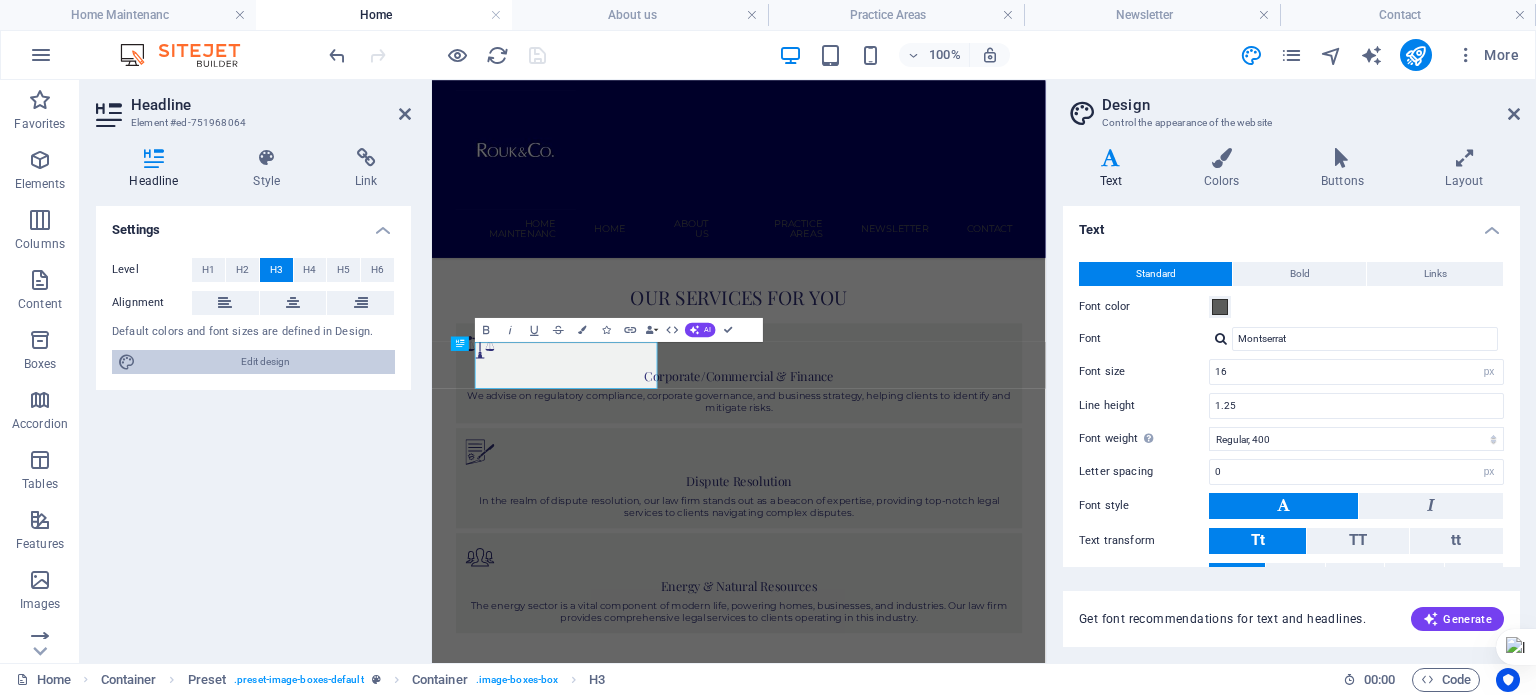scroll, scrollTop: 1796, scrollLeft: 0, axis: vertical 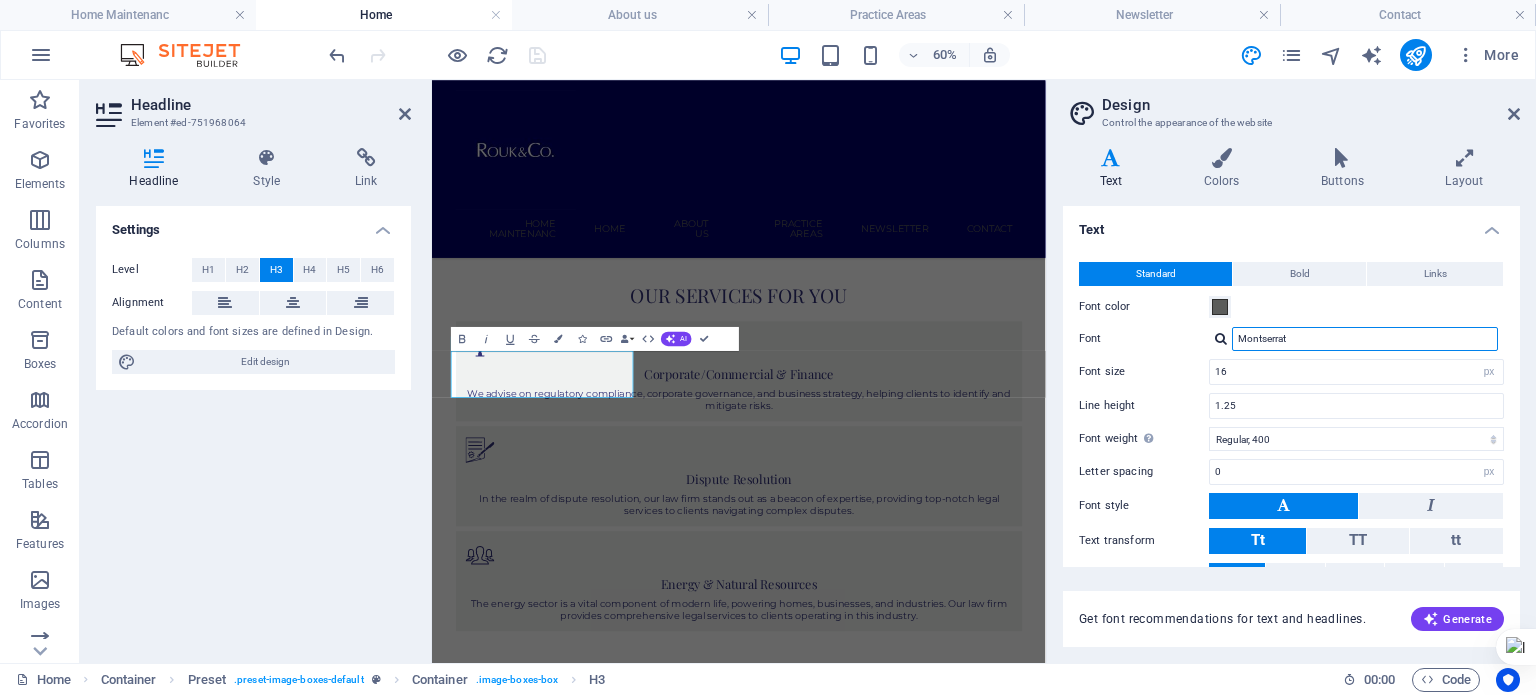 click on "Montserrat" at bounding box center [1365, 339] 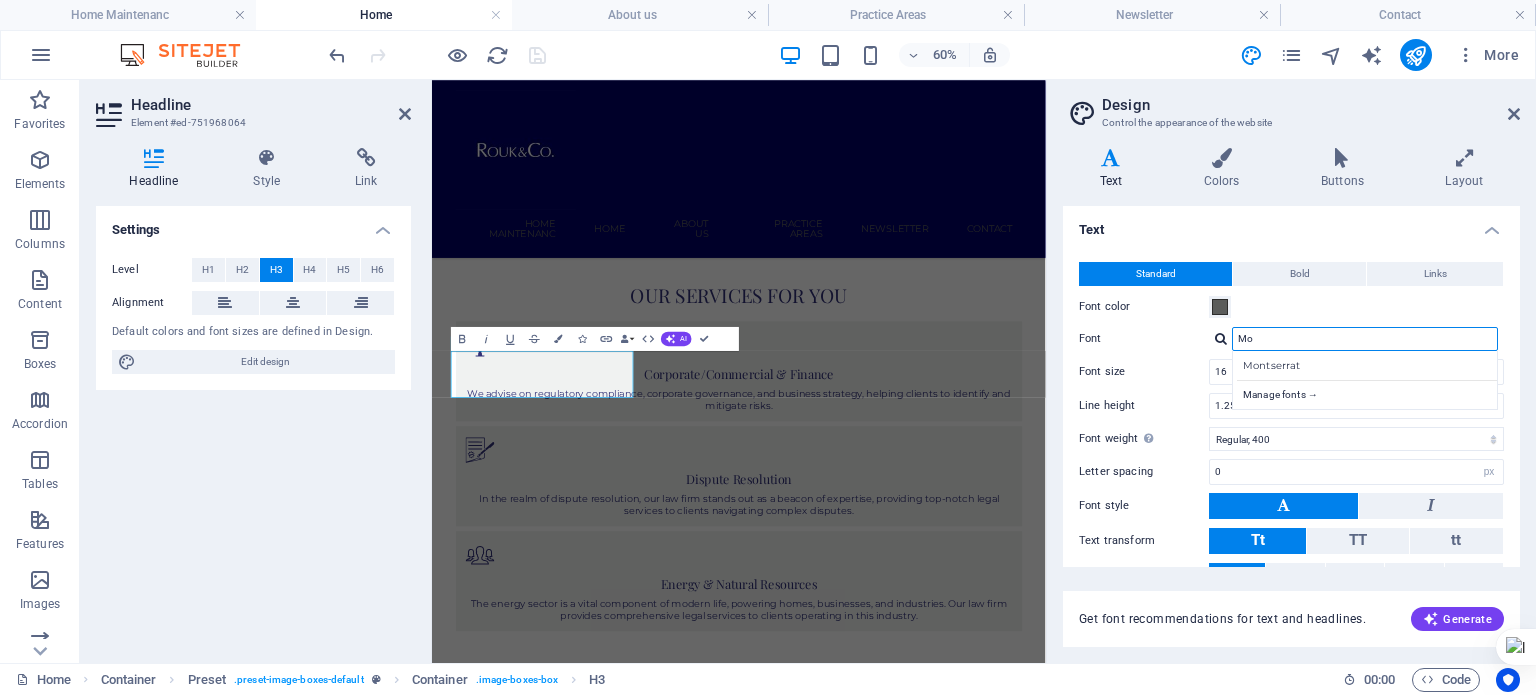 type on "M" 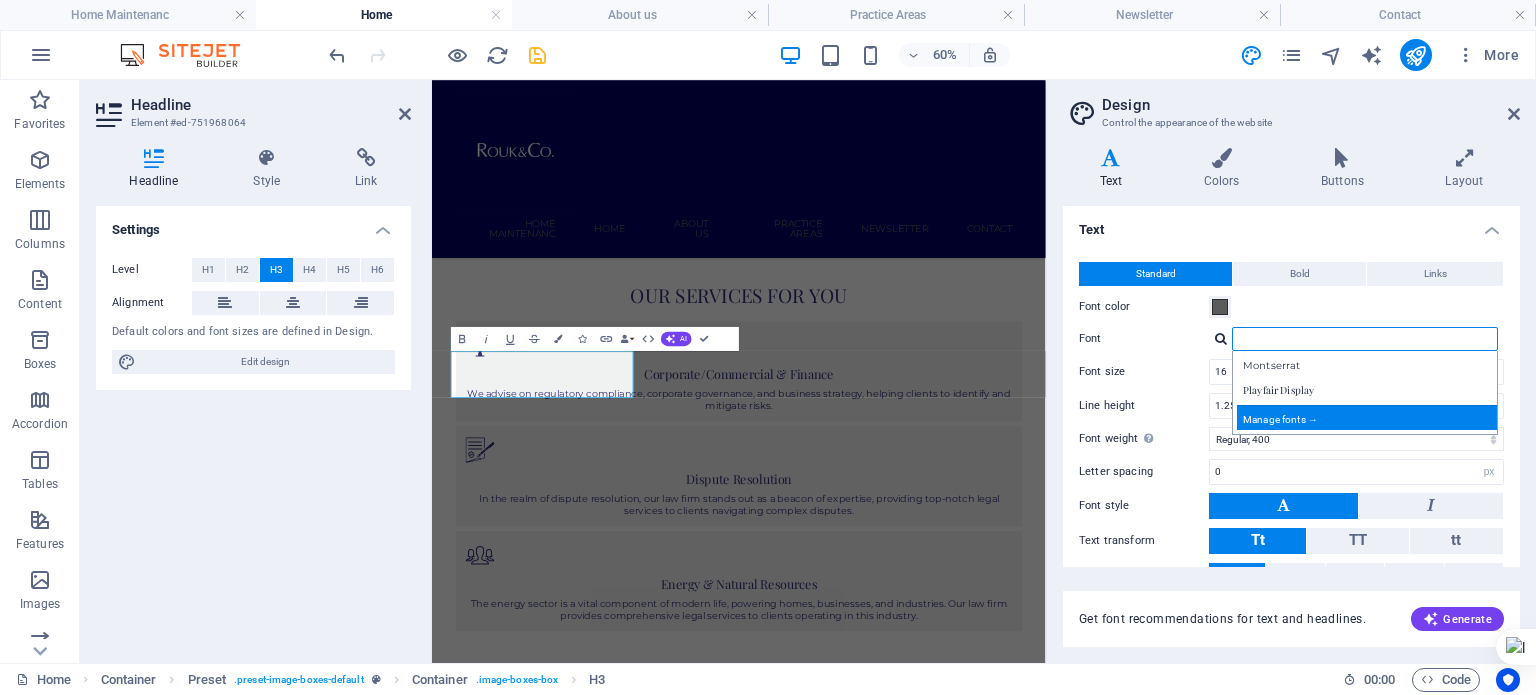 type 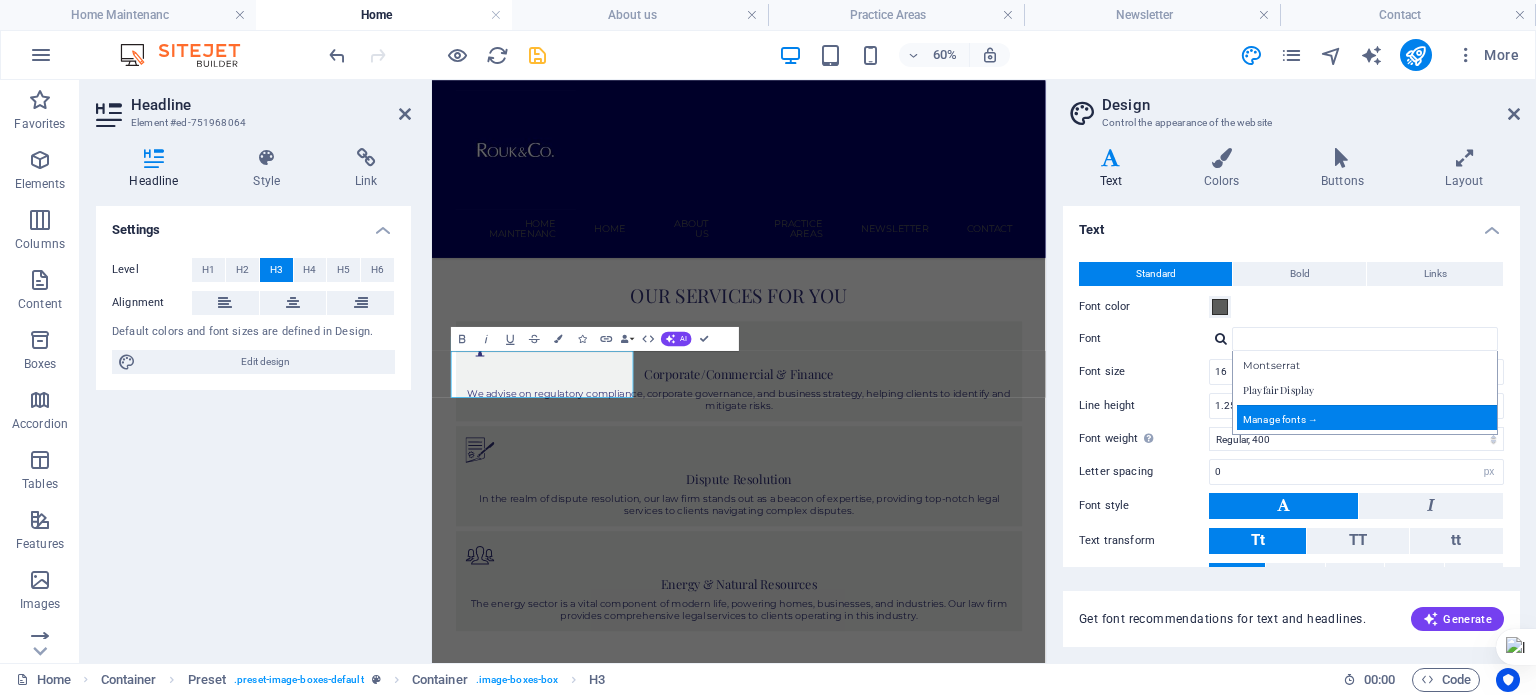 click on "Manage fonts →" at bounding box center (1369, 417) 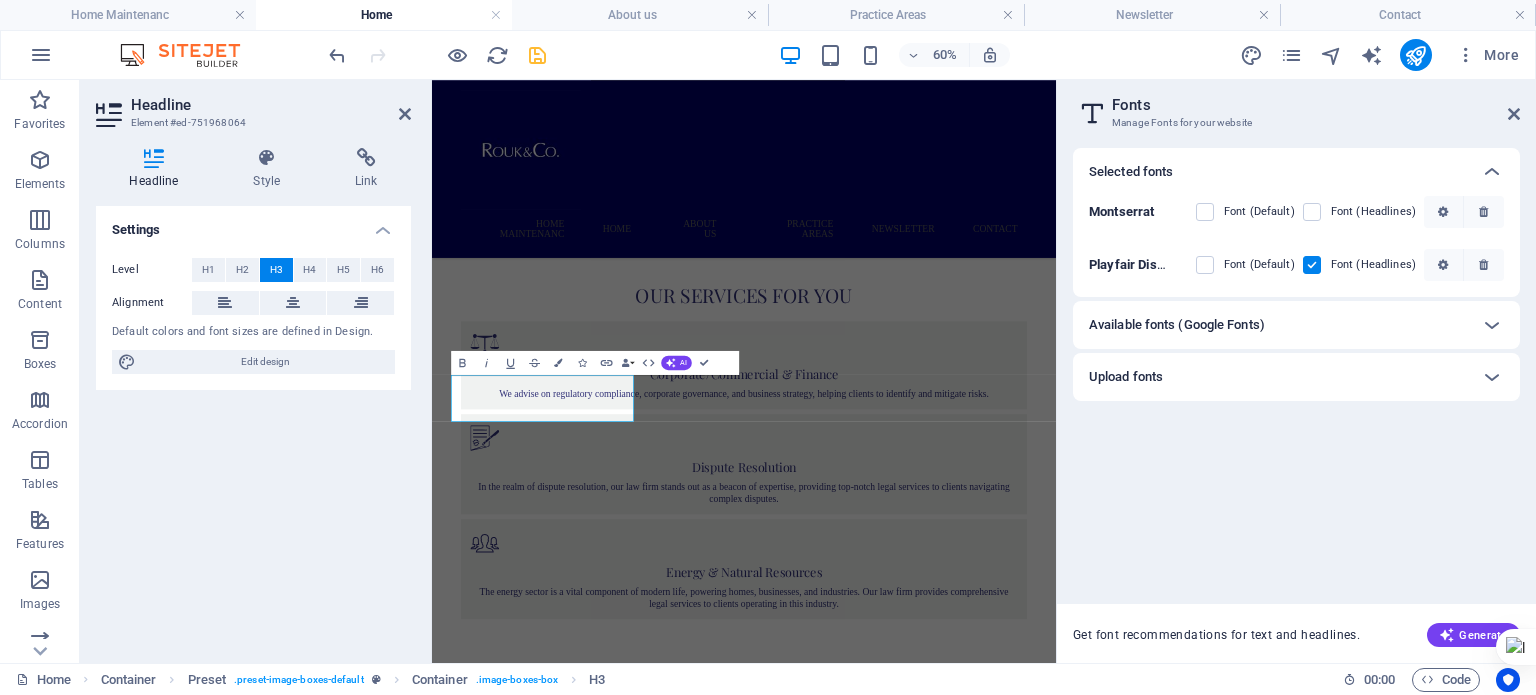 scroll, scrollTop: 1756, scrollLeft: 0, axis: vertical 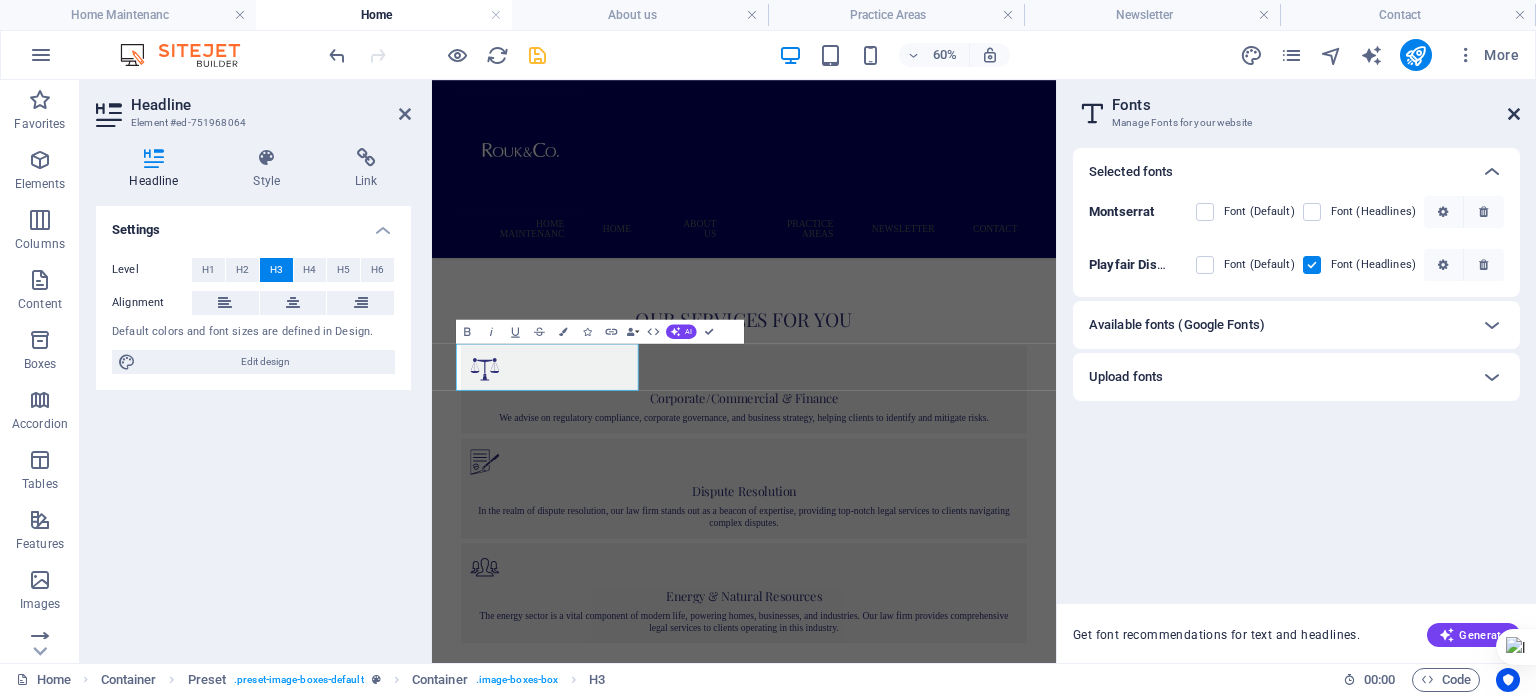 click at bounding box center [1514, 114] 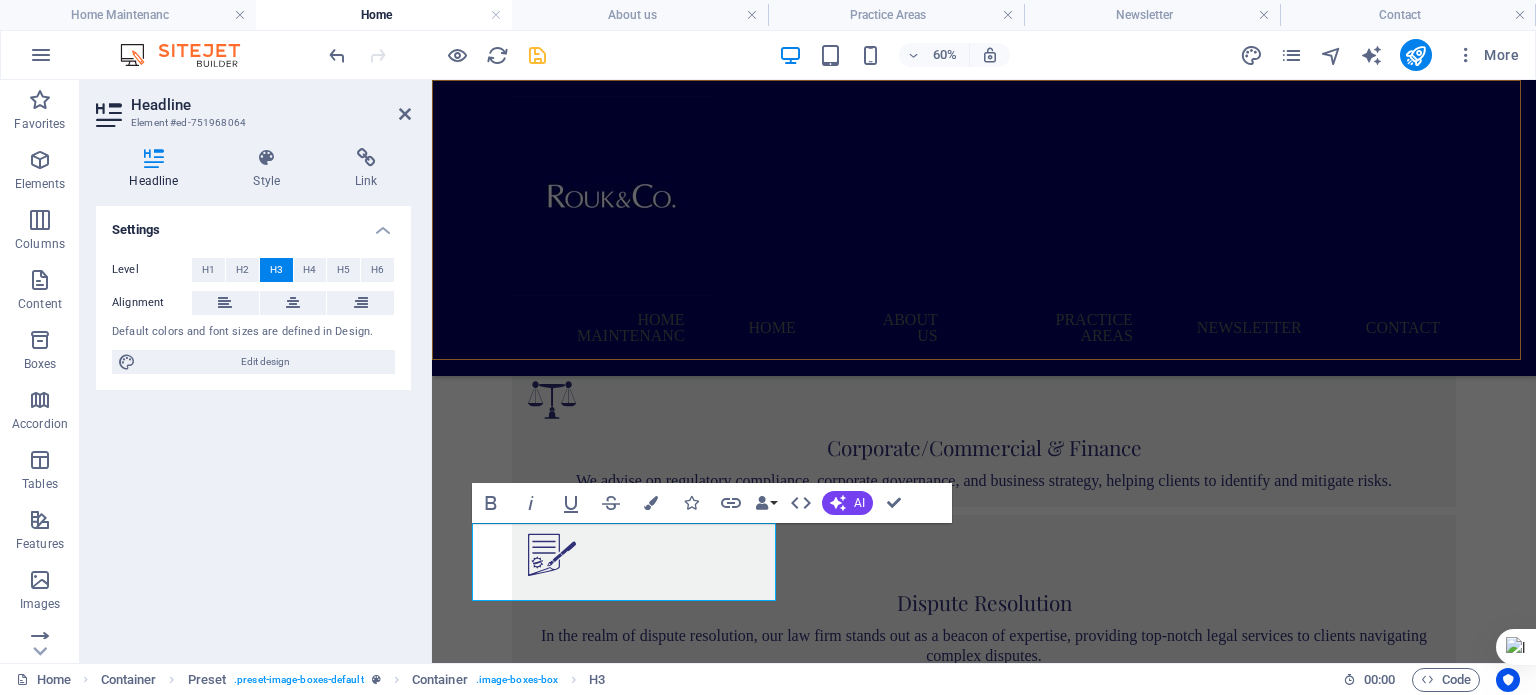scroll, scrollTop: 1752, scrollLeft: 0, axis: vertical 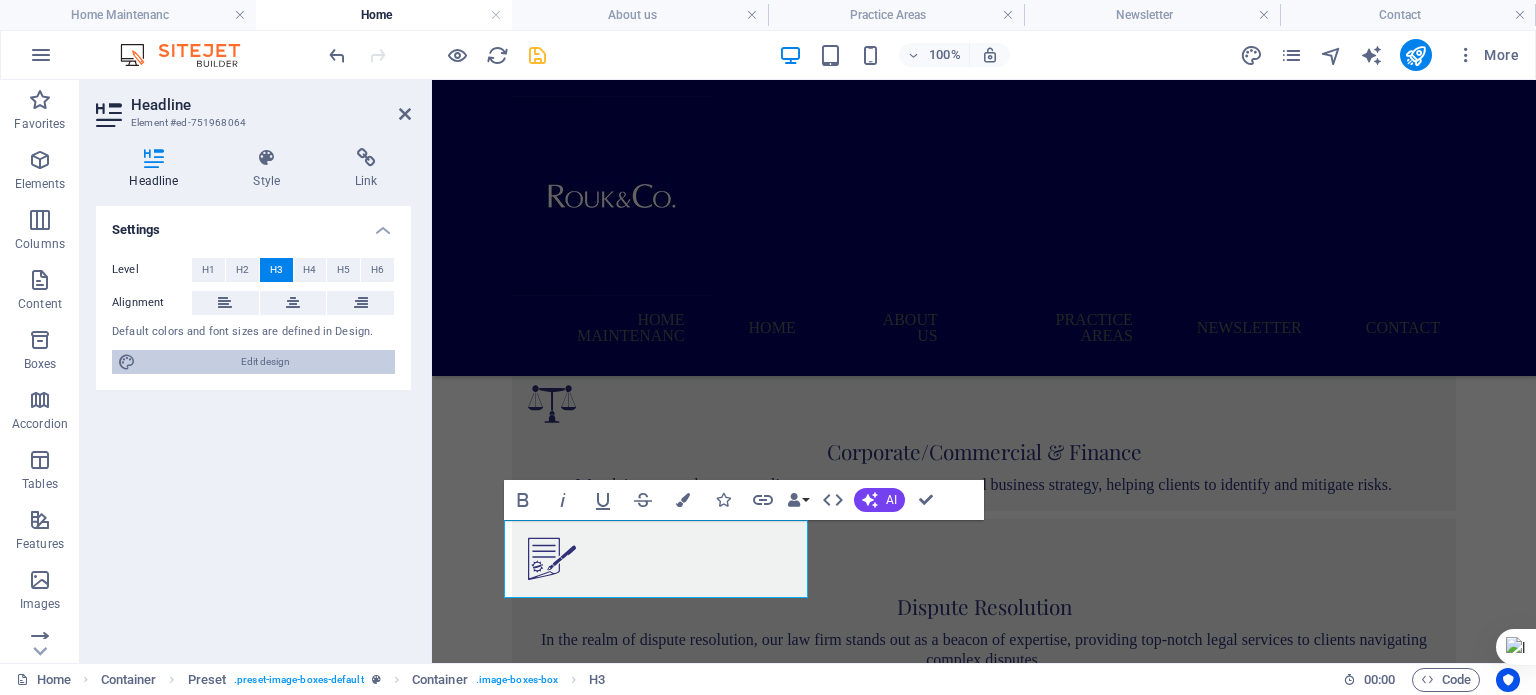 click on "Edit design" at bounding box center (265, 362) 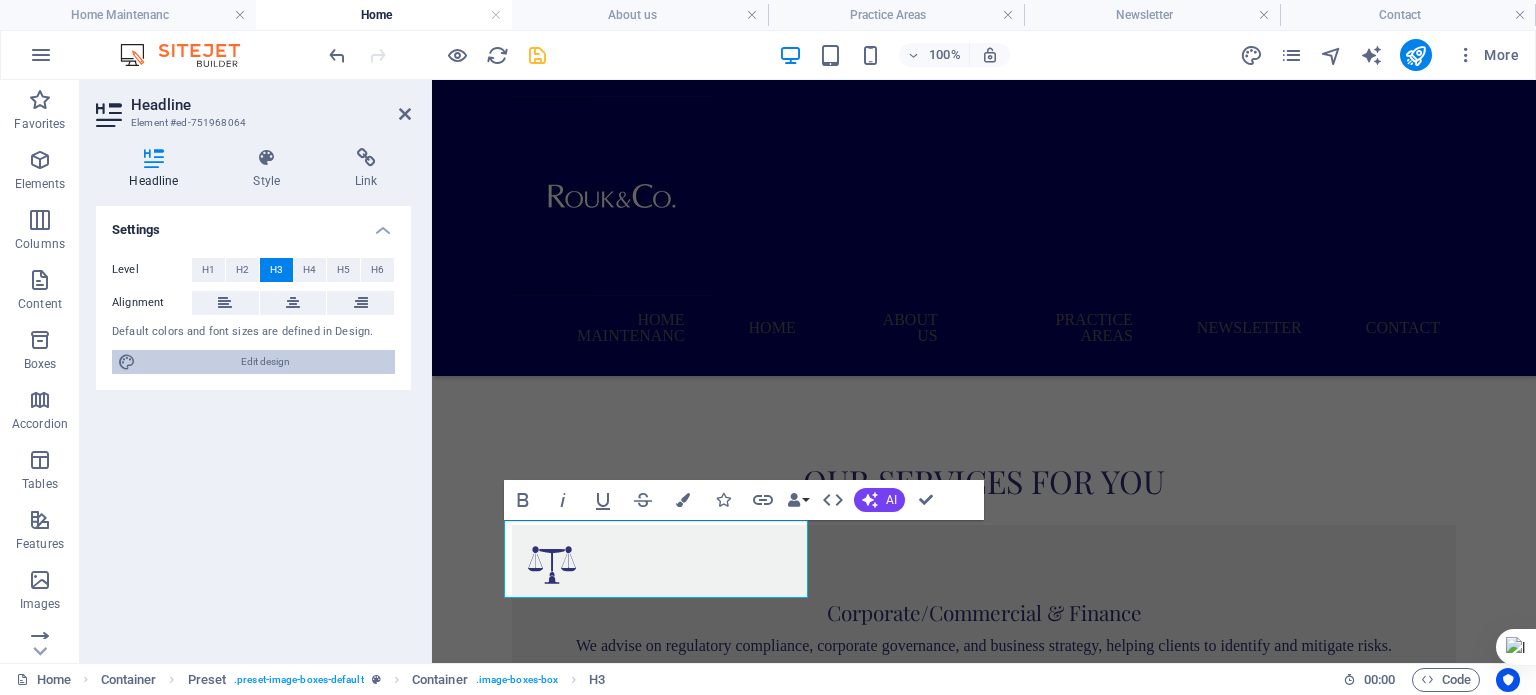 scroll, scrollTop: 1756, scrollLeft: 0, axis: vertical 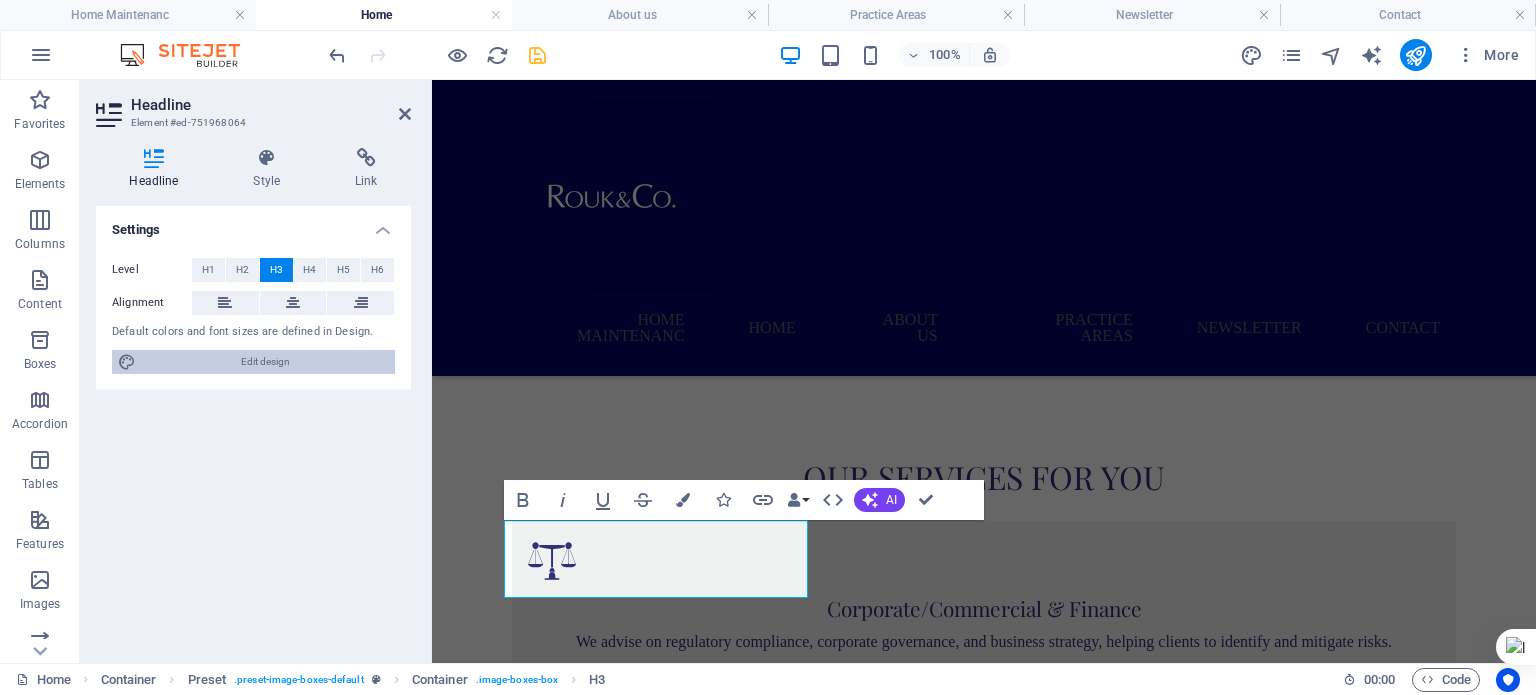 select on "px" 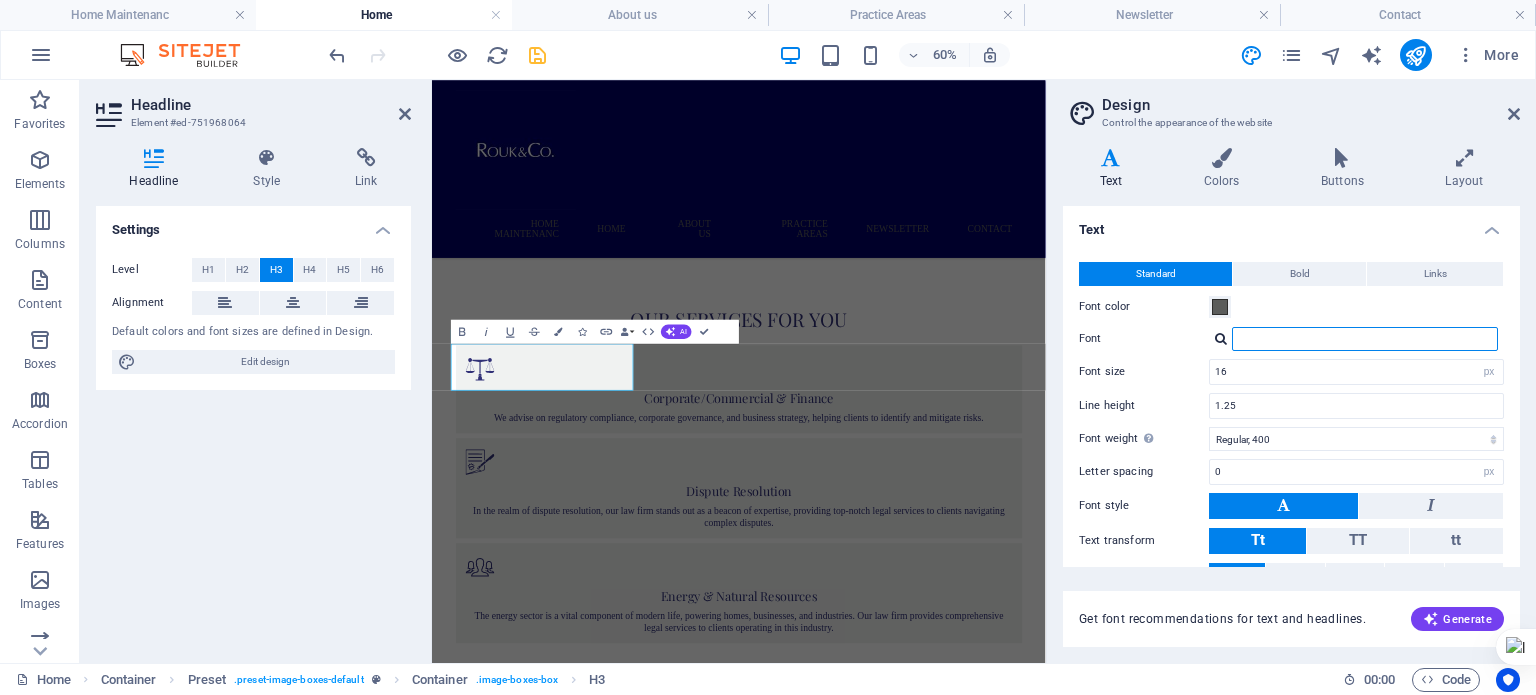 click on "Font" at bounding box center [1365, 339] 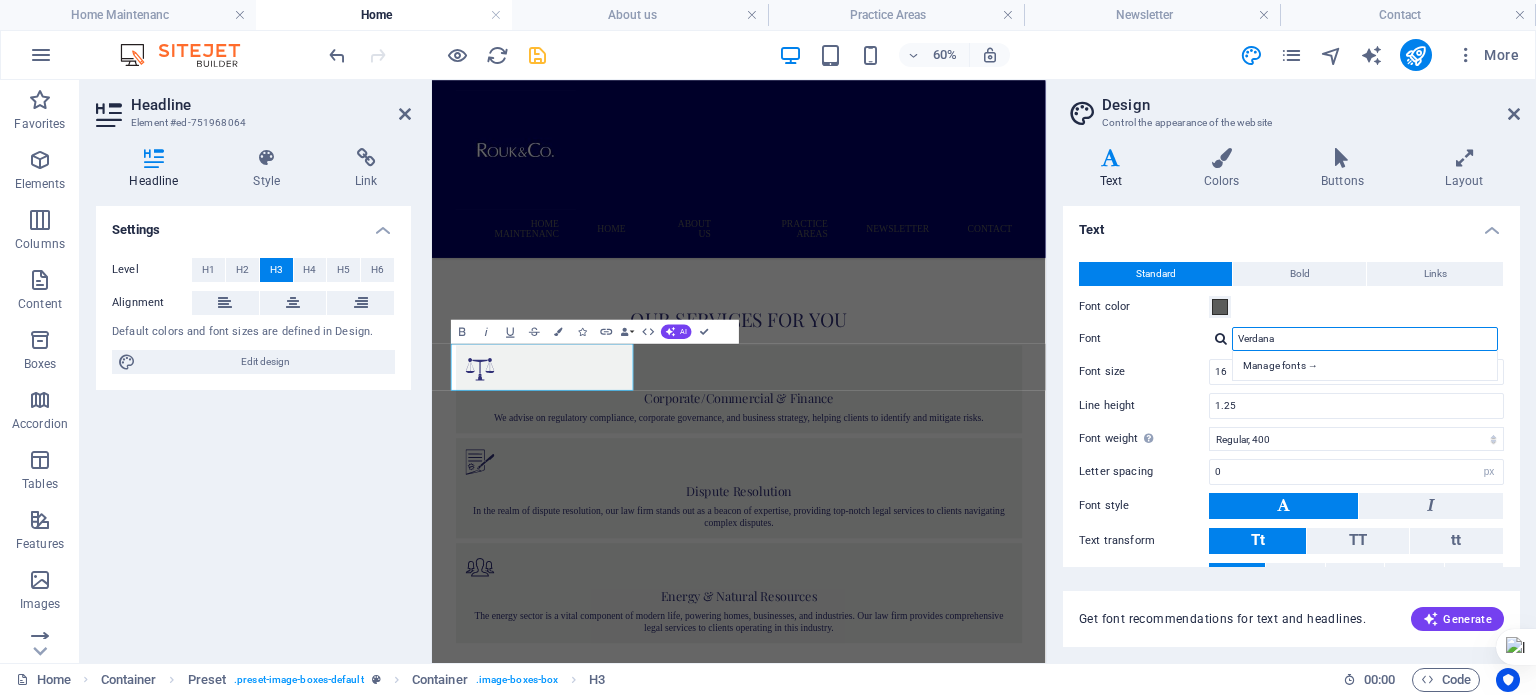 type on "Verdana" 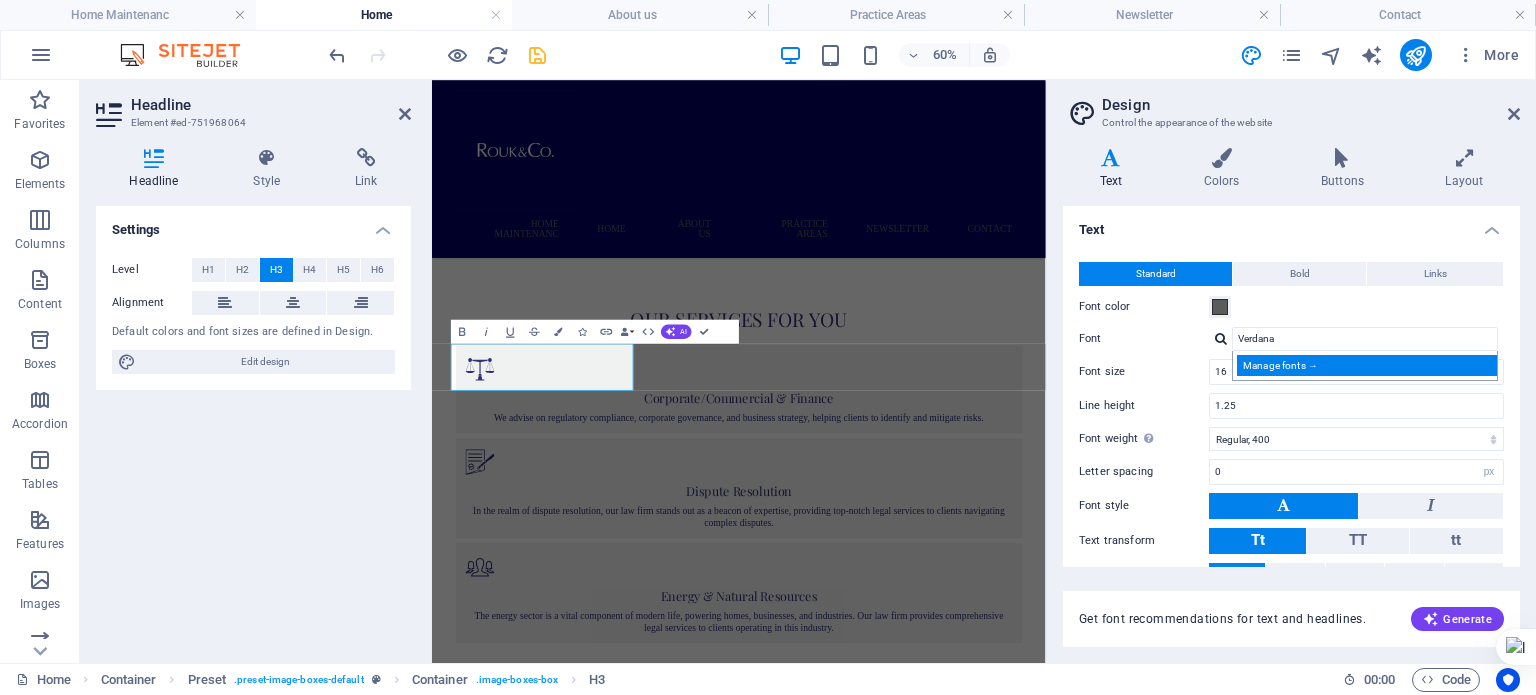 click on "Manage fonts →" at bounding box center [1369, 365] 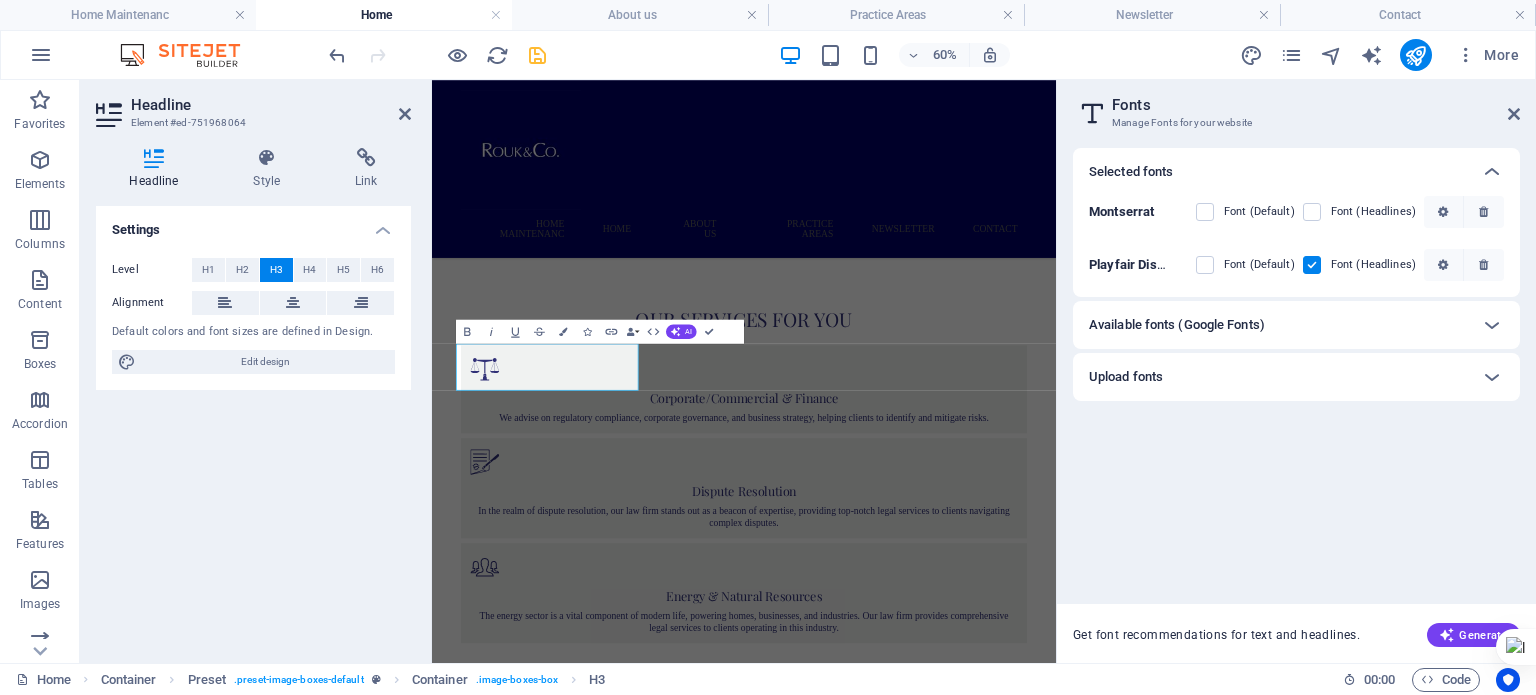 click on "Upload fonts" at bounding box center (1278, 377) 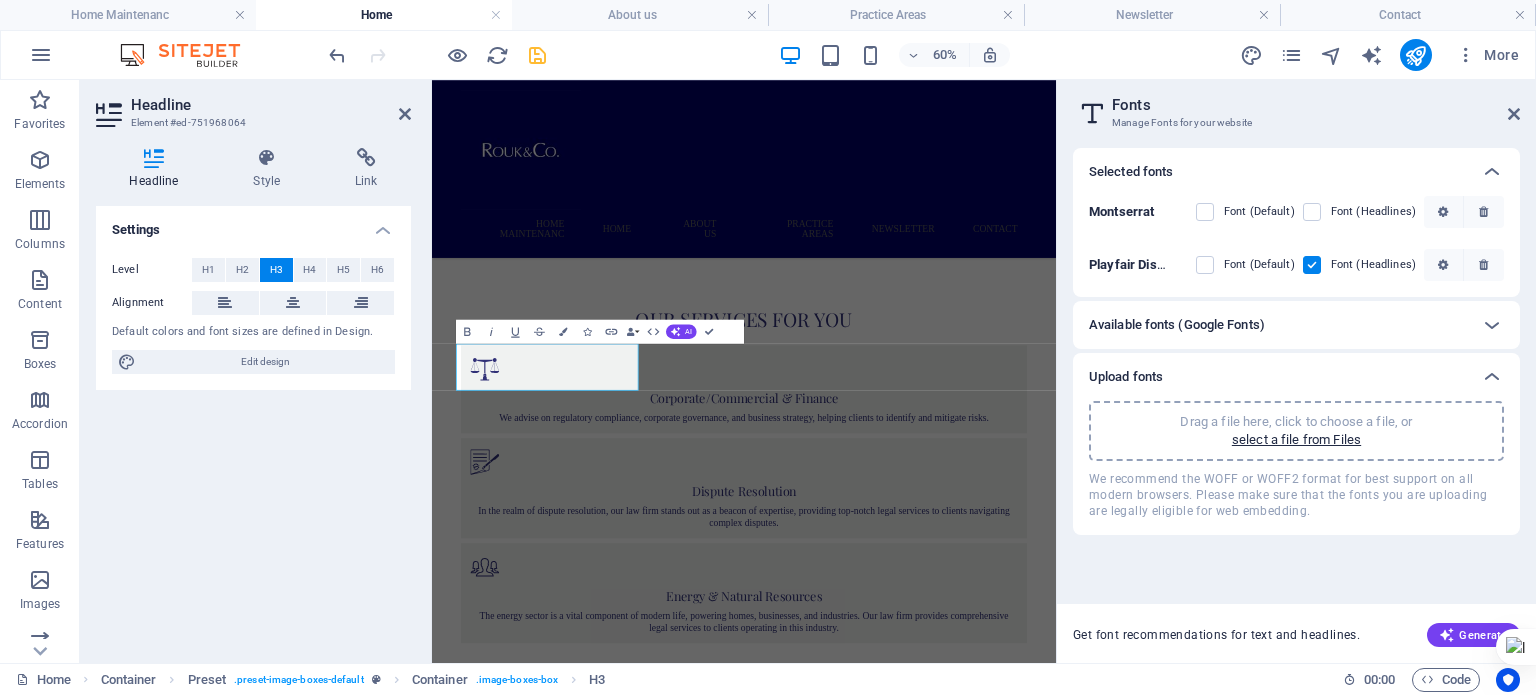 click on "Available fonts (Google Fonts)" at bounding box center [1278, 325] 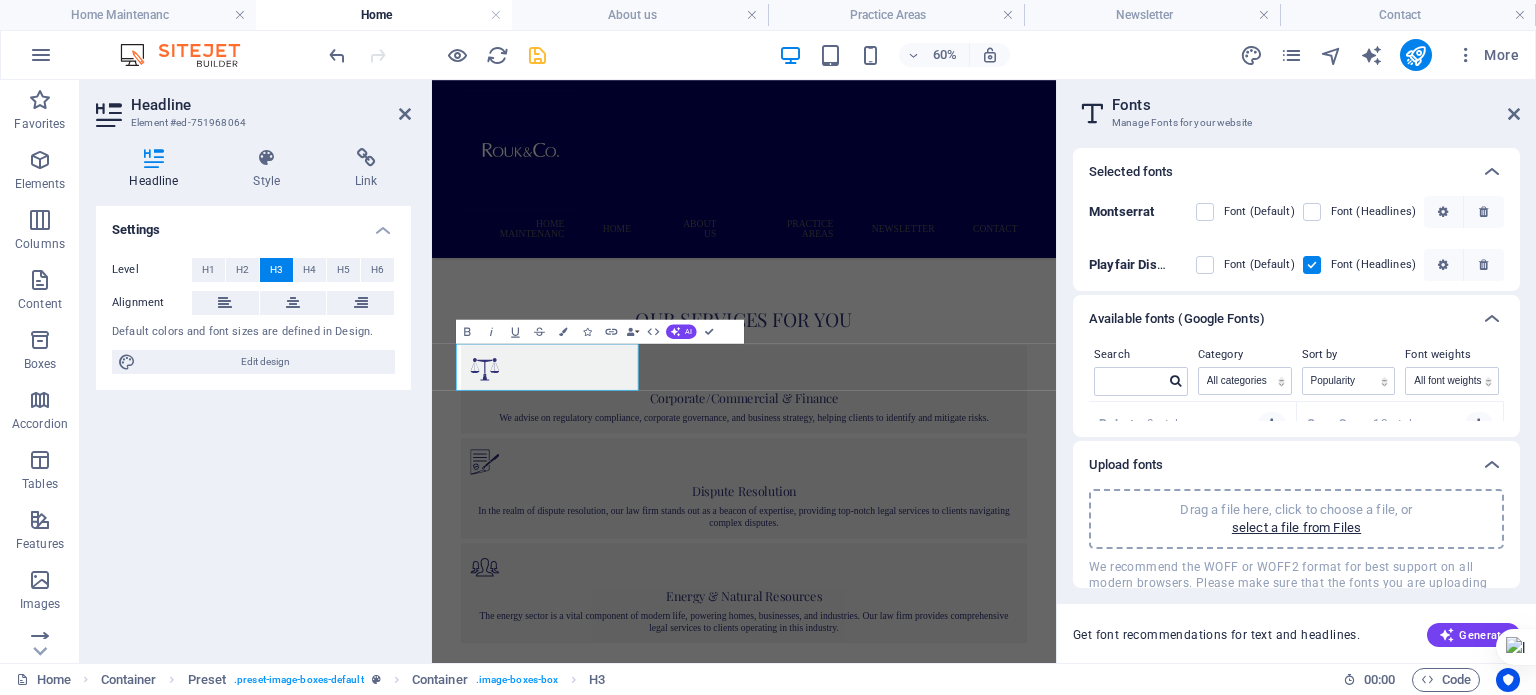 scroll, scrollTop: 1804, scrollLeft: 0, axis: vertical 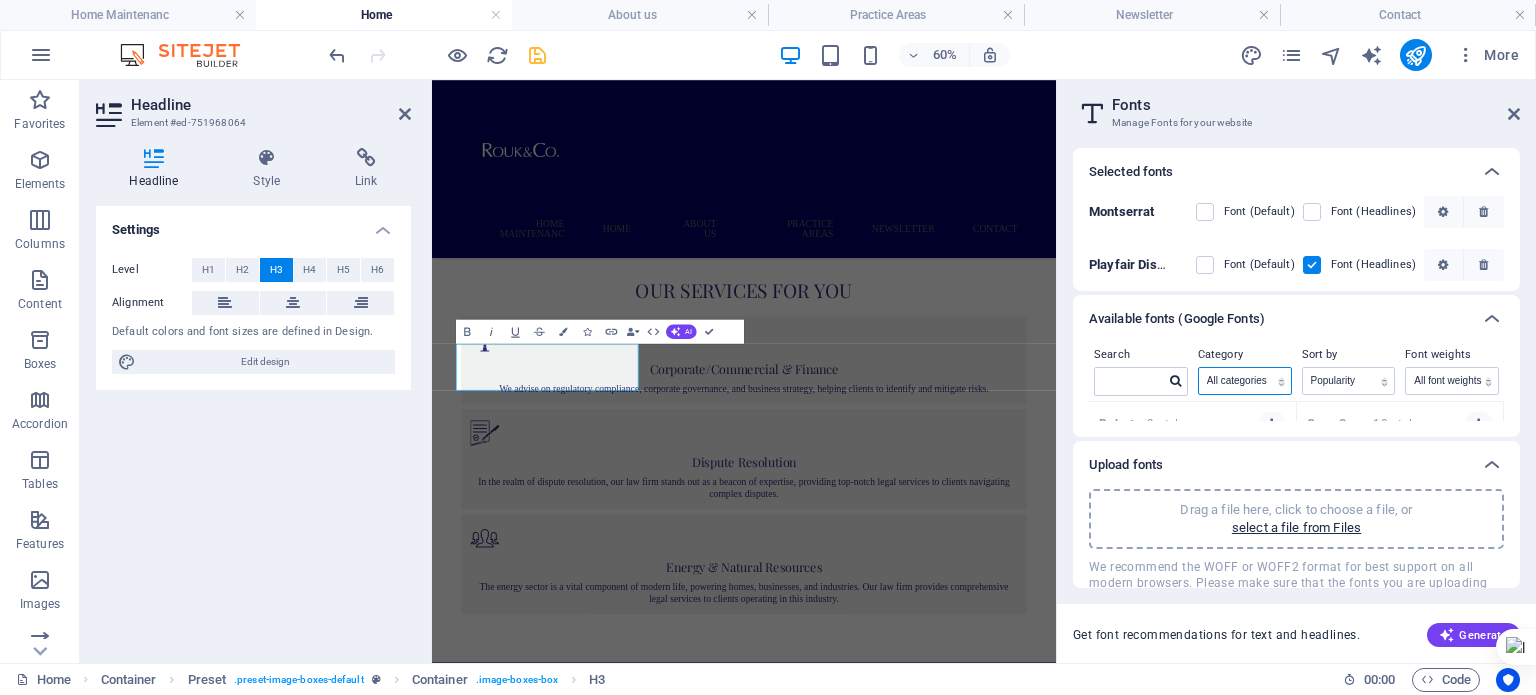 click on "All categories serif display monospace sans-serif handwriting" at bounding box center (1245, 381) 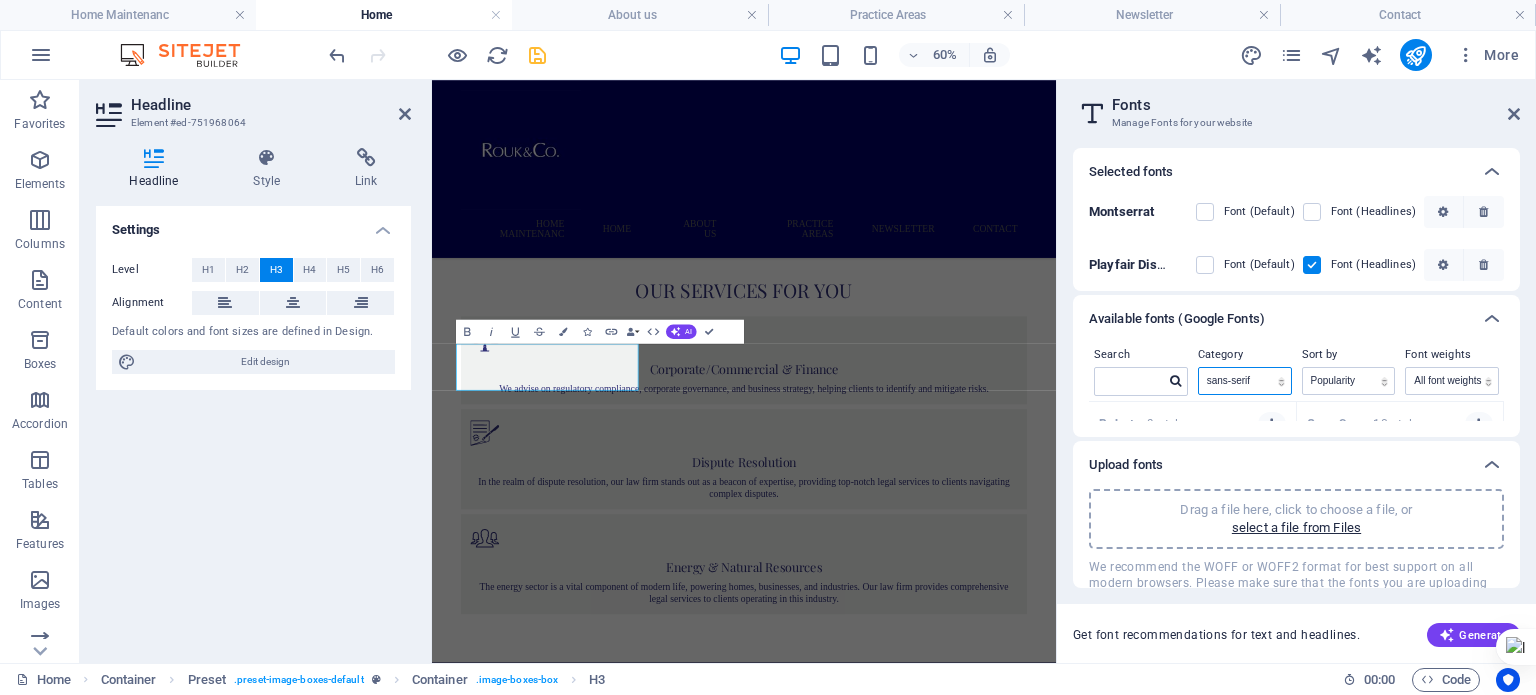 click on "All categories serif display monospace sans-serif handwriting" at bounding box center (1245, 381) 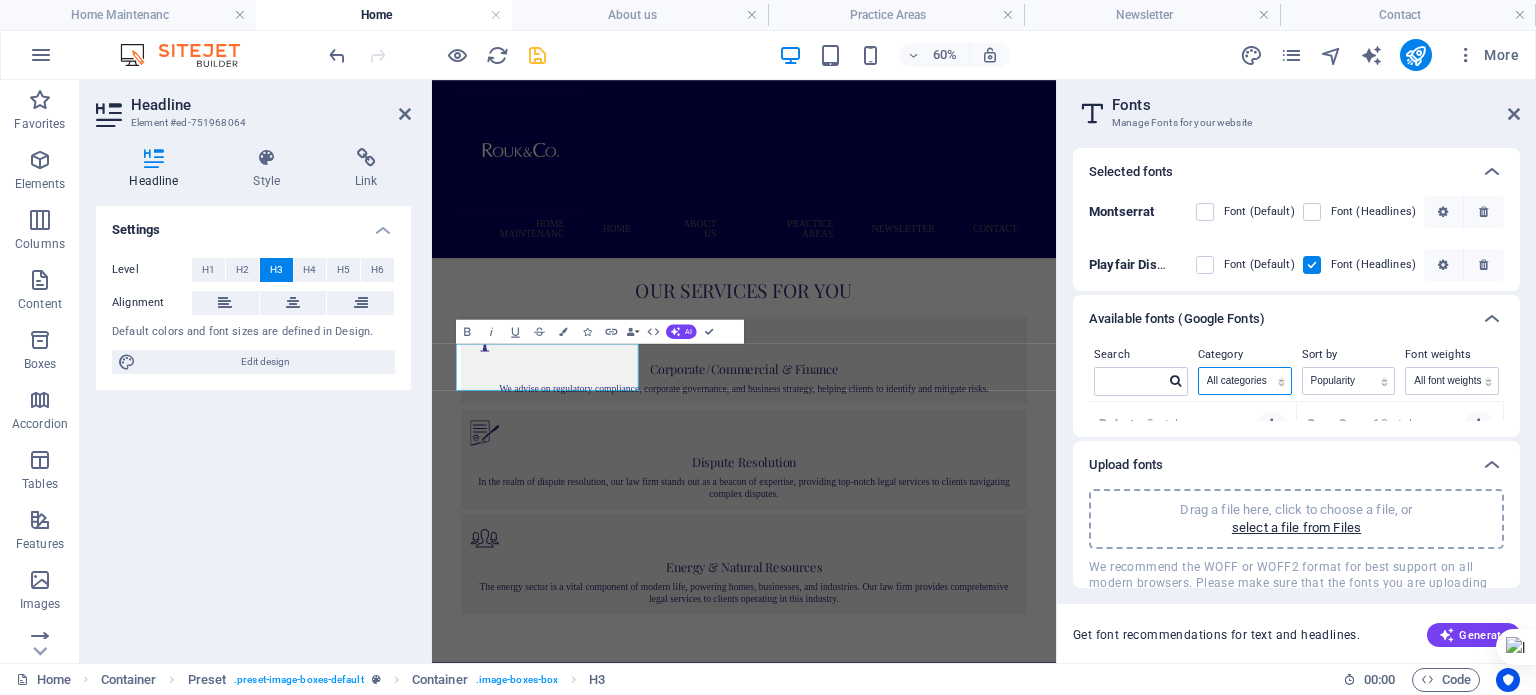 click on "All categories serif display monospace sans-serif handwriting" at bounding box center [1245, 381] 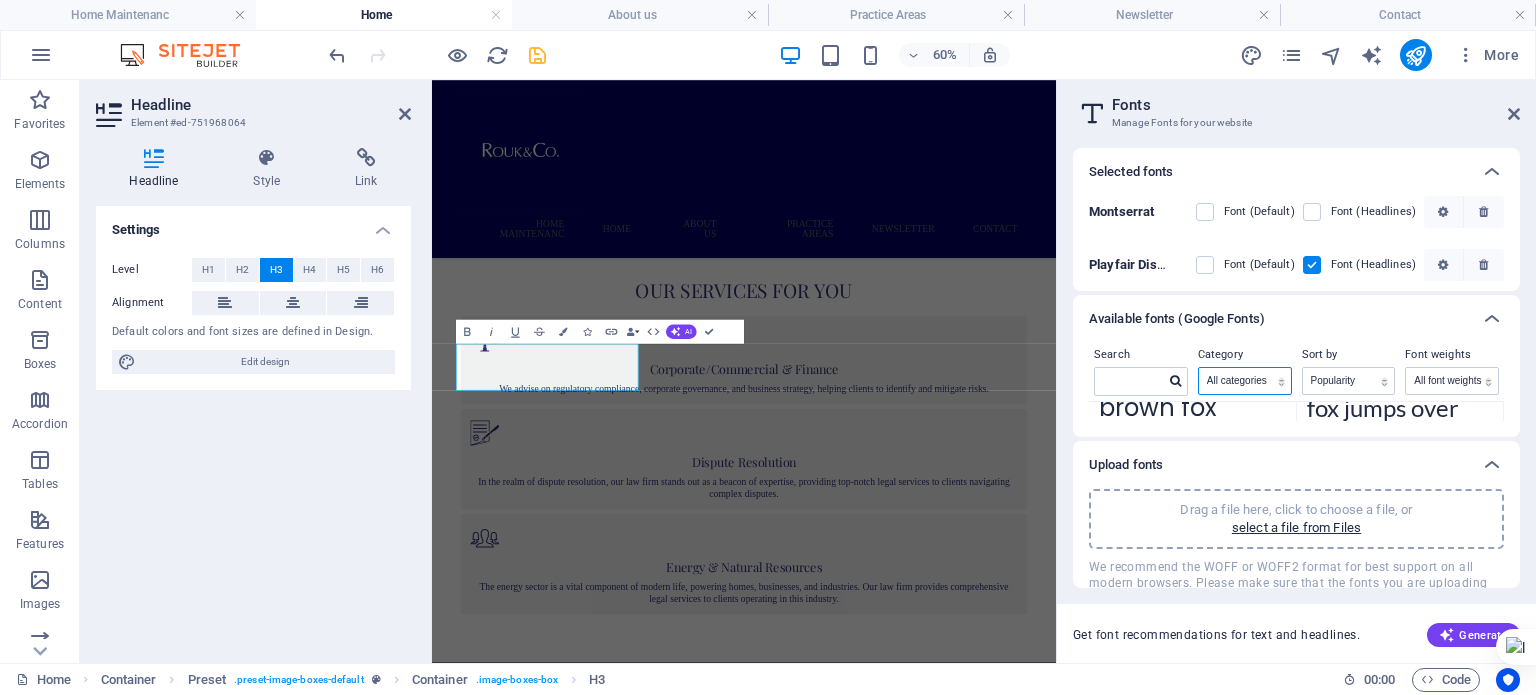 scroll, scrollTop: 412, scrollLeft: 0, axis: vertical 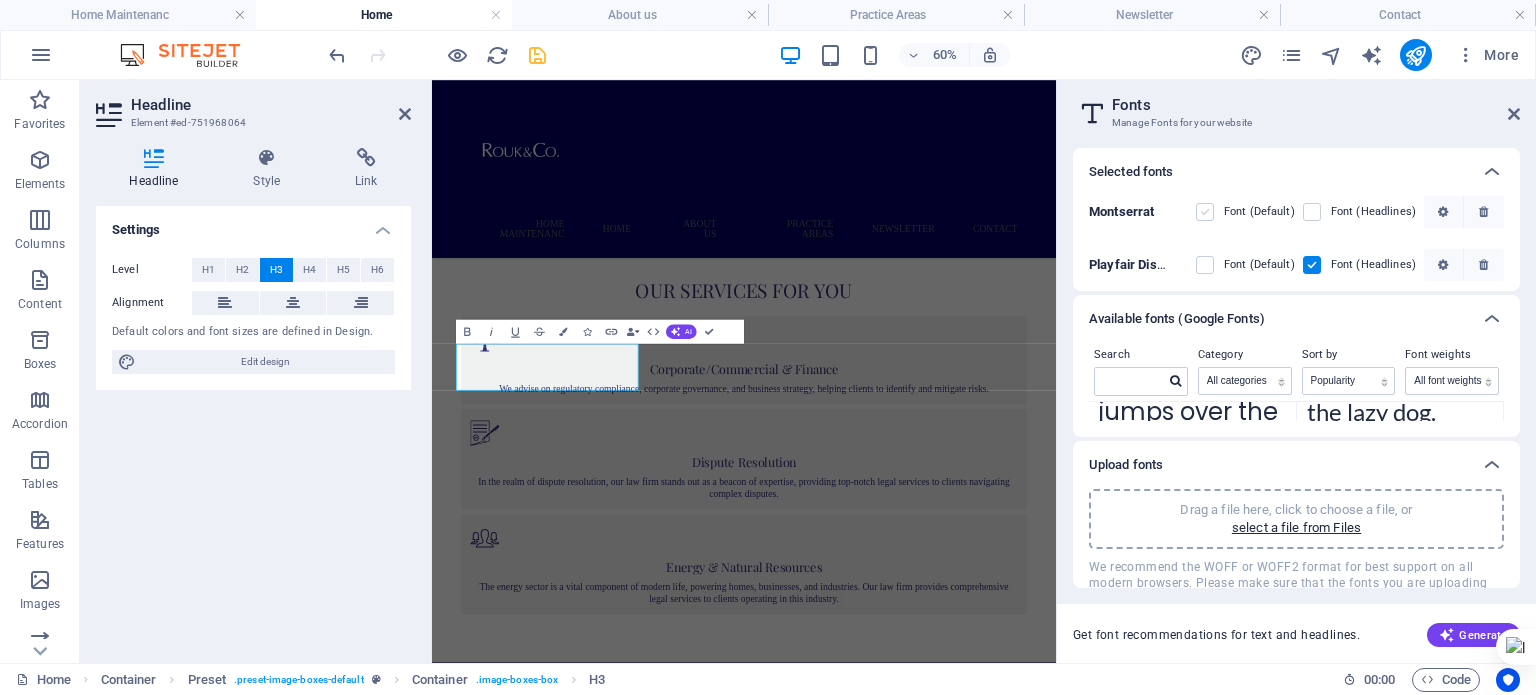drag, startPoint x: 1206, startPoint y: 215, endPoint x: 668, endPoint y: 566, distance: 642.3745 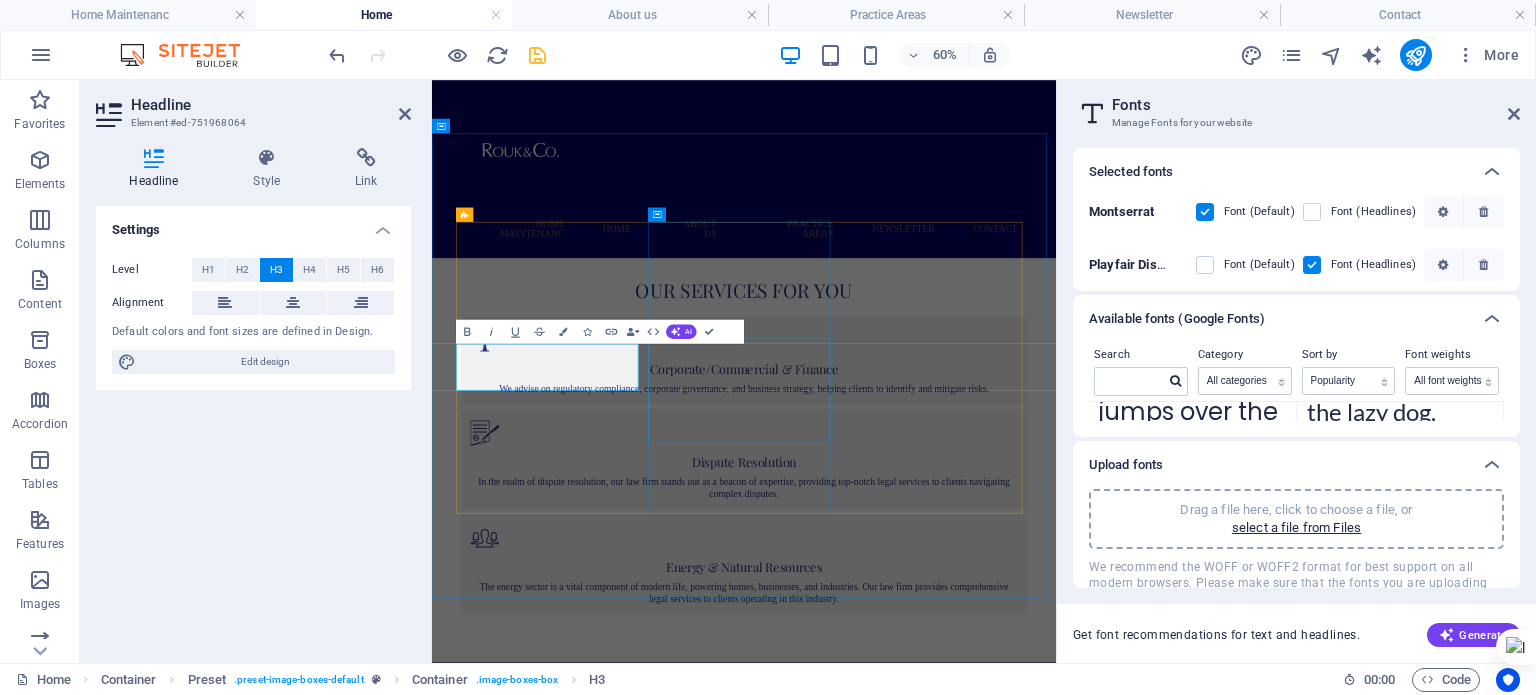 scroll, scrollTop: 1796, scrollLeft: 0, axis: vertical 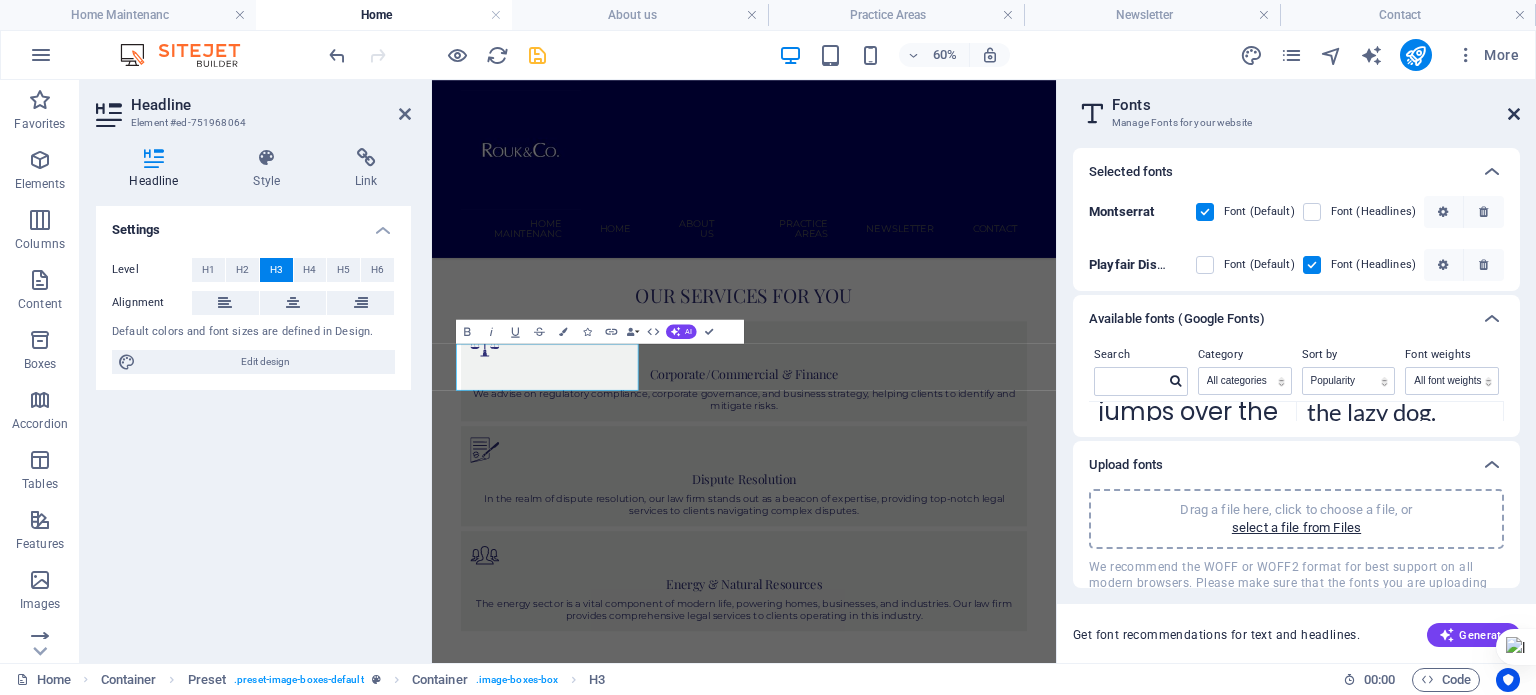 click at bounding box center [1514, 114] 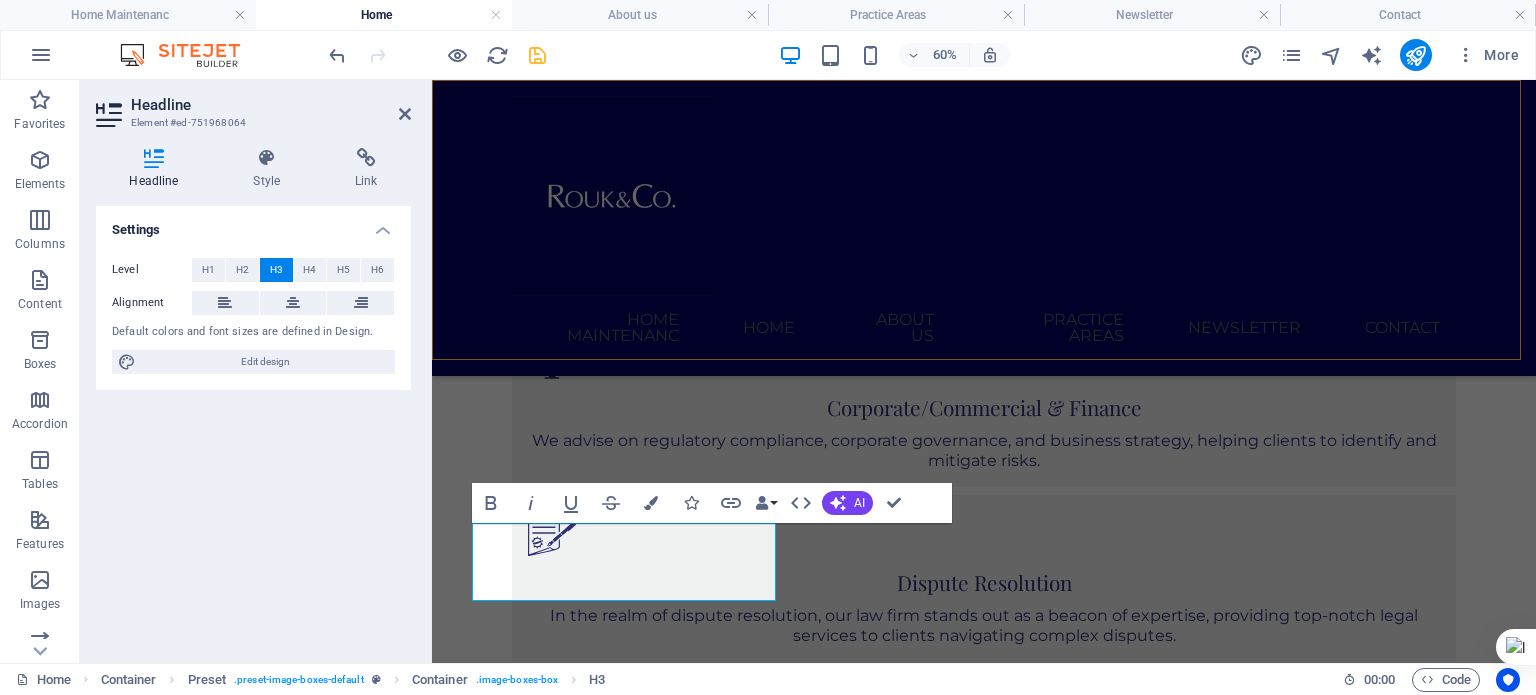 scroll, scrollTop: 1792, scrollLeft: 0, axis: vertical 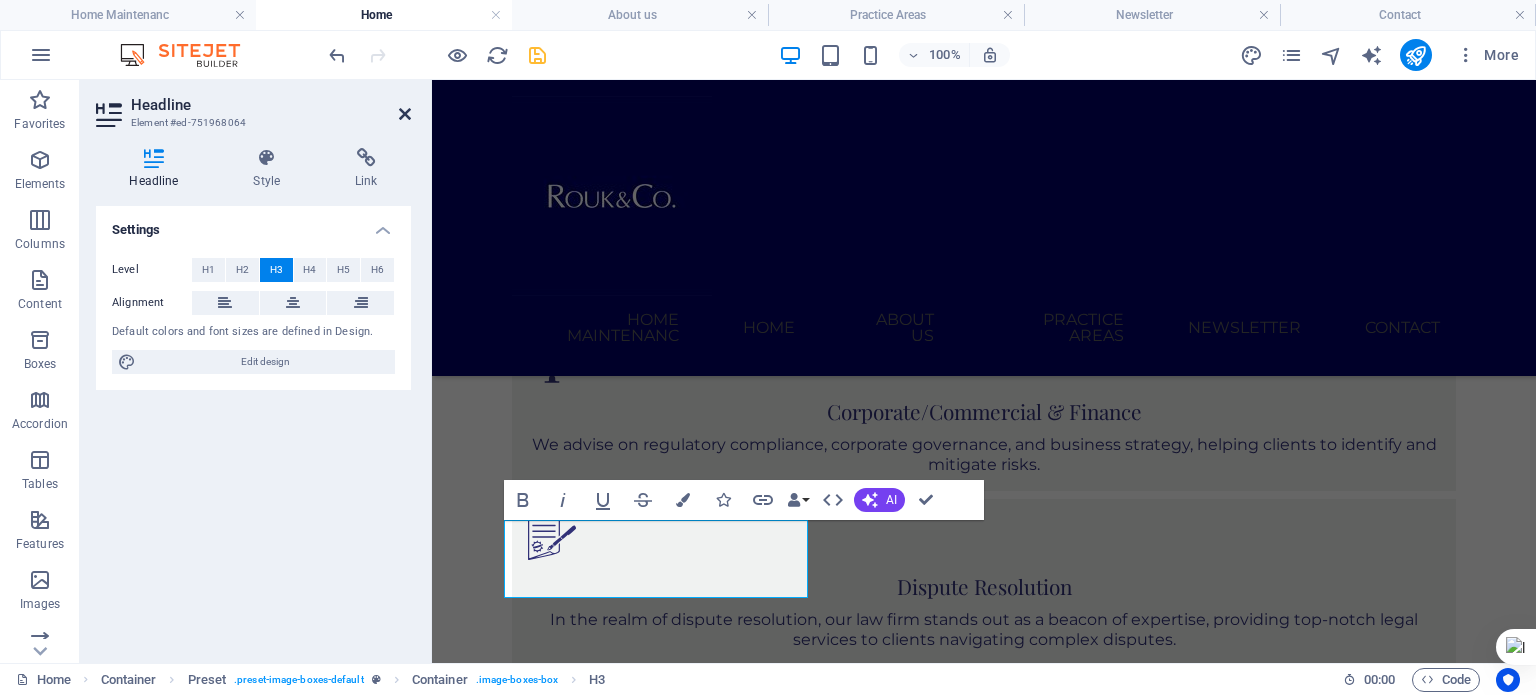 click at bounding box center [405, 114] 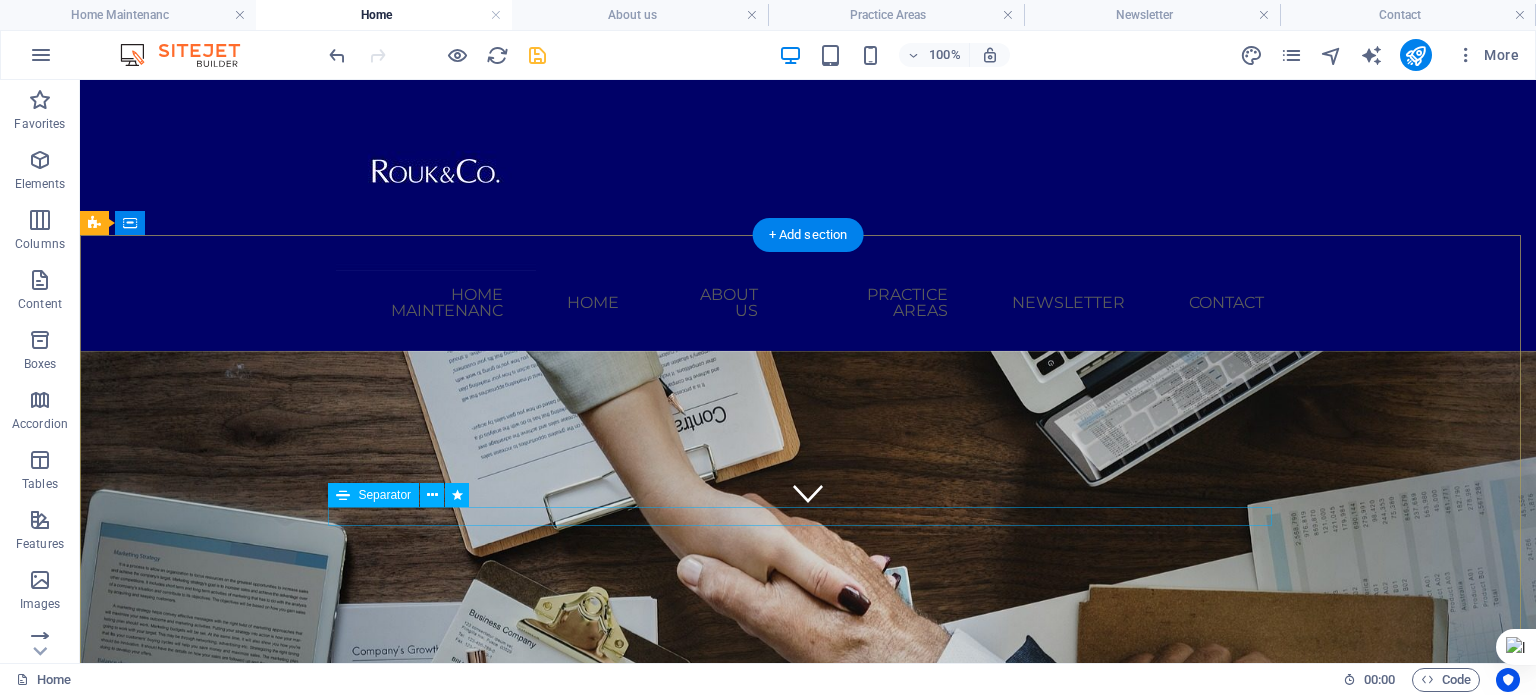 scroll, scrollTop: 180, scrollLeft: 0, axis: vertical 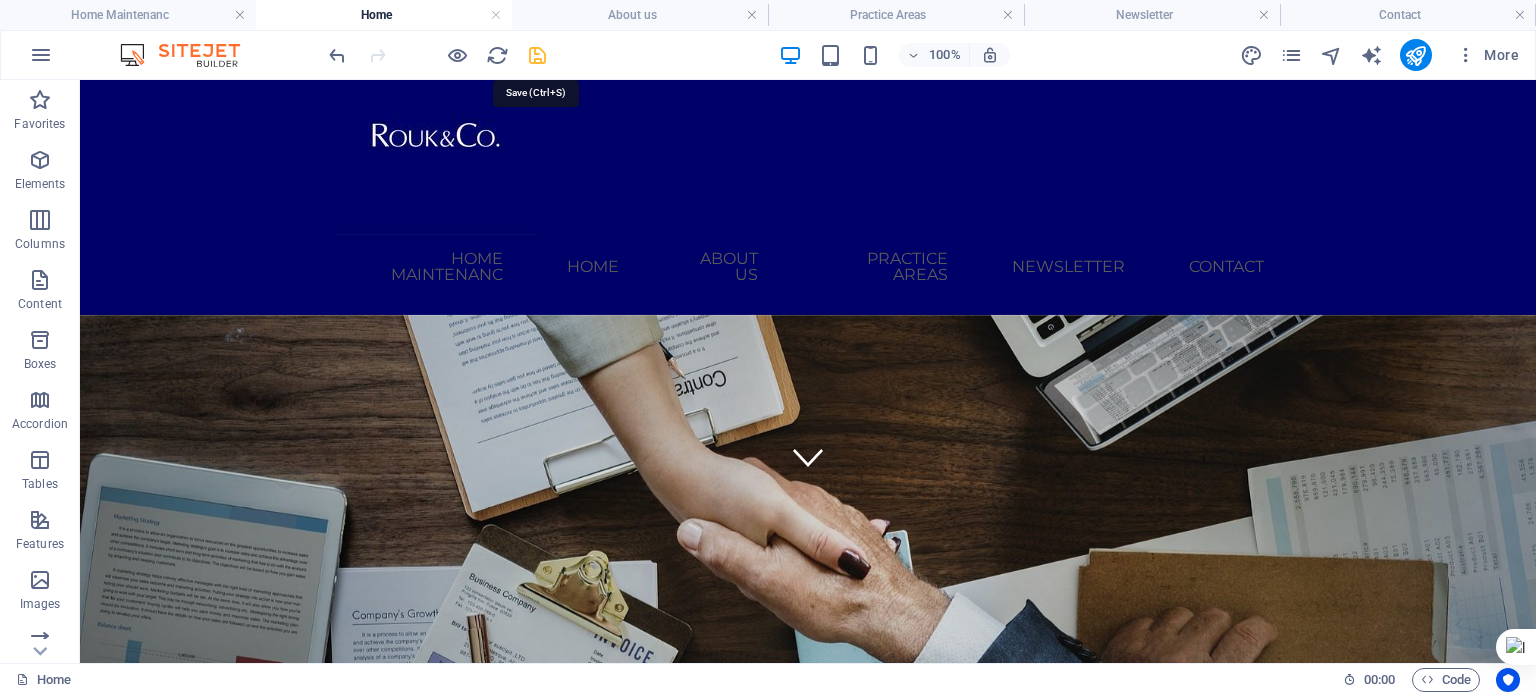 click at bounding box center [537, 55] 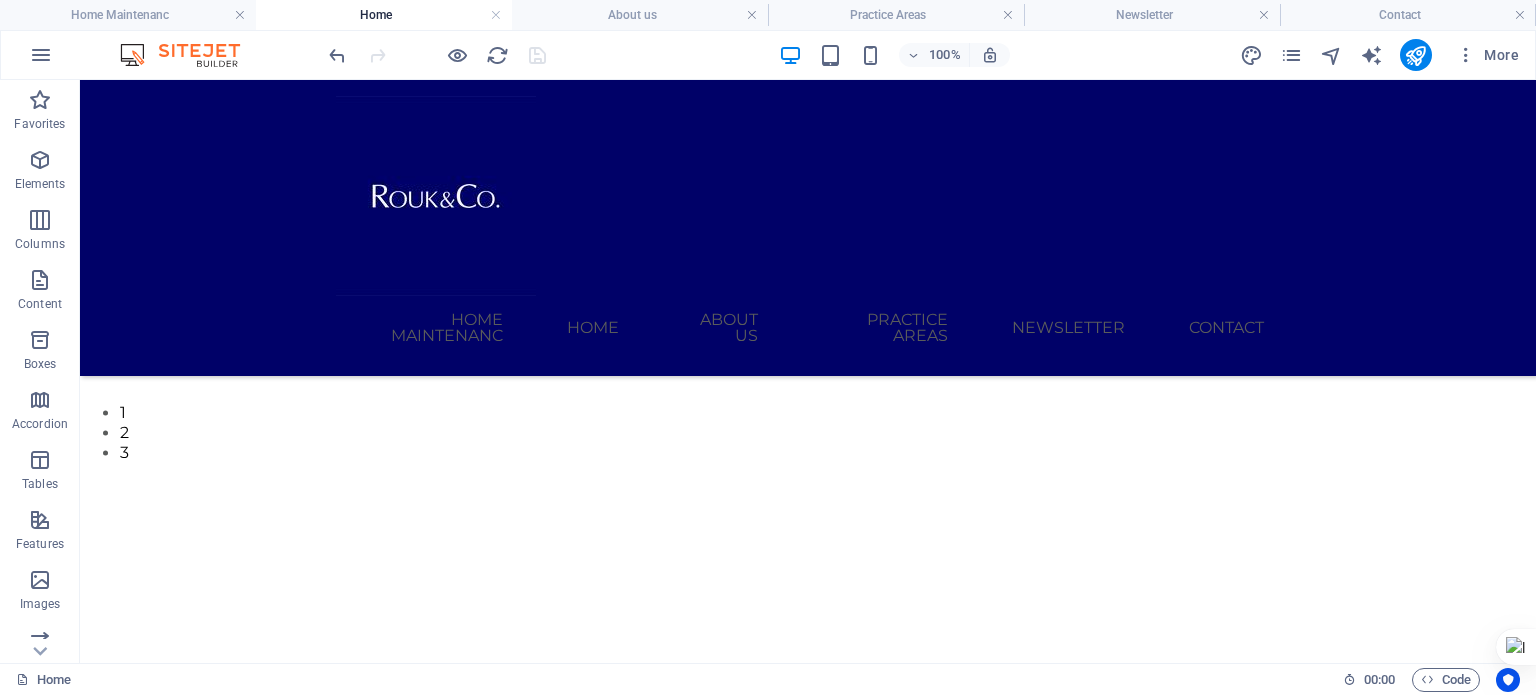 scroll, scrollTop: 712, scrollLeft: 0, axis: vertical 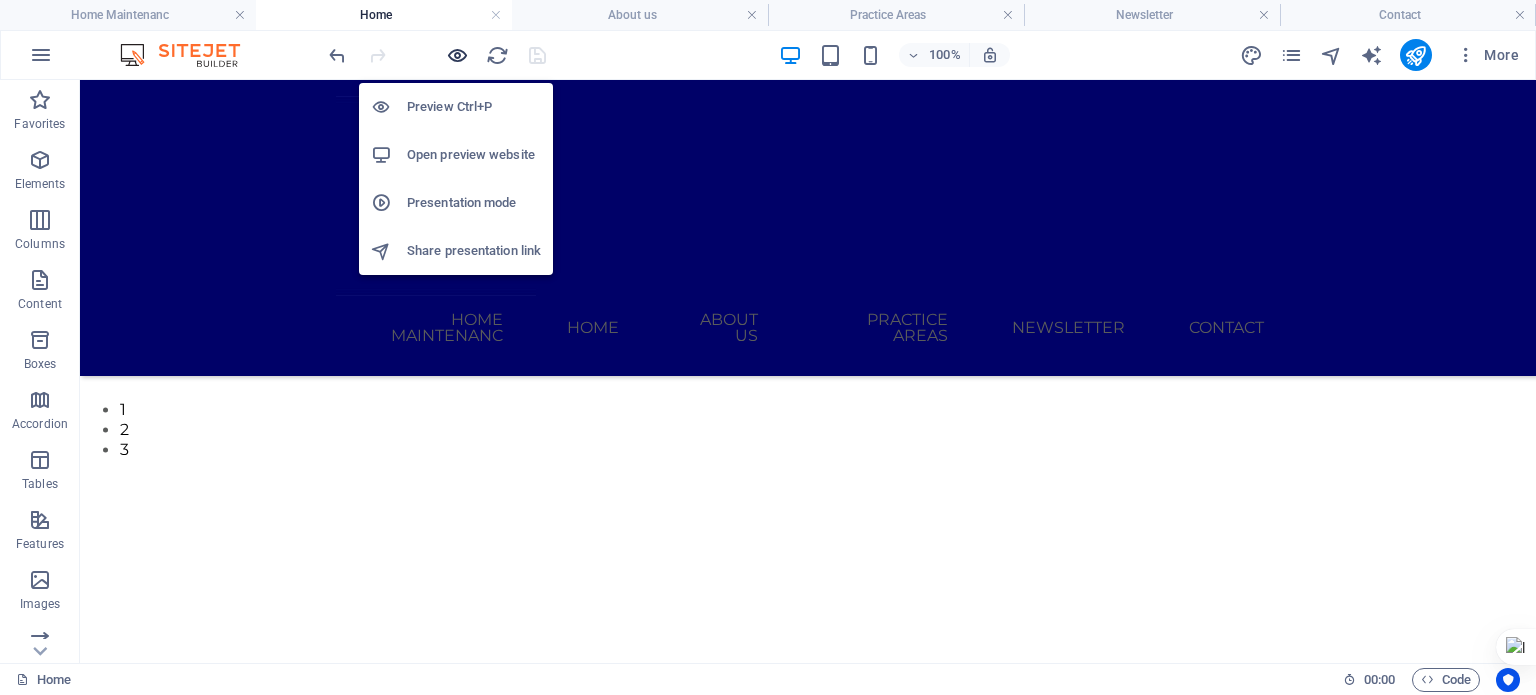 click at bounding box center [457, 55] 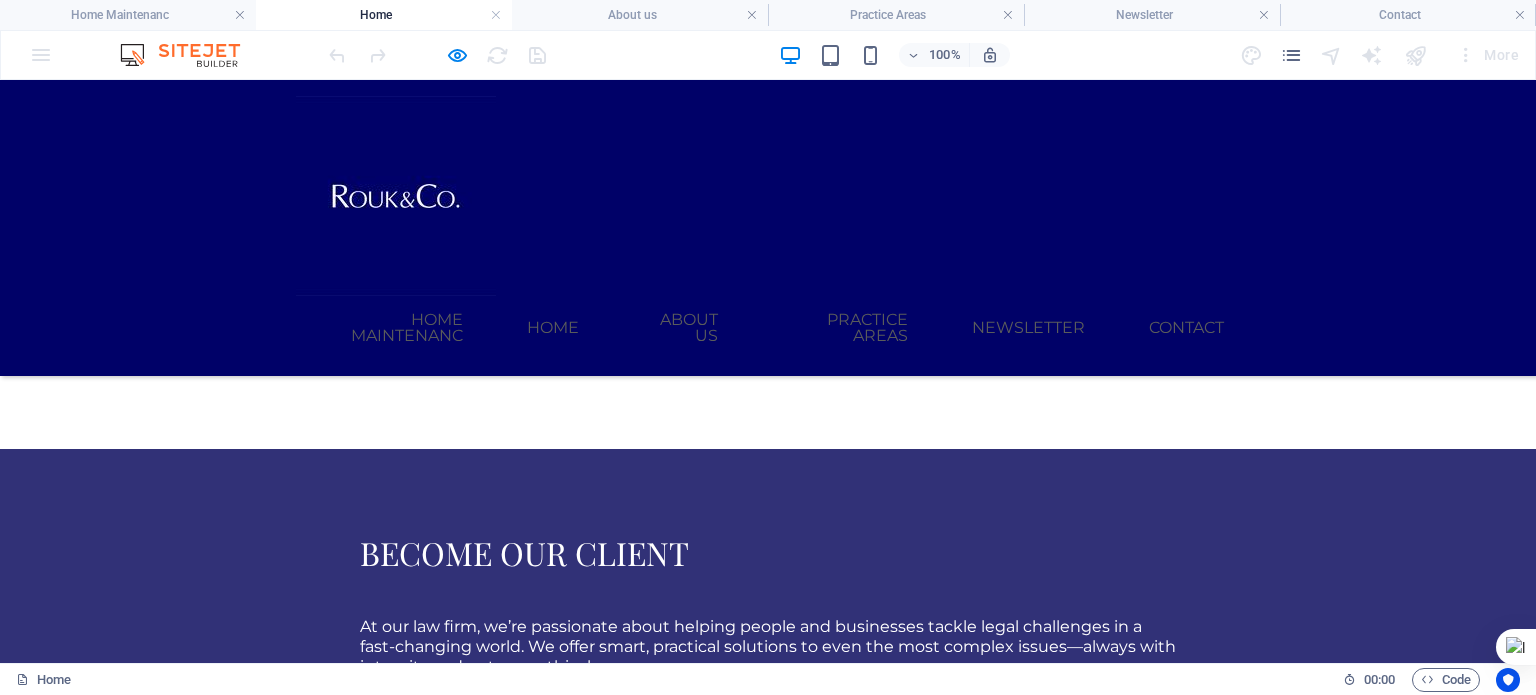 scroll, scrollTop: 2301, scrollLeft: 0, axis: vertical 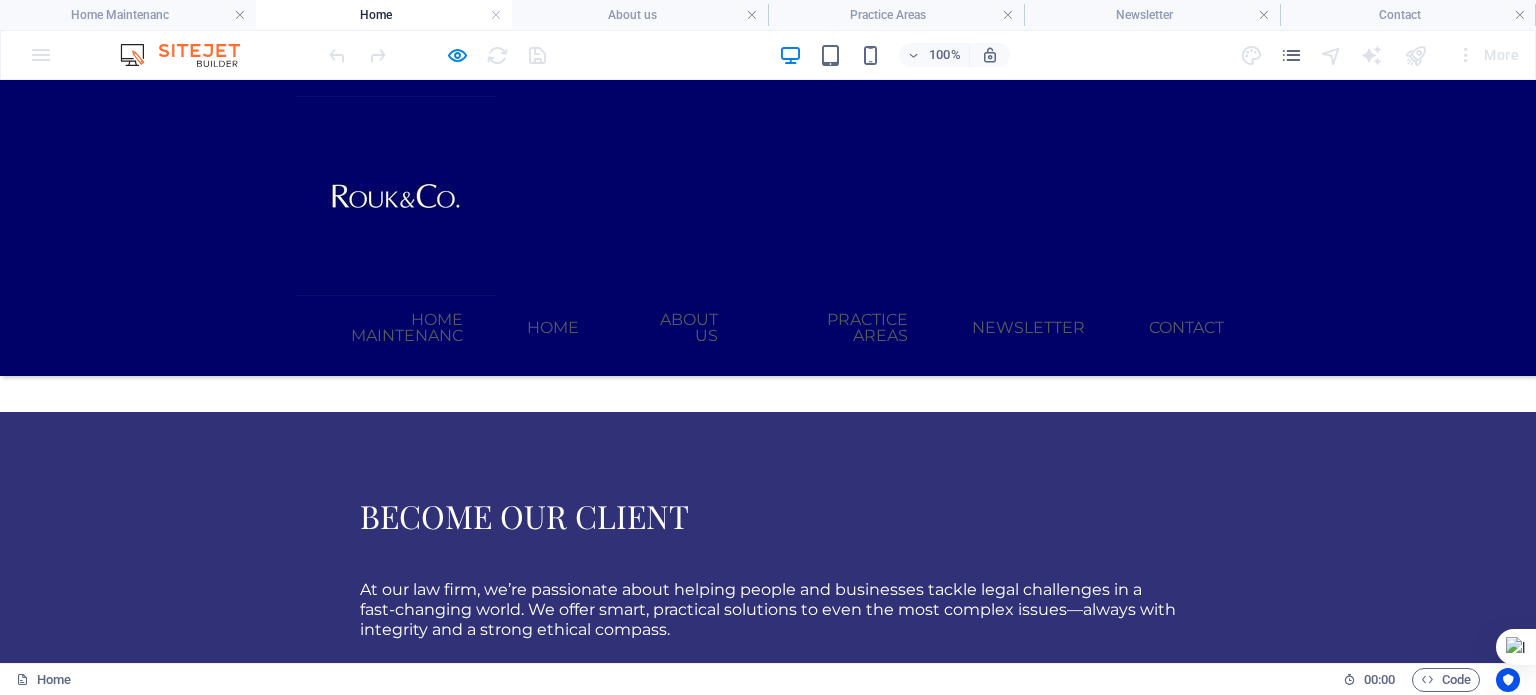 click on "Home" at bounding box center (57, 4784) 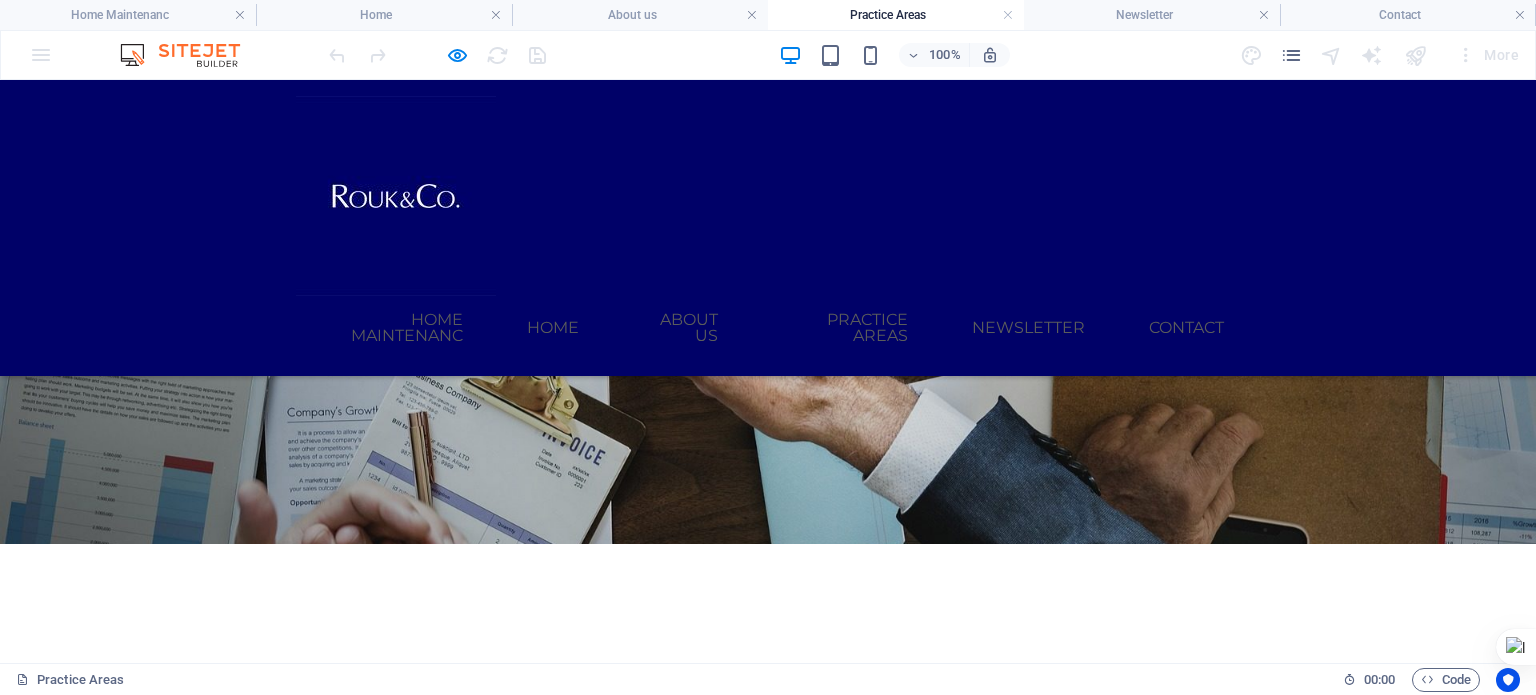 scroll, scrollTop: 236, scrollLeft: 0, axis: vertical 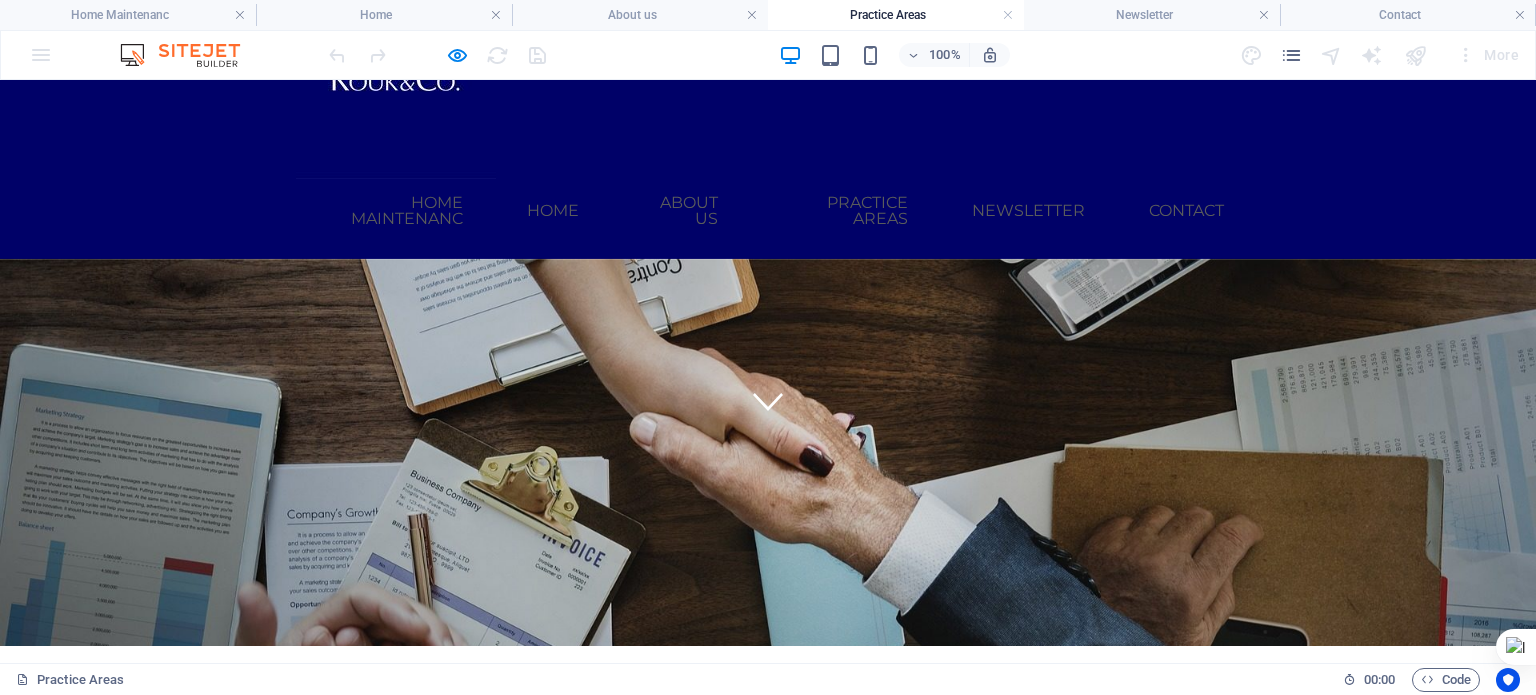click on "Learn more" at bounding box center [768, 932] 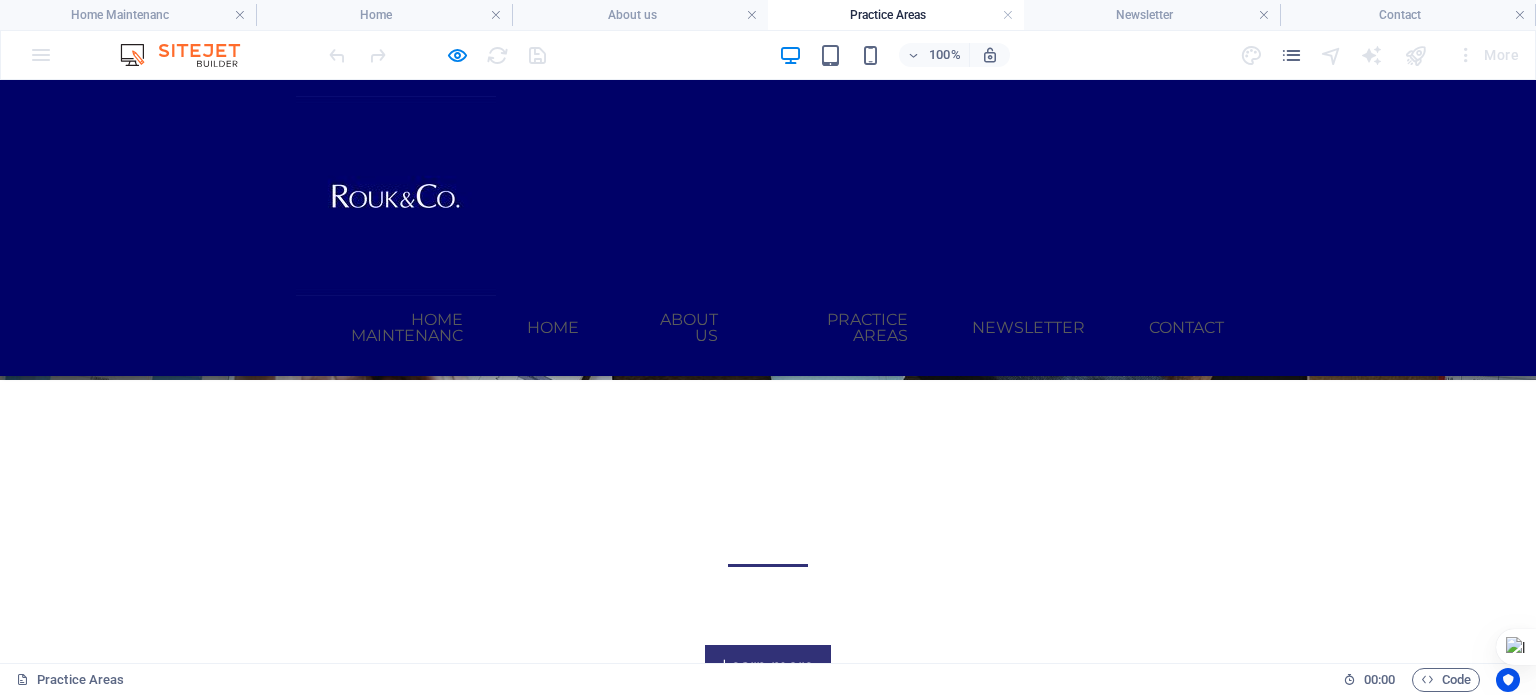 scroll, scrollTop: 456, scrollLeft: 0, axis: vertical 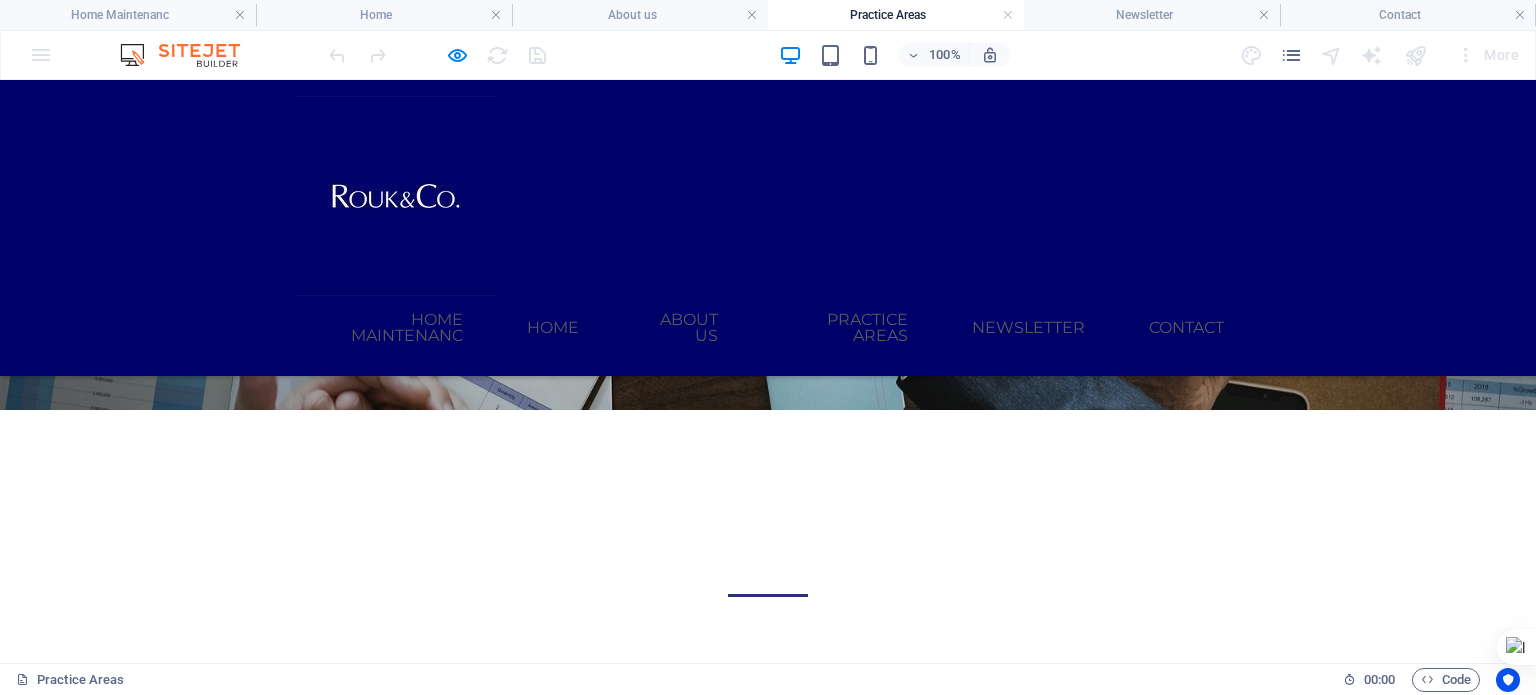 click on "Corporate/Commercial & Finance" at bounding box center [768, 1259] 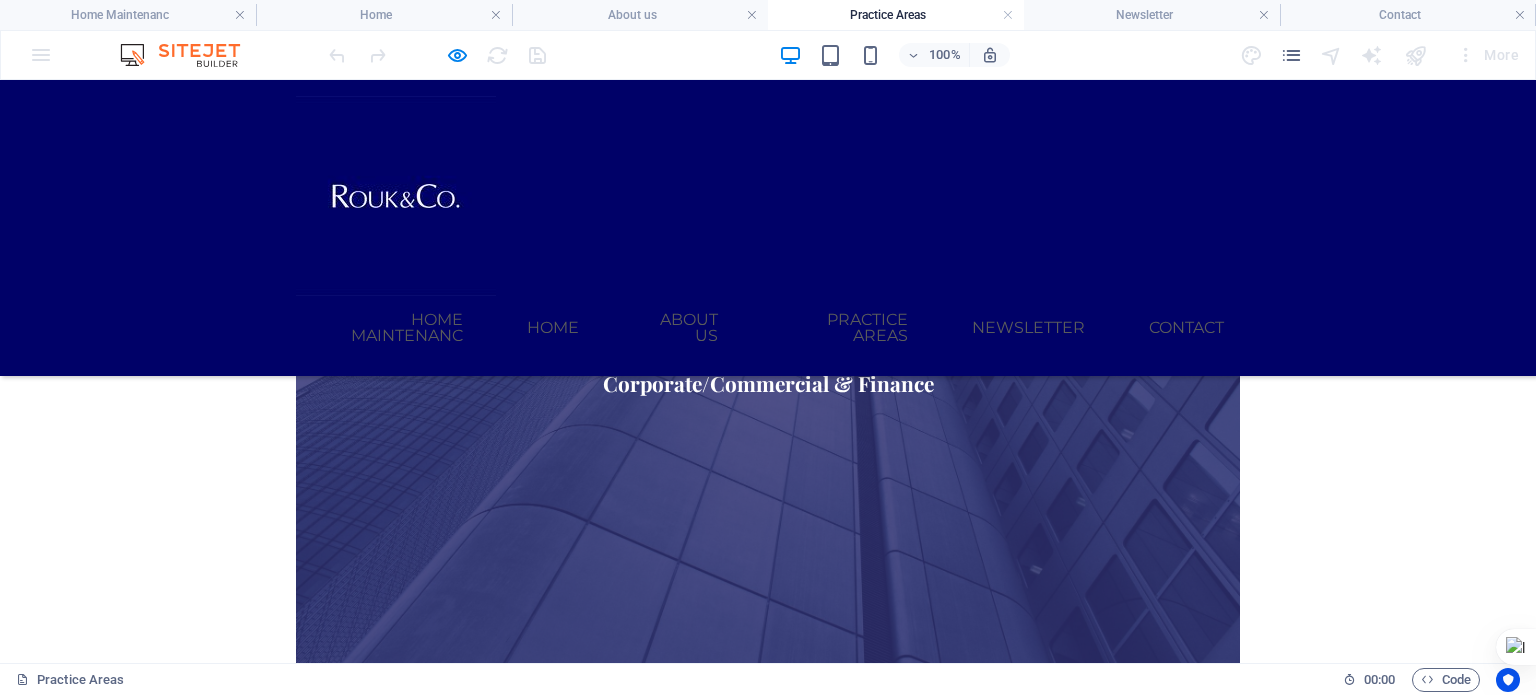 scroll, scrollTop: 1434, scrollLeft: 0, axis: vertical 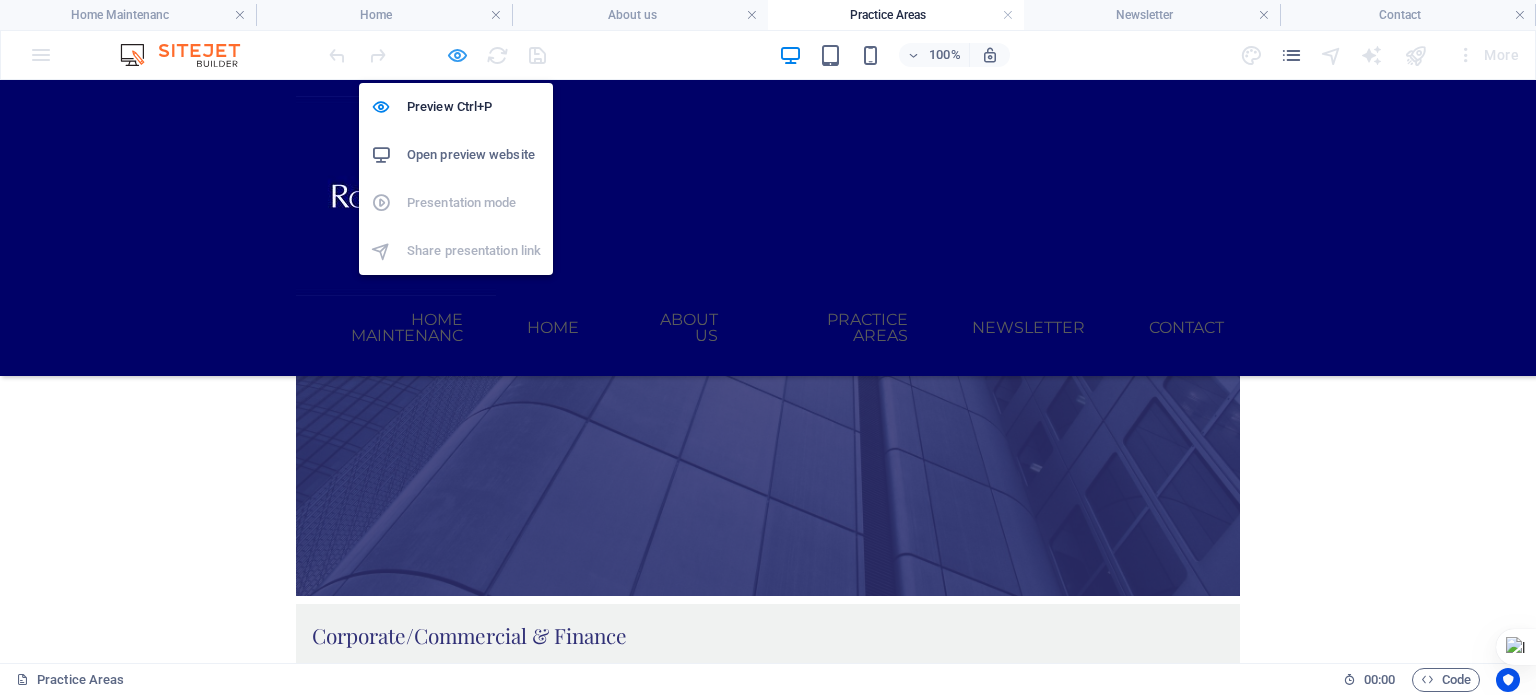 click at bounding box center [457, 55] 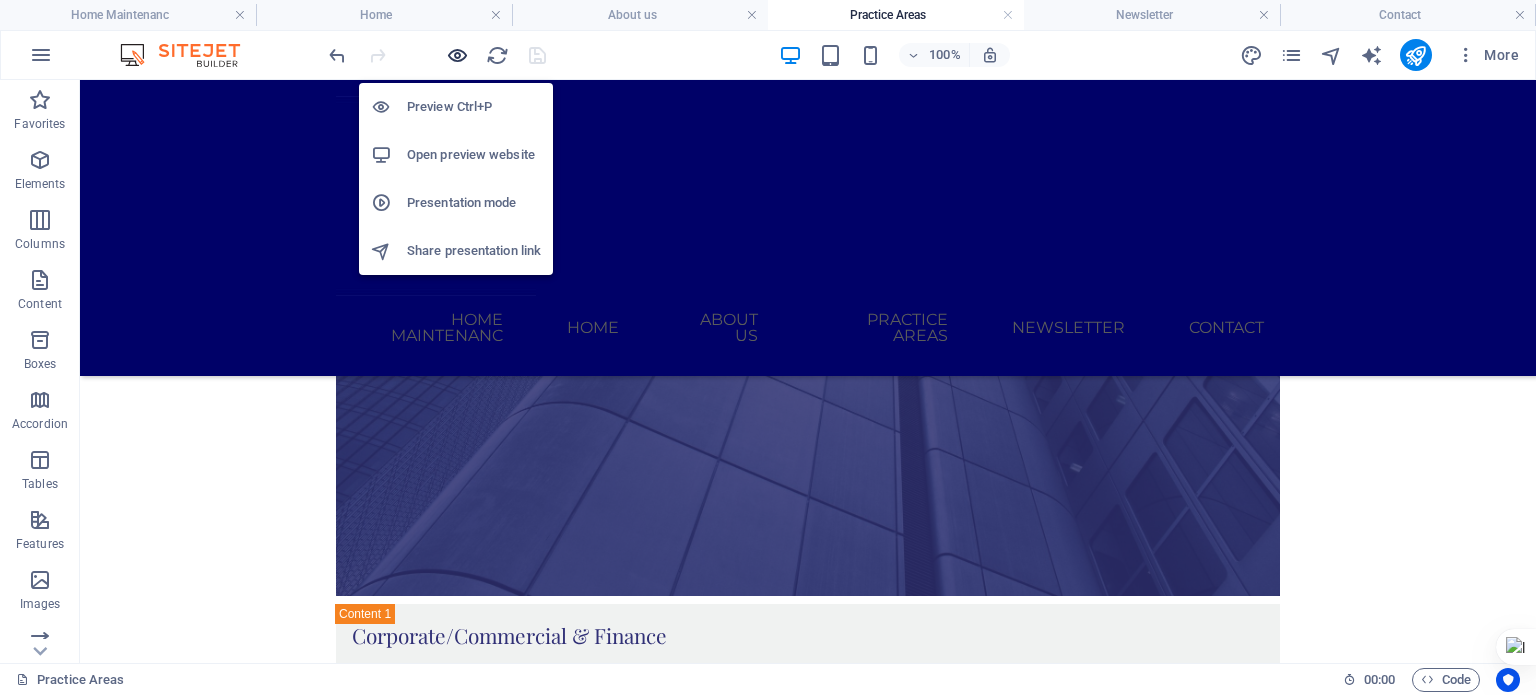 scroll, scrollTop: 1860, scrollLeft: 0, axis: vertical 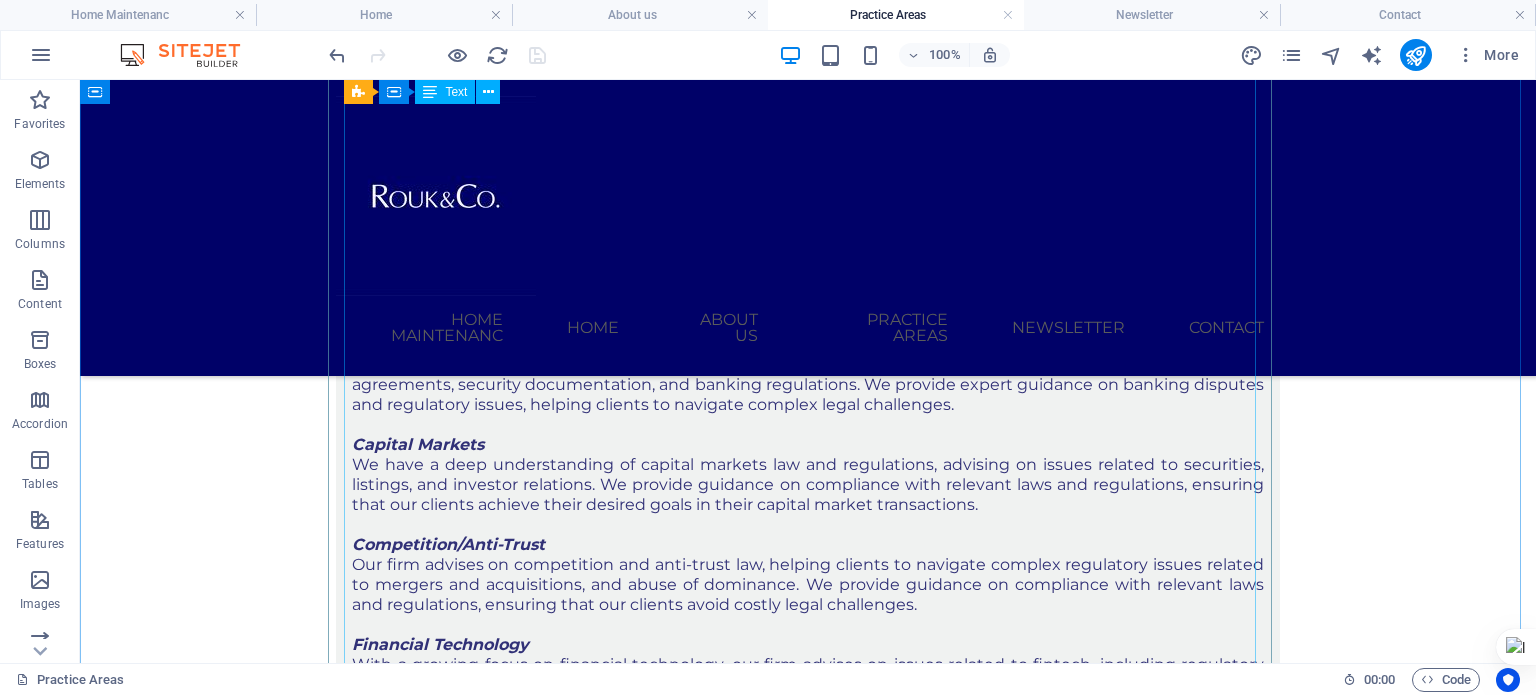 click on "Business Advisory and Regulatory Compliance We advise on regulatory compliance, corporate governance, and business strategy, helping clients to identify and mitigate risks. We provide guidance on compliance with relevant laws and regulations, ensuring that our clients maintain the highest standards of integrity and transparency. Banking   With extensive experience in banking law, our firm advises on a range of banking transactions, including loan agreements, security documentation, and banking regulations. We provide expert guidance on banking disputes and regulatory issues, helping clients to navigate complex legal challenges. Capital Markets We have a deep understanding of capital markets law and regulations, advising on issues related to securities, listings, and investor relations. We provide guidance on compliance with relevant laws and regulations, ensuring that our clients achieve their desired goals in their capital market transactions. Competition/Anti-Trust Financial Technology Foreign Investment" at bounding box center [808, 765] 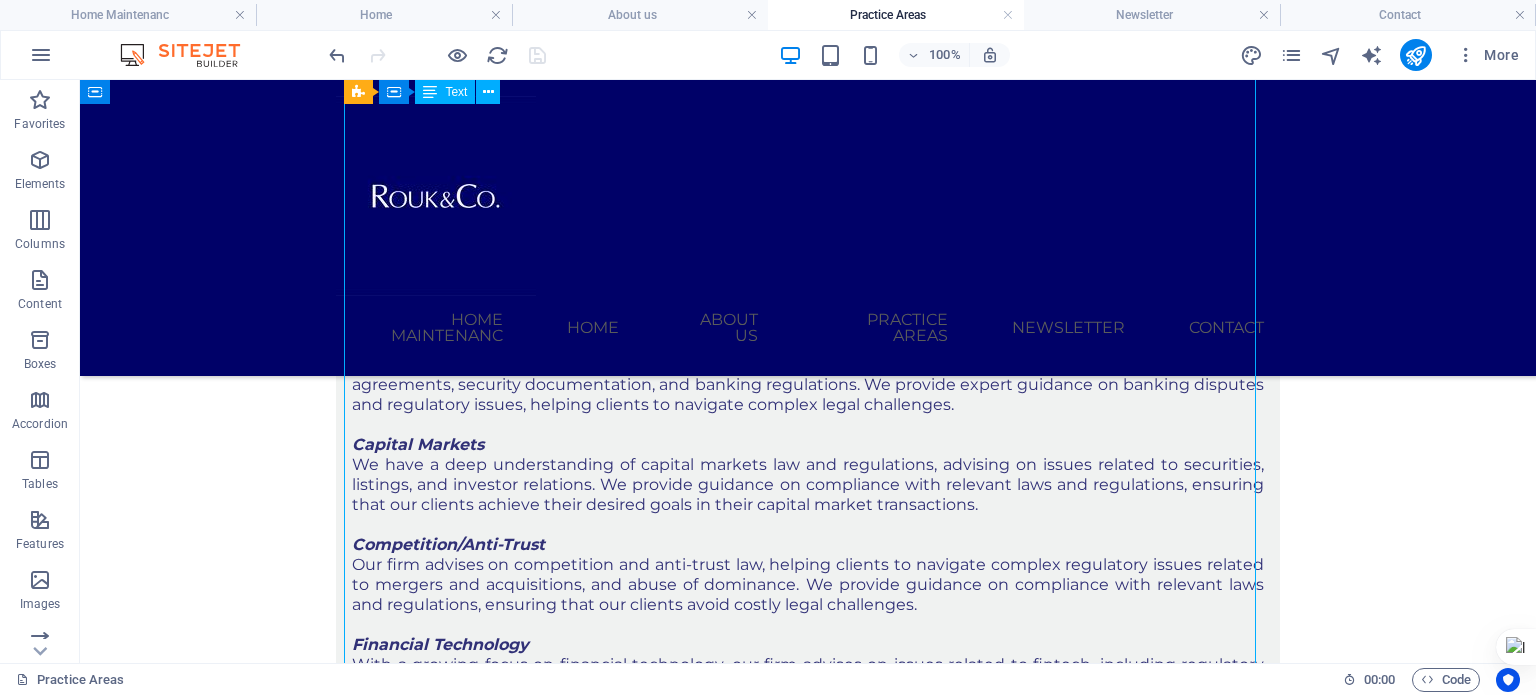 click on "Business Advisory and Regulatory Compliance We advise on regulatory compliance, corporate governance, and business strategy, helping clients to identify and mitigate risks. We provide guidance on compliance with relevant laws and regulations, ensuring that our clients maintain the highest standards of integrity and transparency. Banking   With extensive experience in banking law, our firm advises on a range of banking transactions, including loan agreements, security documentation, and banking regulations. We provide expert guidance on banking disputes and regulatory issues, helping clients to navigate complex legal challenges. Capital Markets We have a deep understanding of capital markets law and regulations, advising on issues related to securities, listings, and investor relations. We provide guidance on compliance with relevant laws and regulations, ensuring that our clients achieve their desired goals in their capital market transactions. Competition/Anti-Trust Financial Technology Foreign Investment" at bounding box center (808, 765) 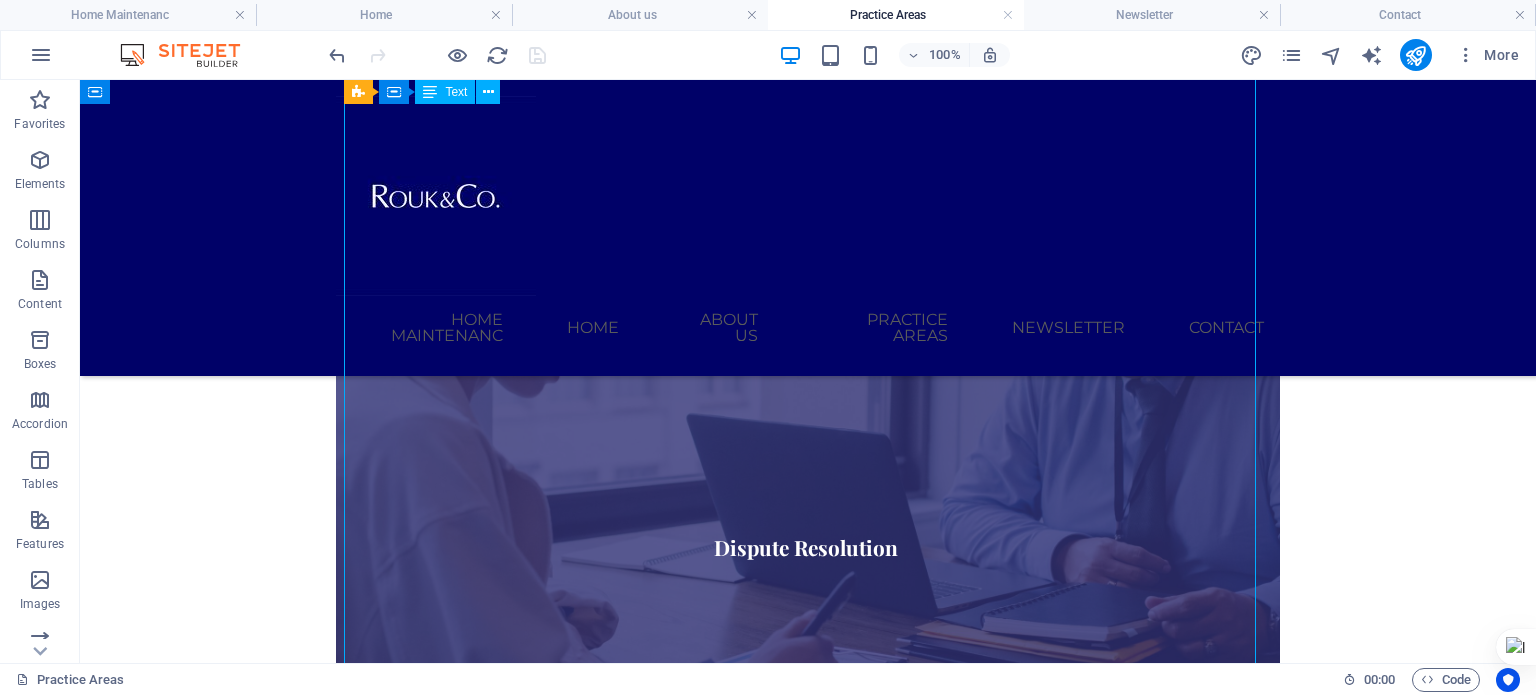 click on "We are the experts for all cases Corporate/Commercial  & Finance Corporate/Commercial  & Finance Contact us now Dispute Resolution   Dispute Resolution In the realm of dispute resolution, our law firm stands out as a beacon of expertise, providing top-notch legal services to clients navigating complex disputes. Our lawyers possess a deep understanding of the intricacies of arbitration, litigation, and alternative dispute resolution (ADR), allowing us to tailor our approach to meet the unique needs of each client. Arbitration Arbitration is a popular dispute resolution mechanism, and our firm has extensive experience in advising on arbitration agreements and procedures. We represent clients in arbitration proceedings, leveraging our expertise to achieve favourable outcomes. We ae well-versed in the enforcement of arbitration awards, ensuring that our clients' rights are protected. Litigation Other ADR Mechanisms Contact us now Energy  & Natural Resources Energy  & Natural Resources Electricity  & Renewable Energy" at bounding box center [808, 2176] 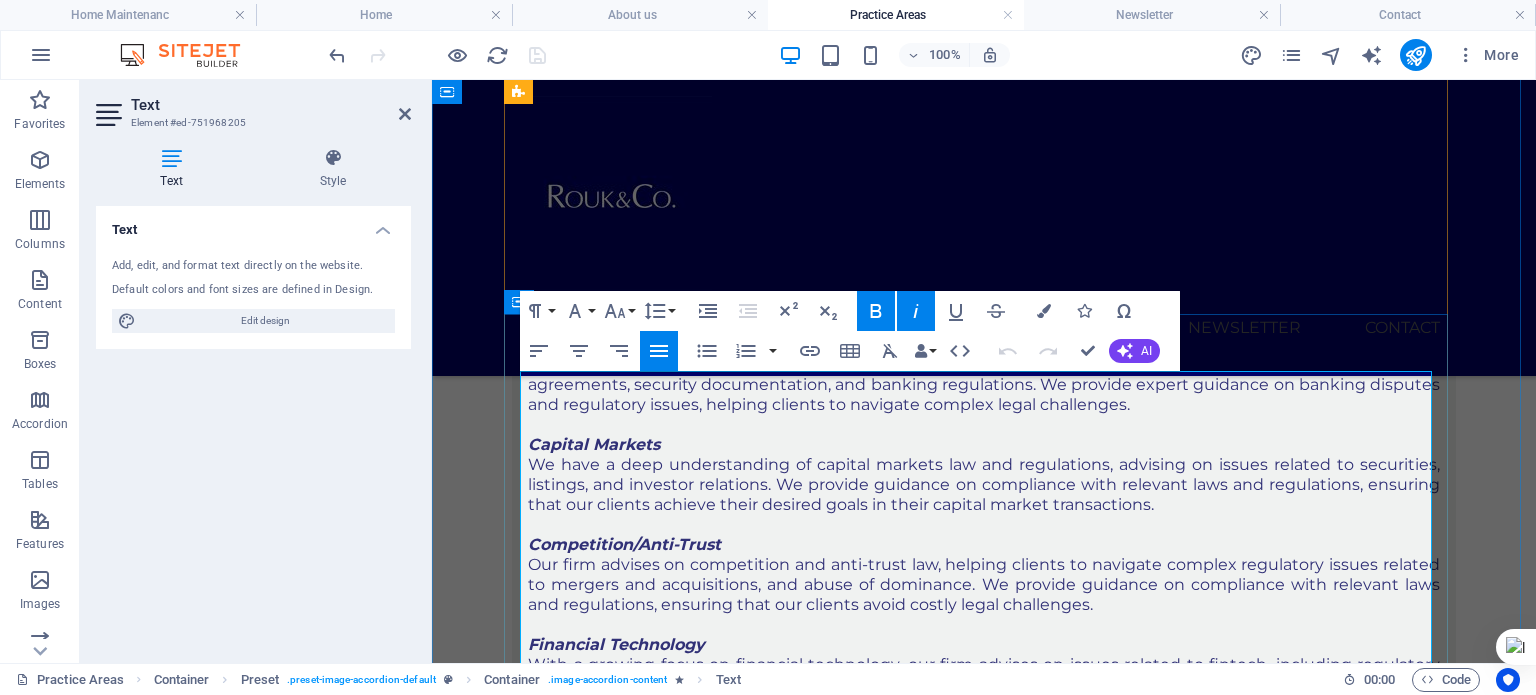 scroll, scrollTop: 1281, scrollLeft: 0, axis: vertical 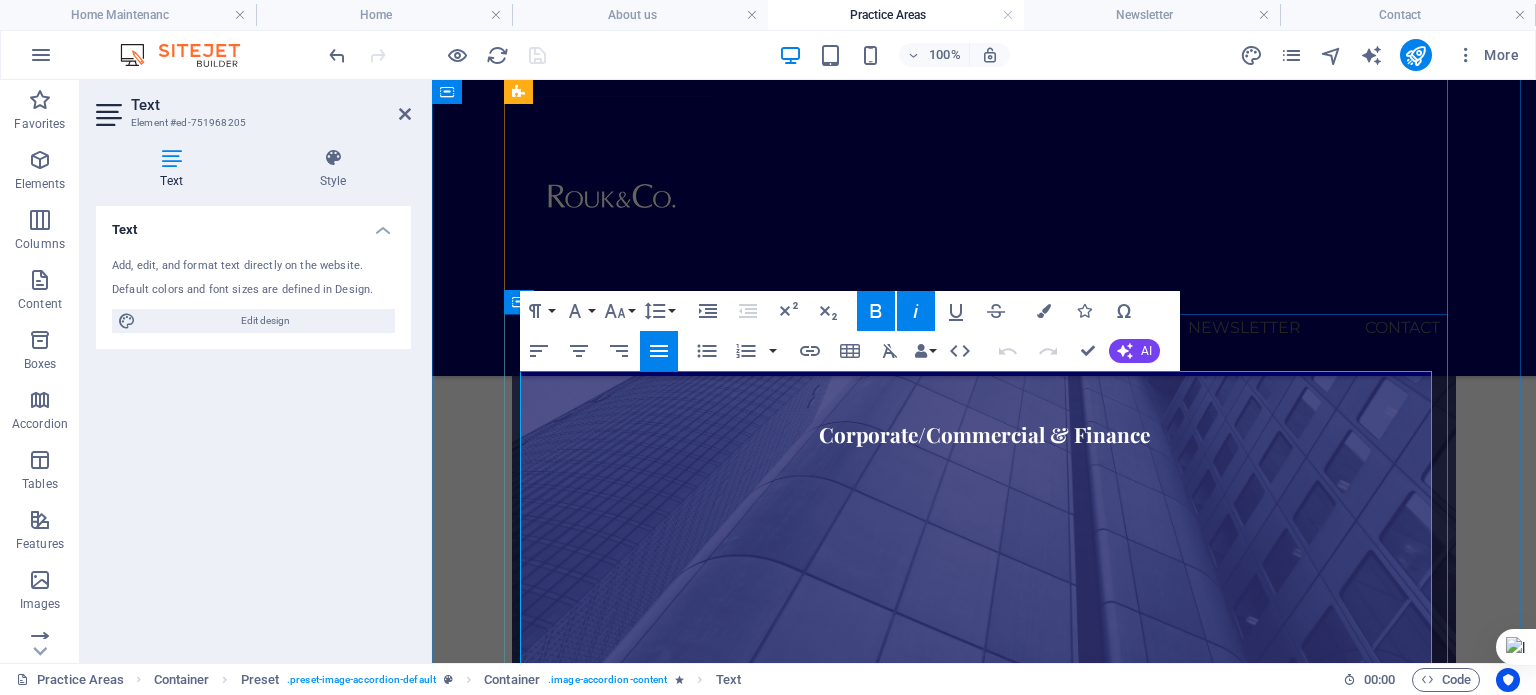 click on "Banking" at bounding box center [563, 923] 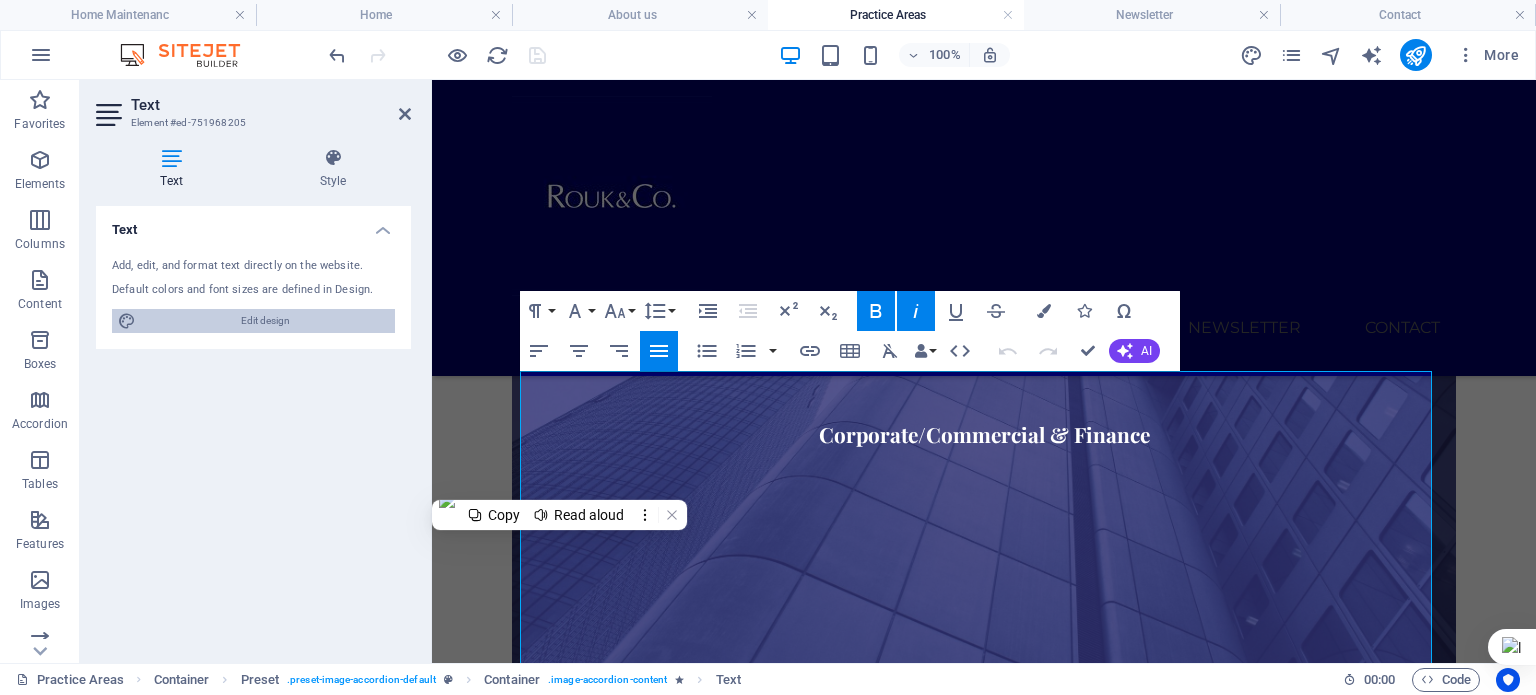 click on "Edit design" at bounding box center [265, 321] 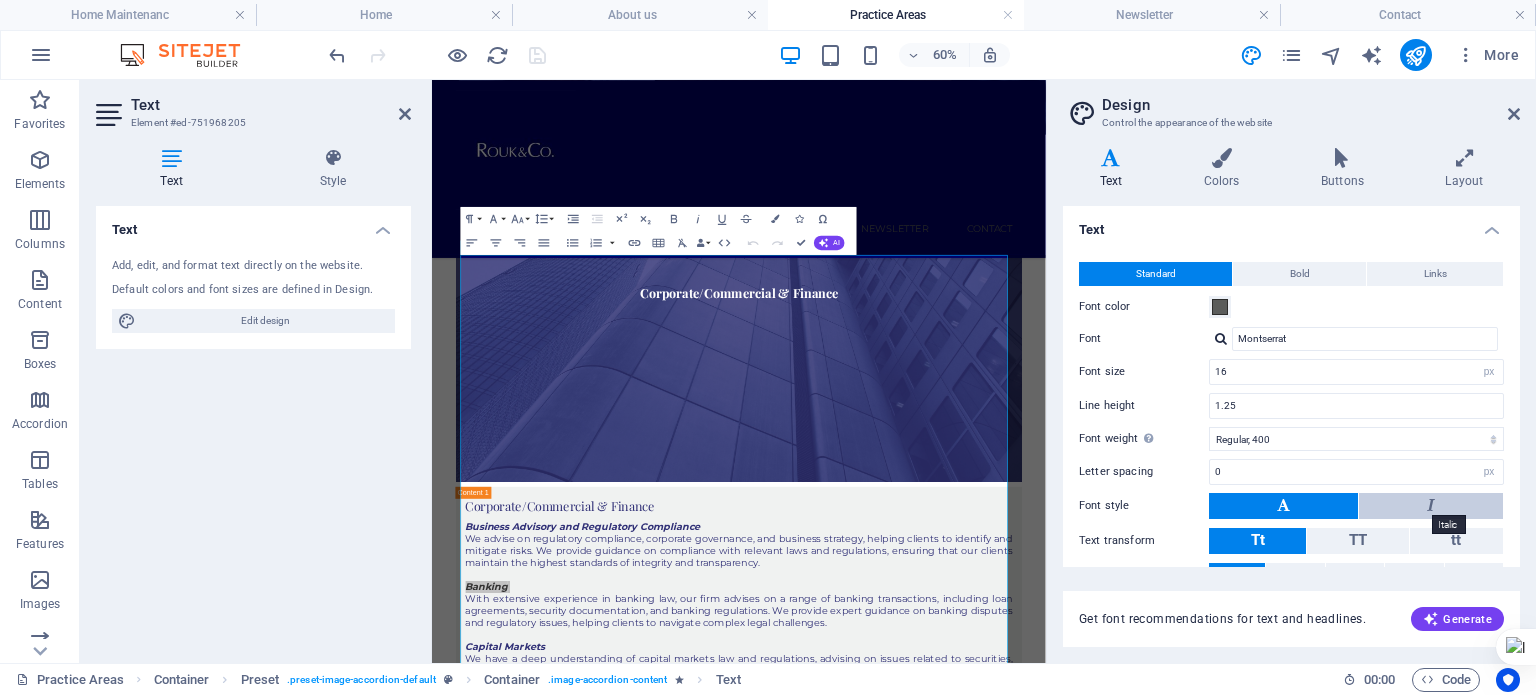click at bounding box center [1431, 505] 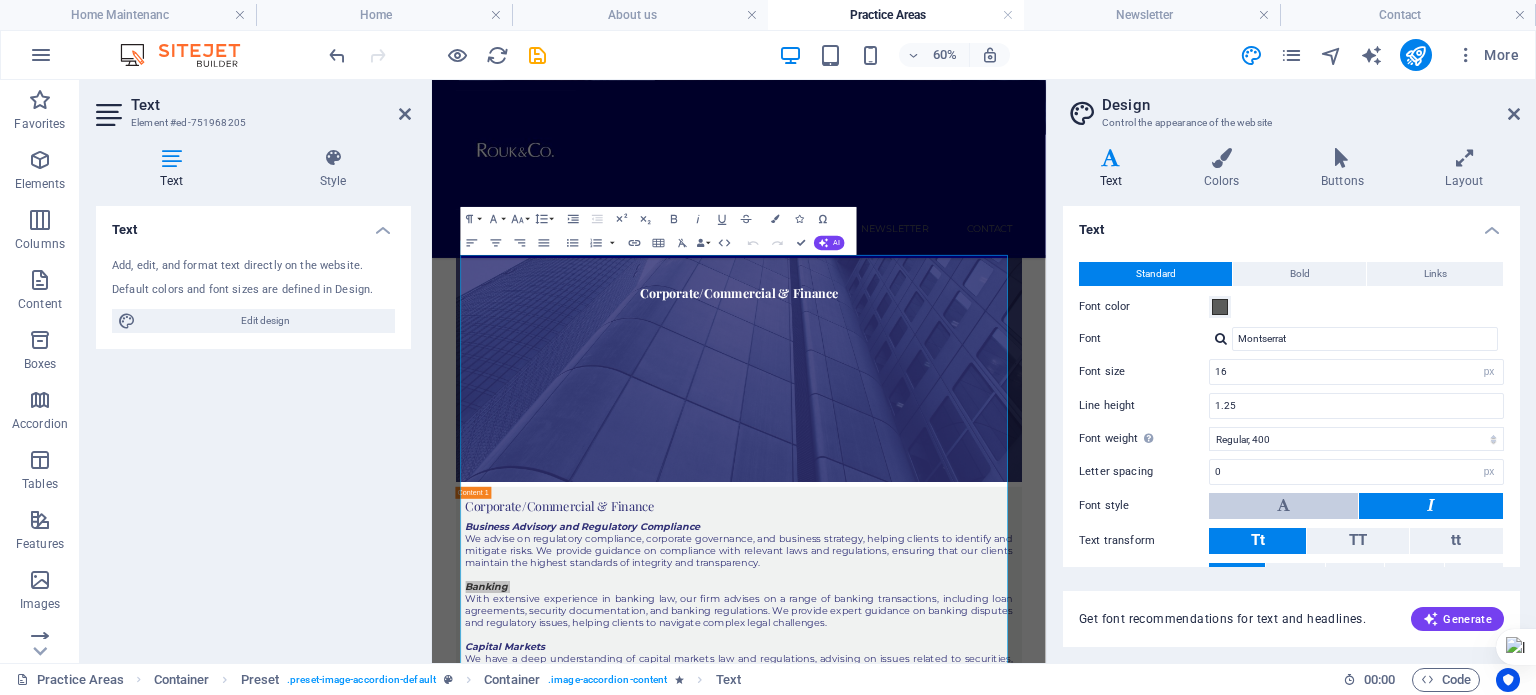 click at bounding box center [1283, 506] 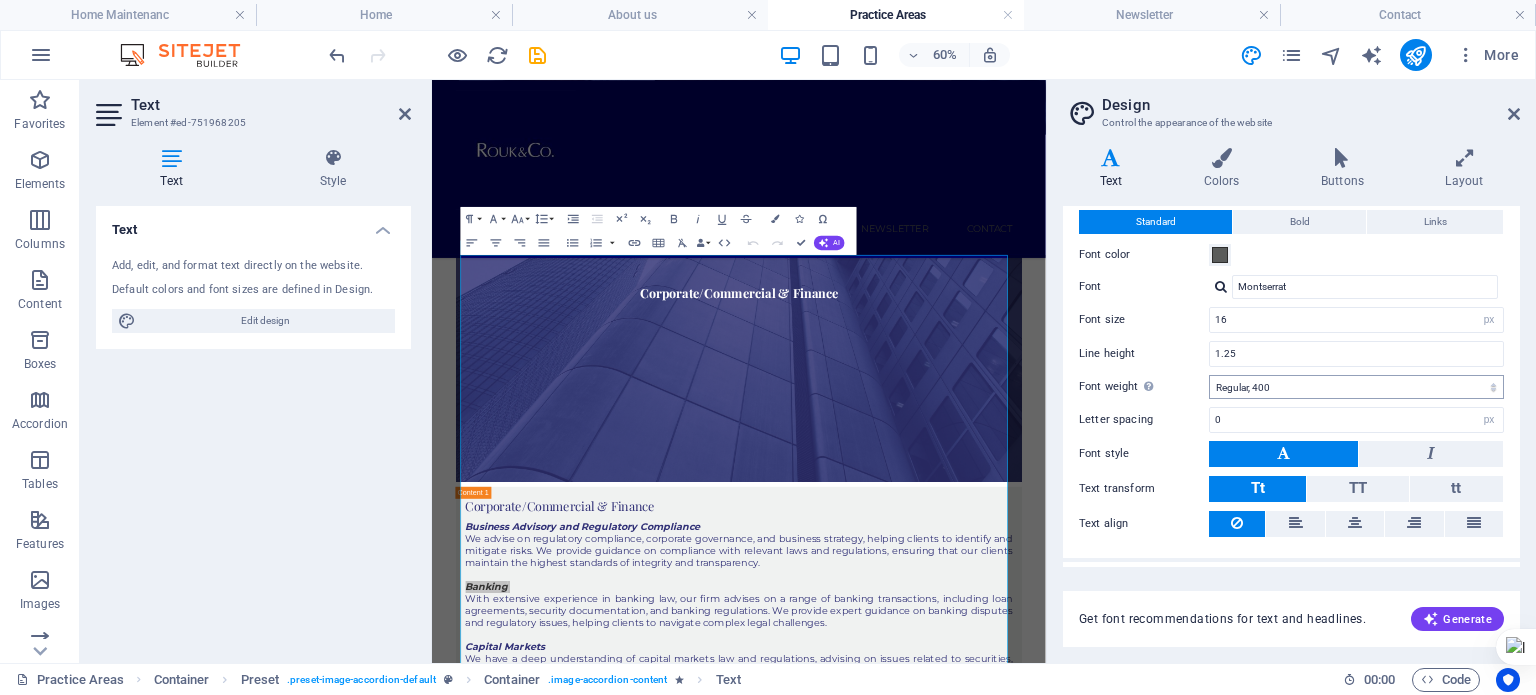 scroll, scrollTop: 82, scrollLeft: 0, axis: vertical 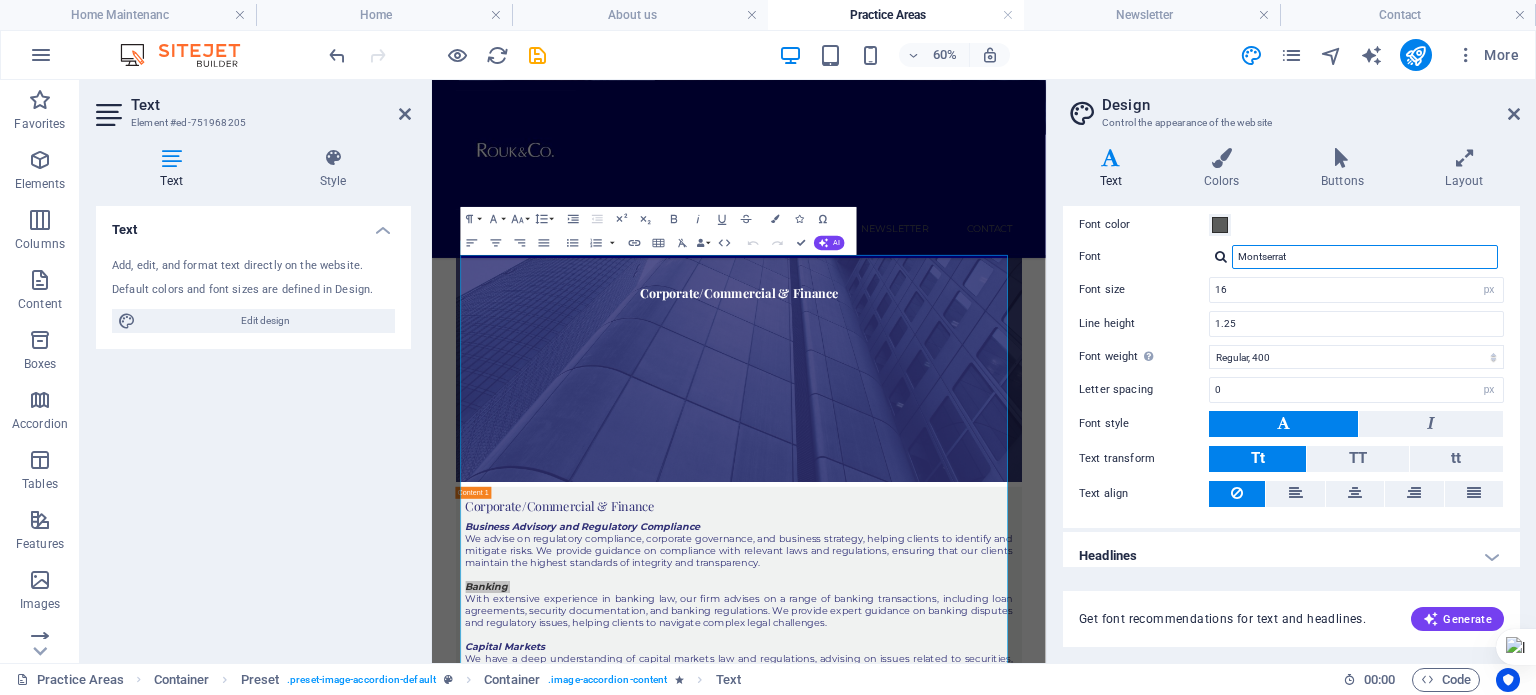 click on "Montserrat" at bounding box center (1365, 257) 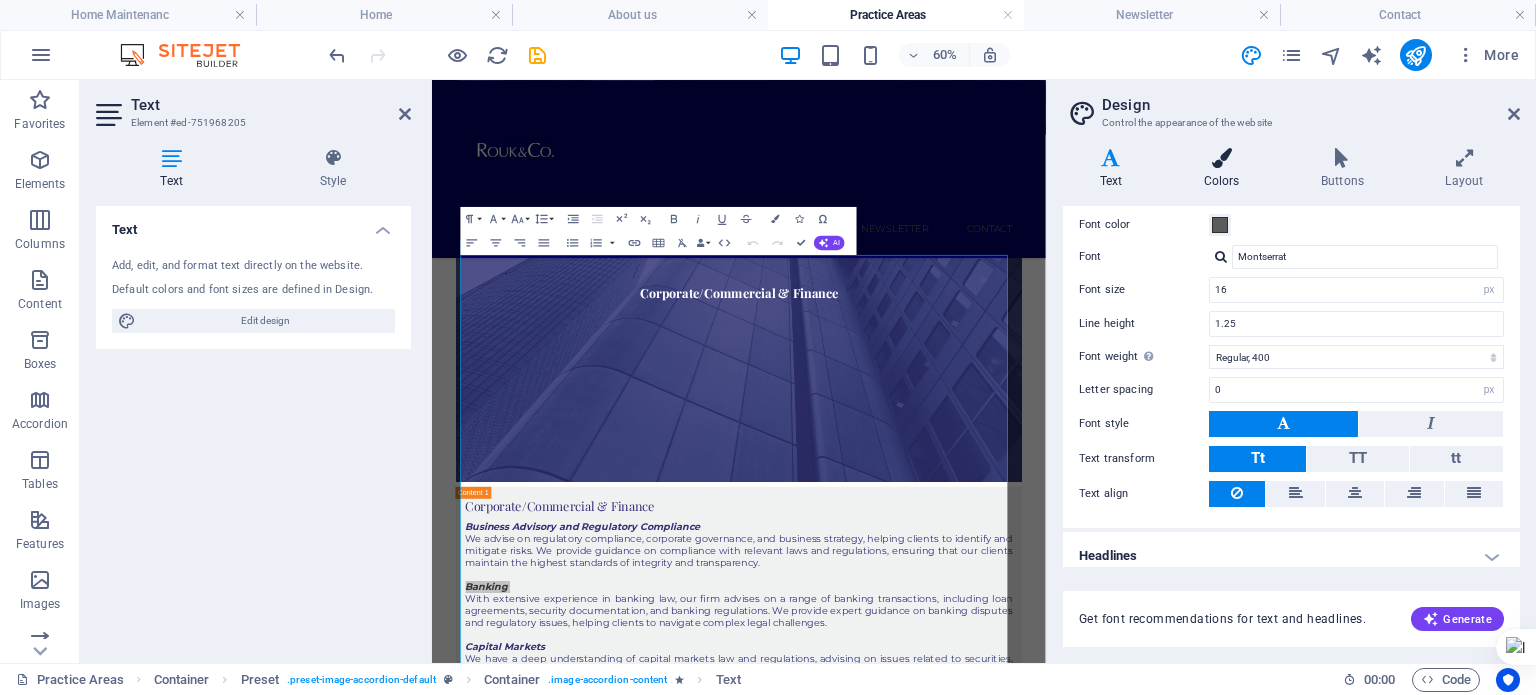 click at bounding box center [1221, 158] 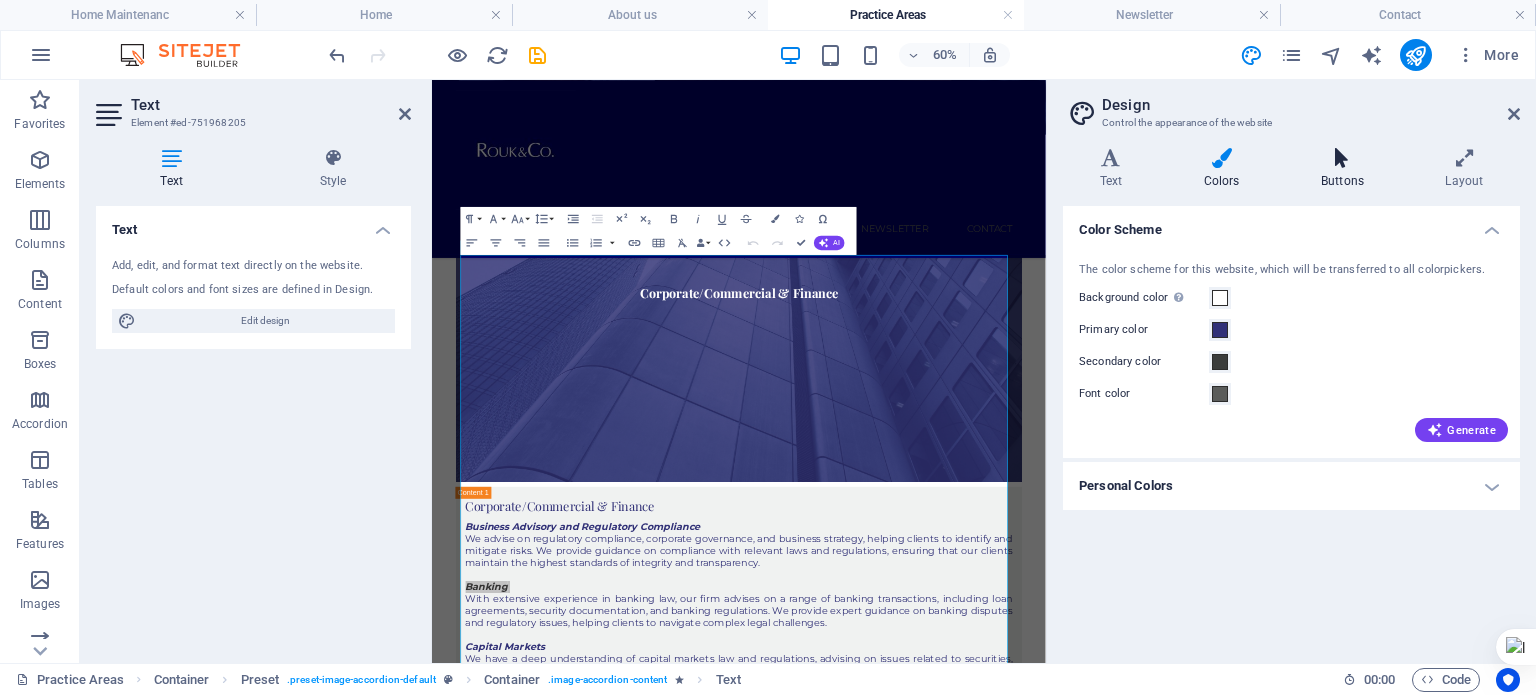 click on "Buttons" at bounding box center [1346, 169] 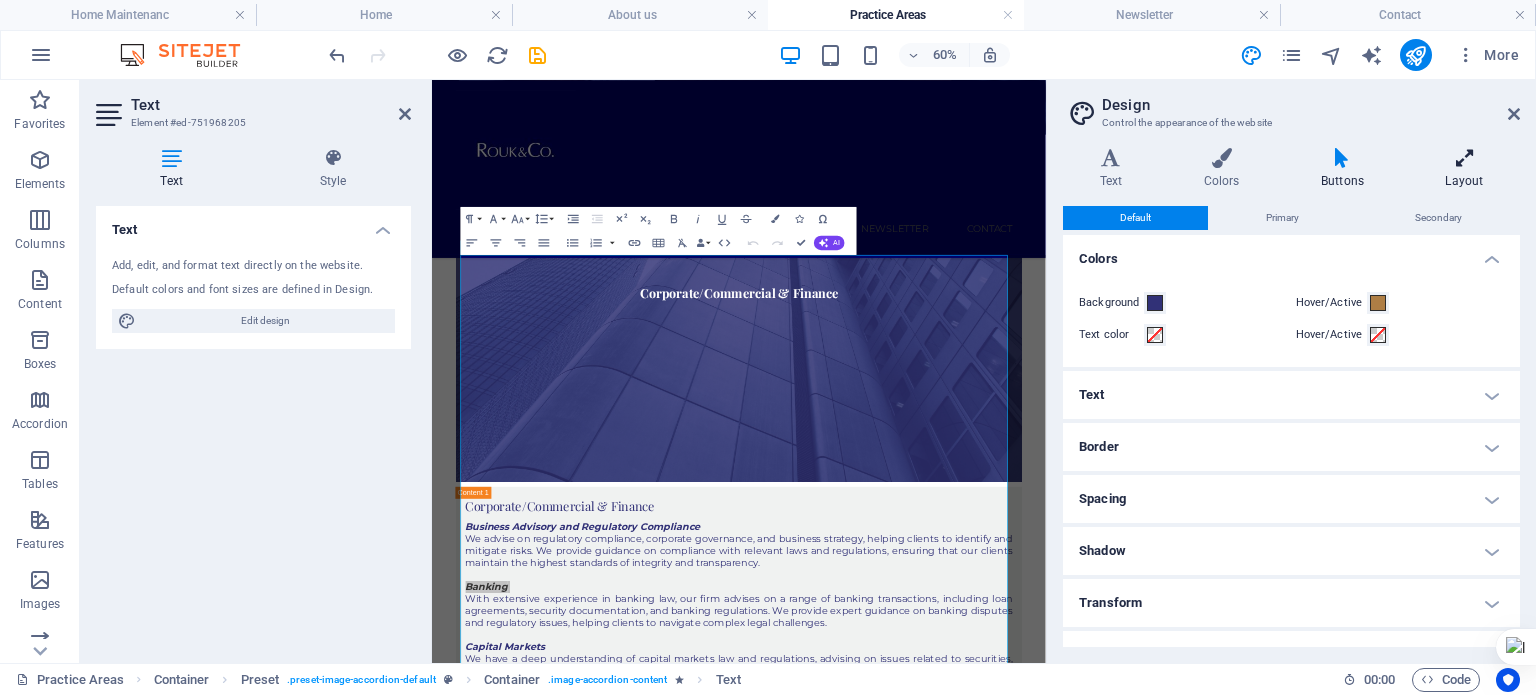 click on "Layout" at bounding box center [1464, 169] 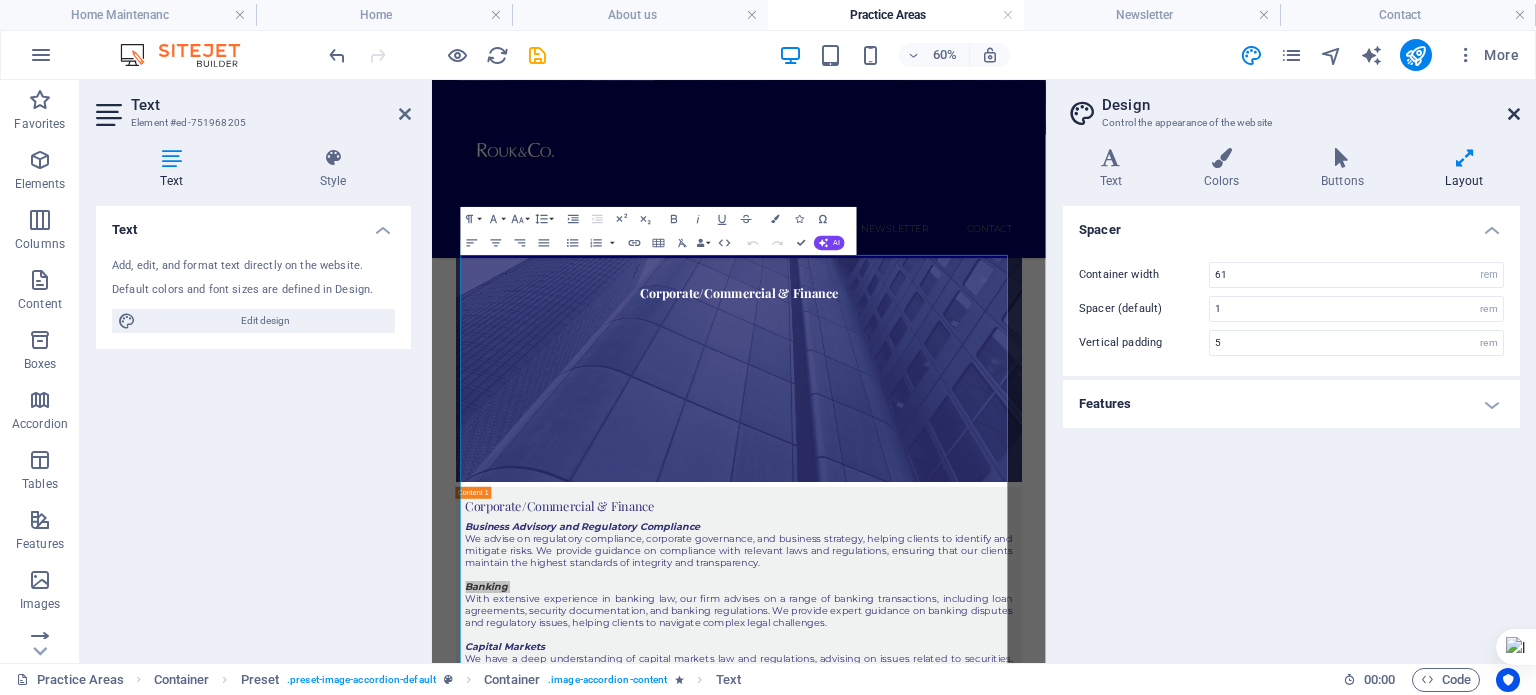 click at bounding box center [1514, 114] 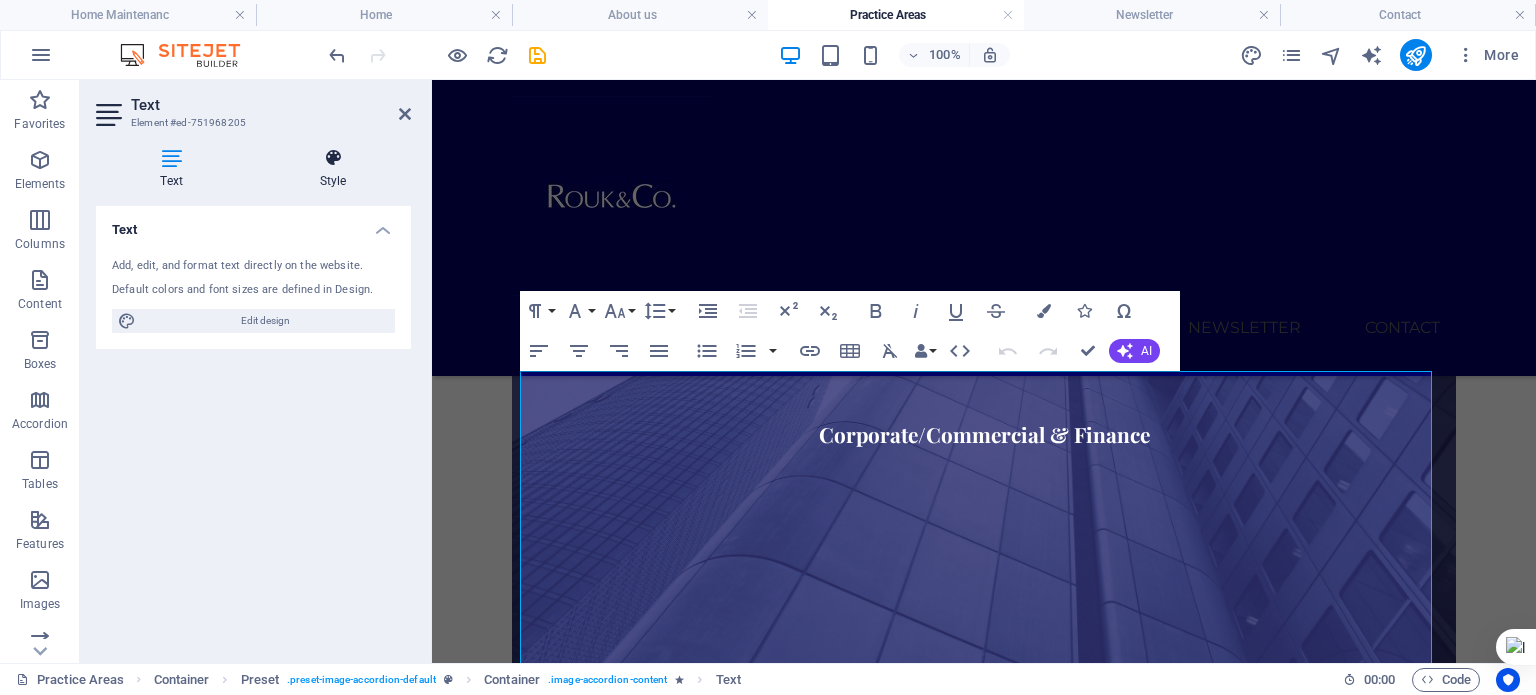click on "Style" at bounding box center (333, 169) 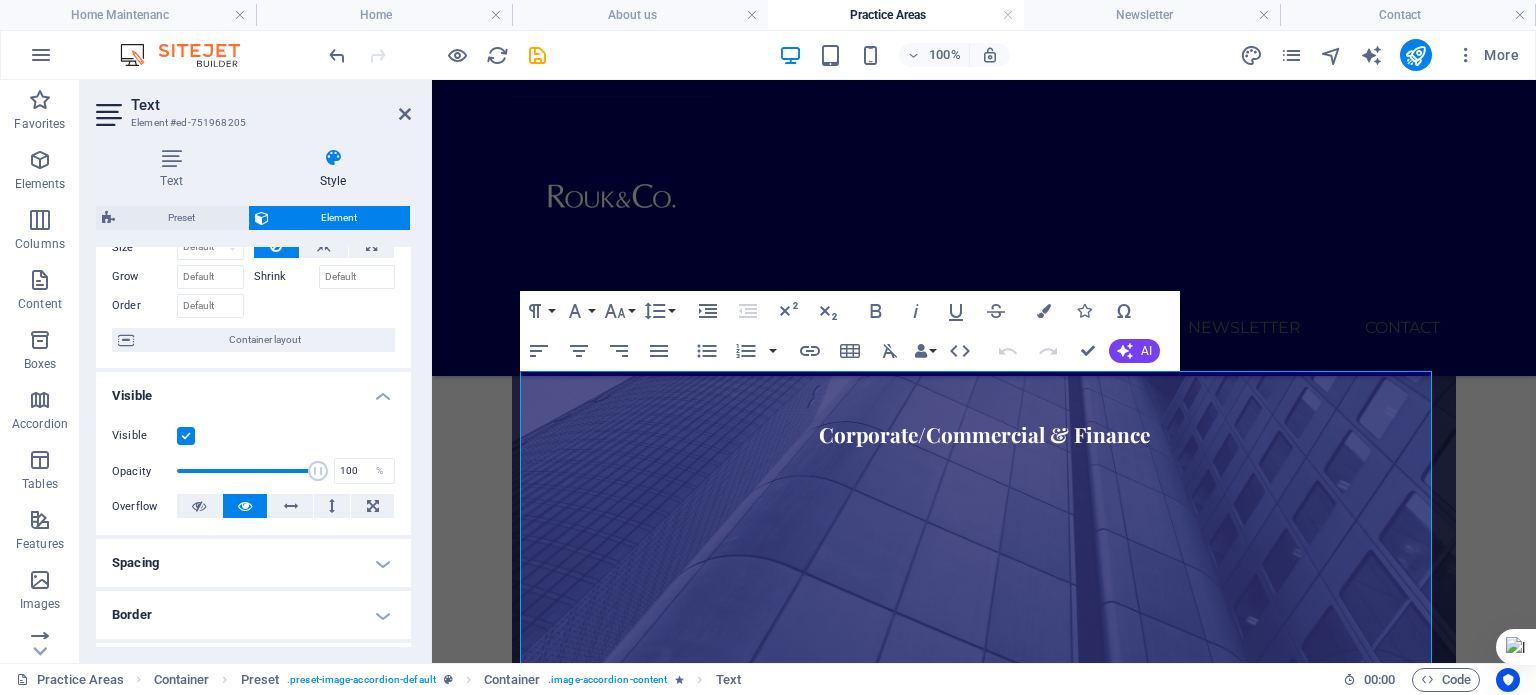 scroll, scrollTop: 110, scrollLeft: 0, axis: vertical 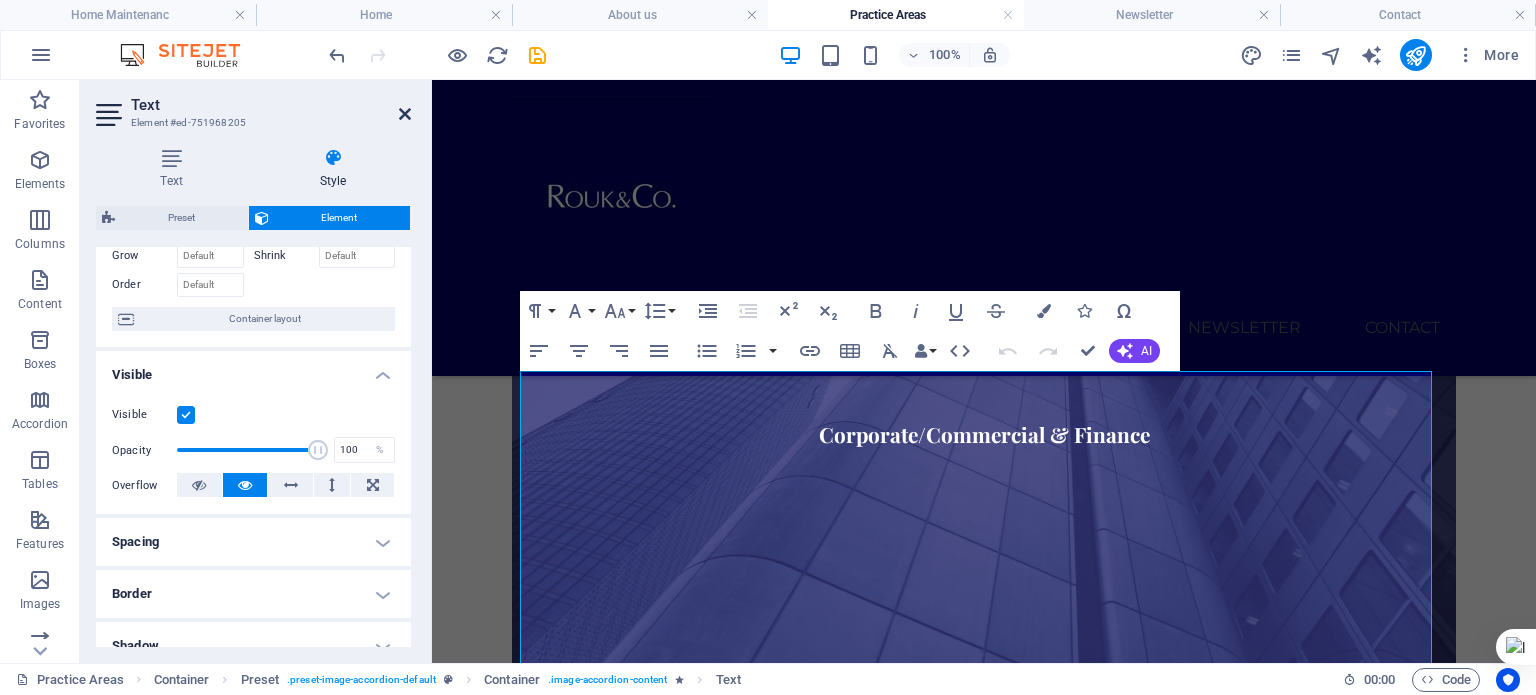 click at bounding box center (405, 114) 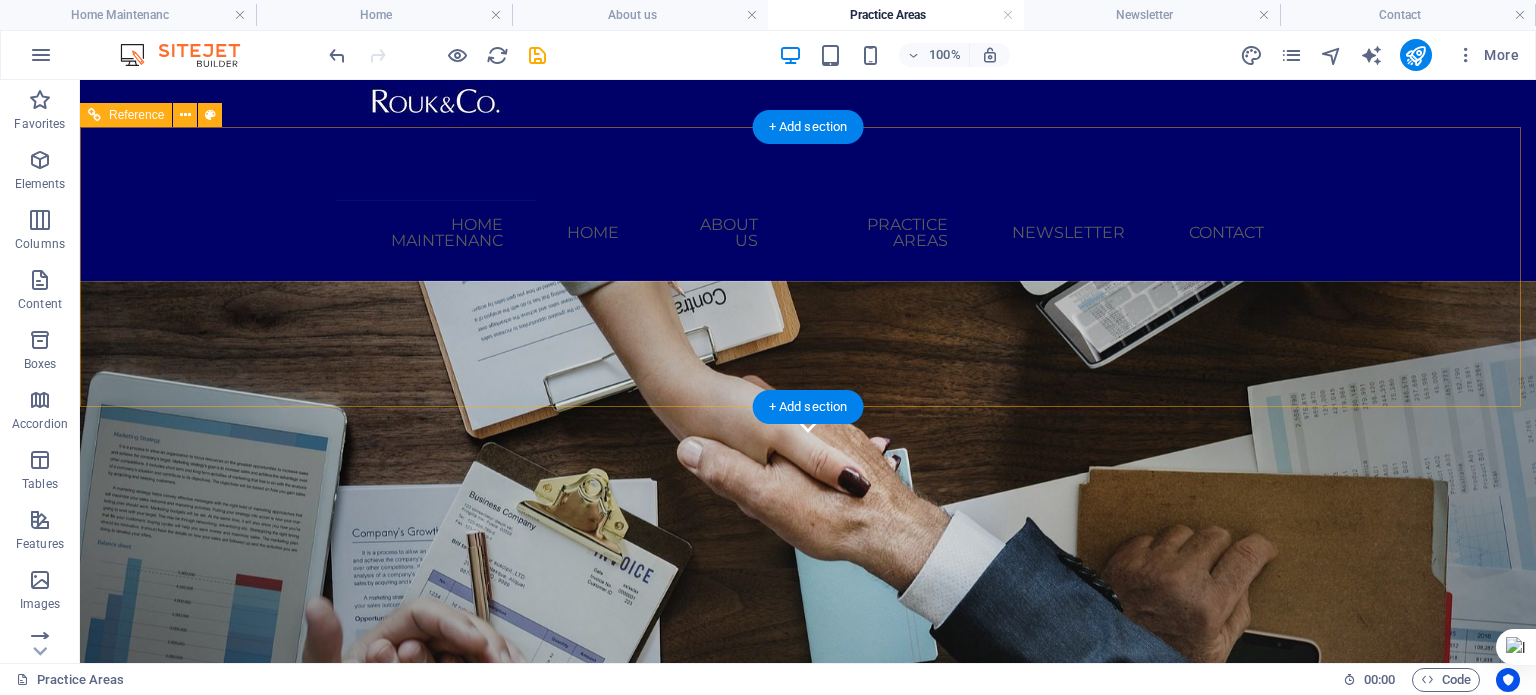 scroll, scrollTop: 0, scrollLeft: 0, axis: both 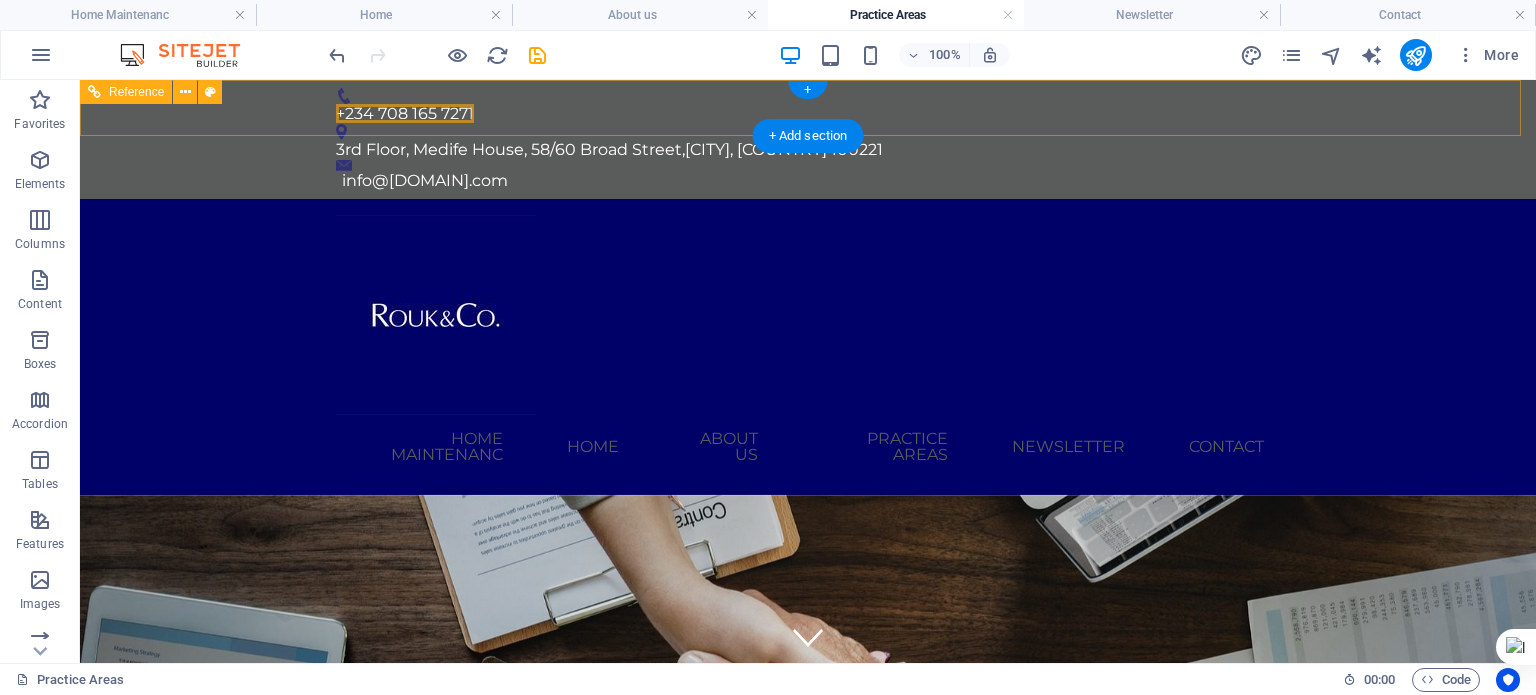 click on "+234 708 165 7271" at bounding box center (800, 114) 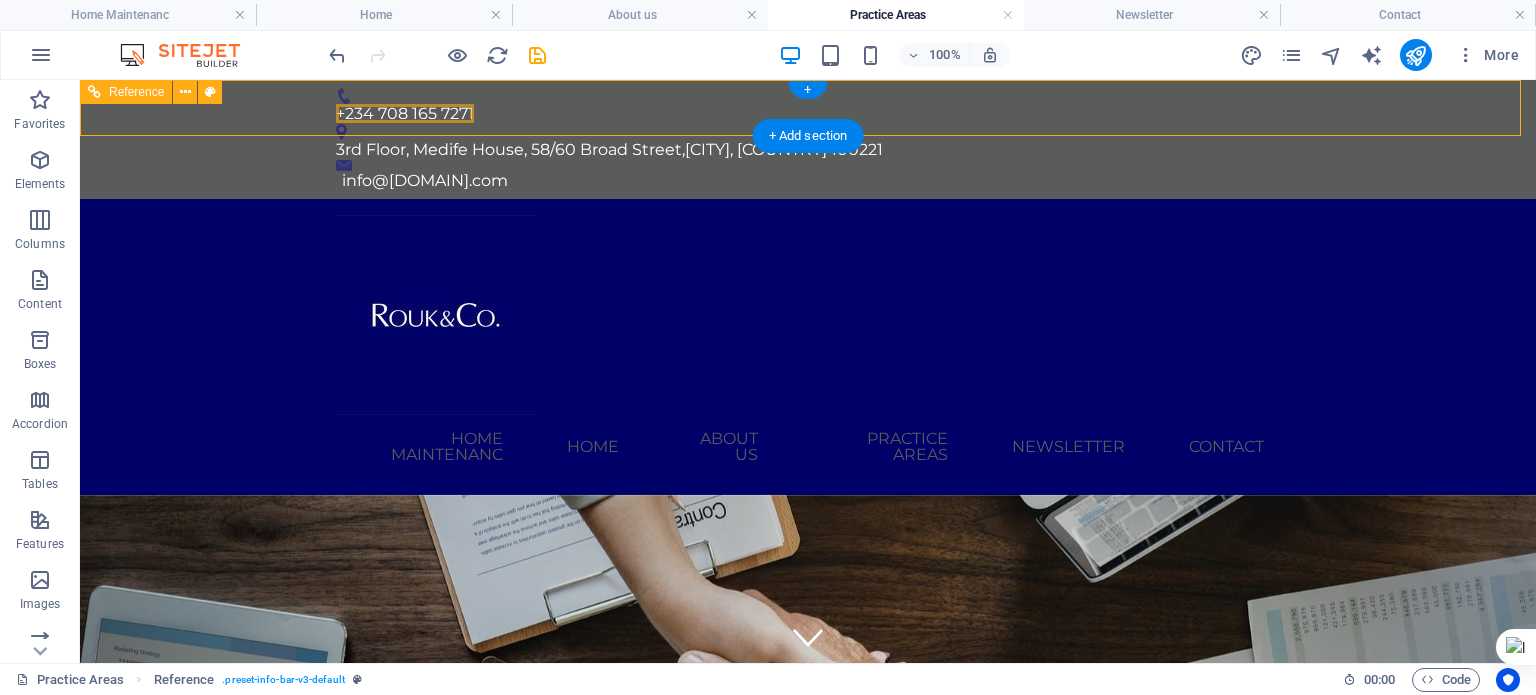 click on "+234 708 165 7271" at bounding box center [800, 114] 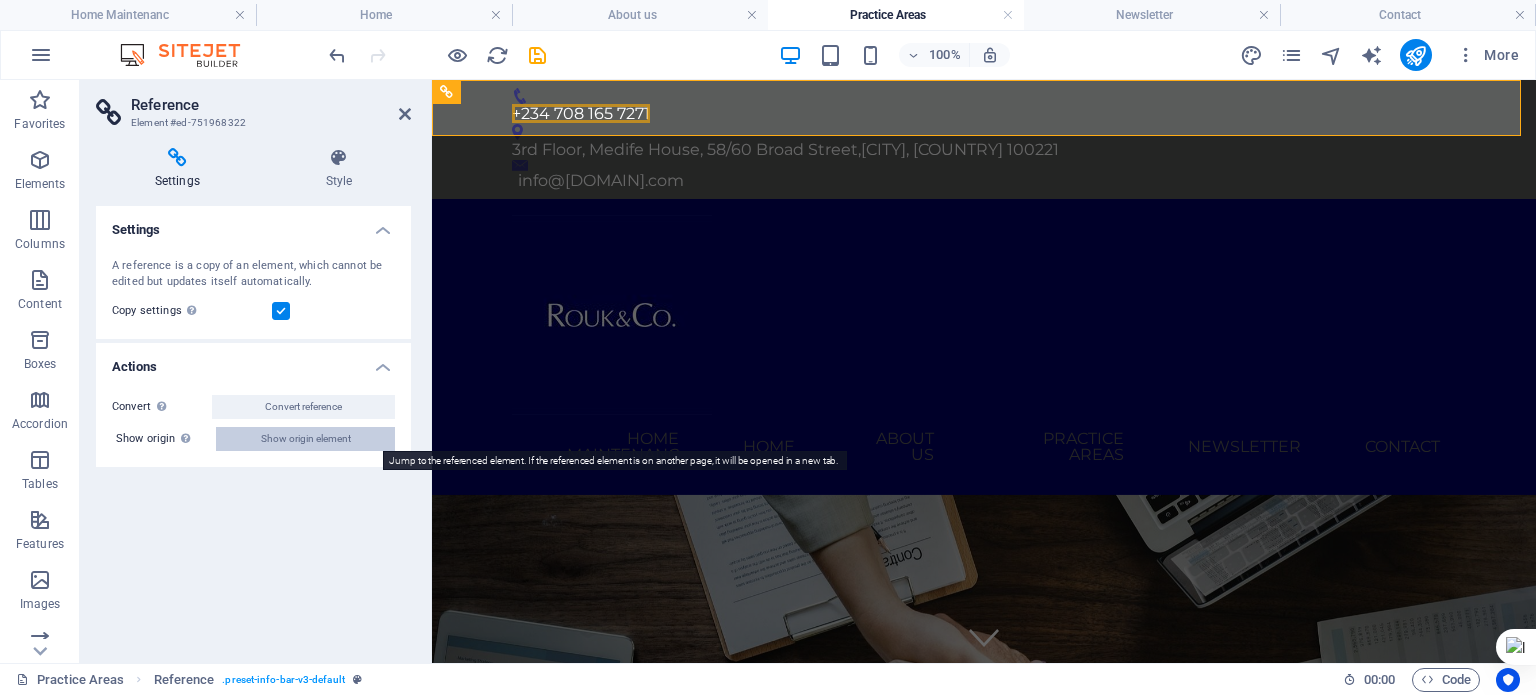 click on "Show origin element" at bounding box center [306, 439] 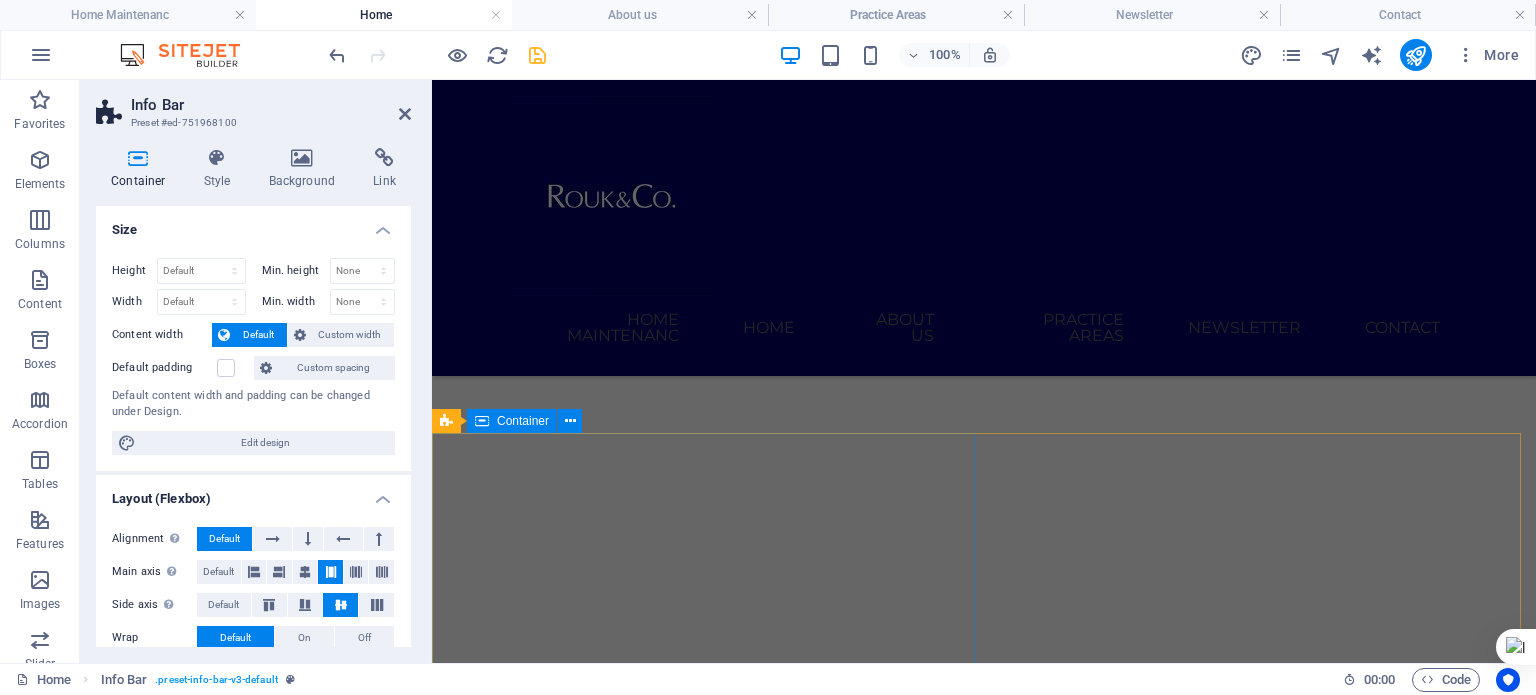scroll, scrollTop: 952, scrollLeft: 0, axis: vertical 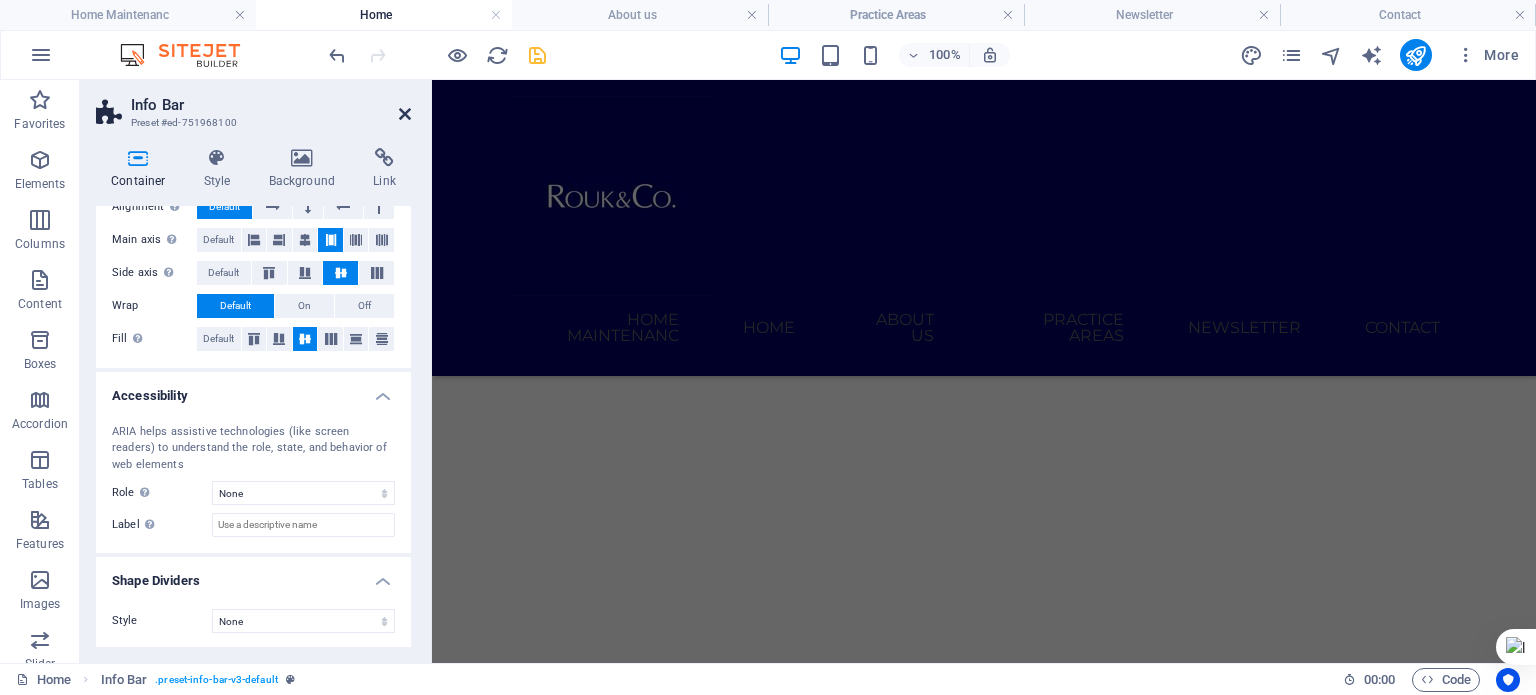 click at bounding box center [405, 114] 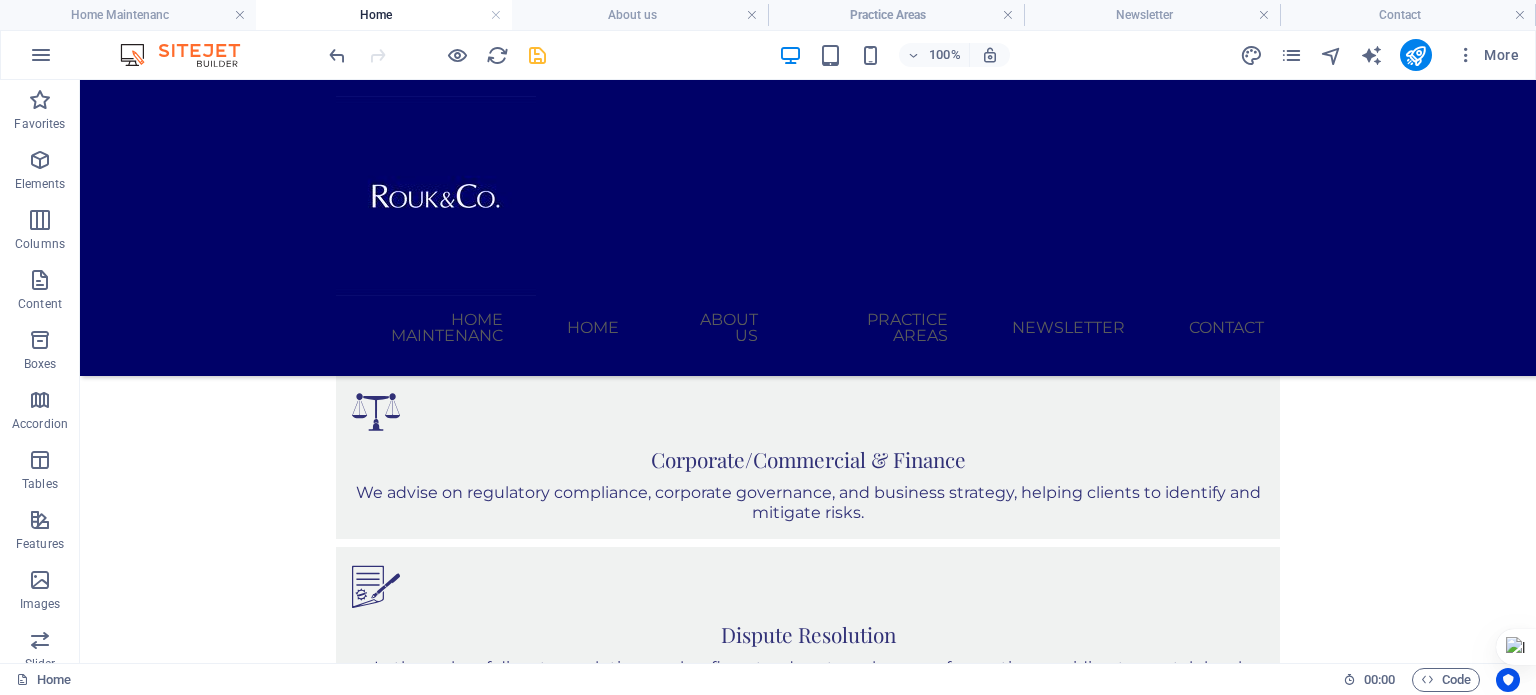 scroll, scrollTop: 1751, scrollLeft: 0, axis: vertical 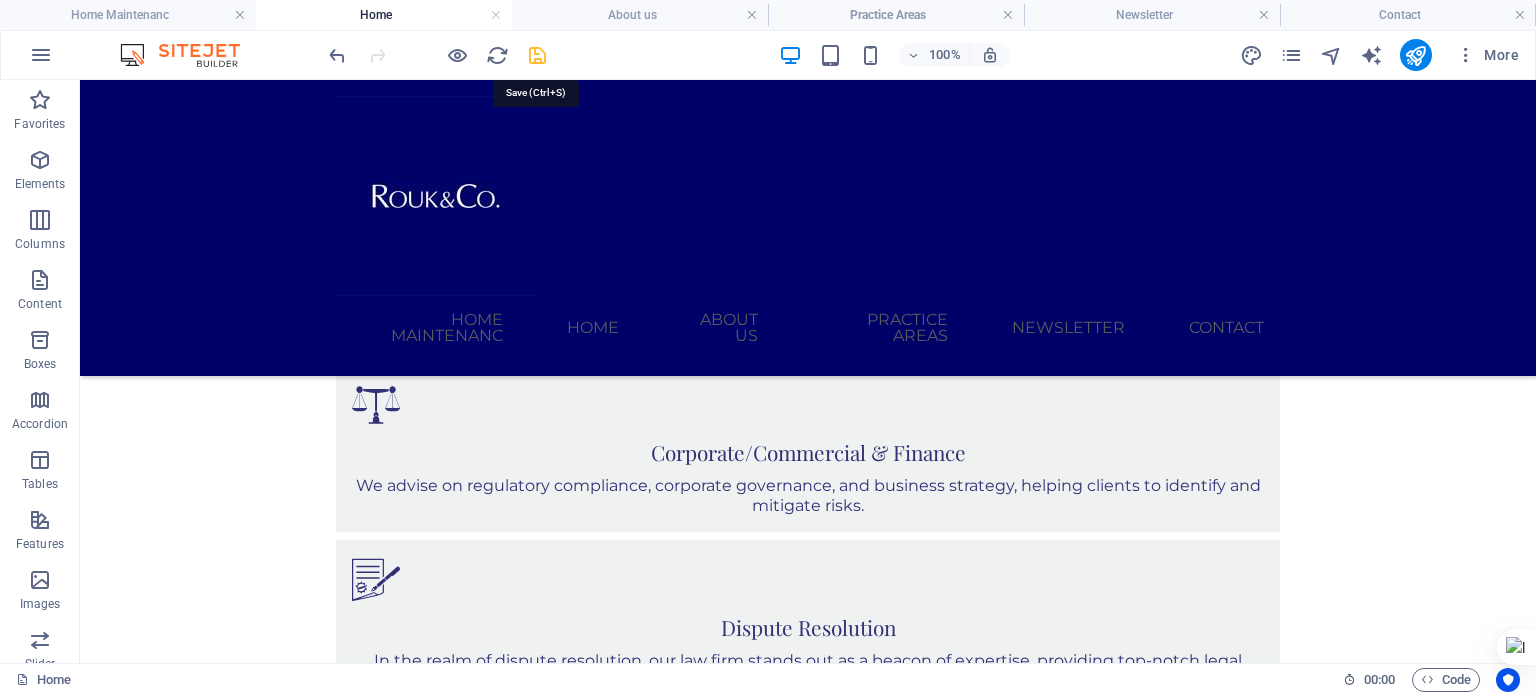 click at bounding box center [537, 55] 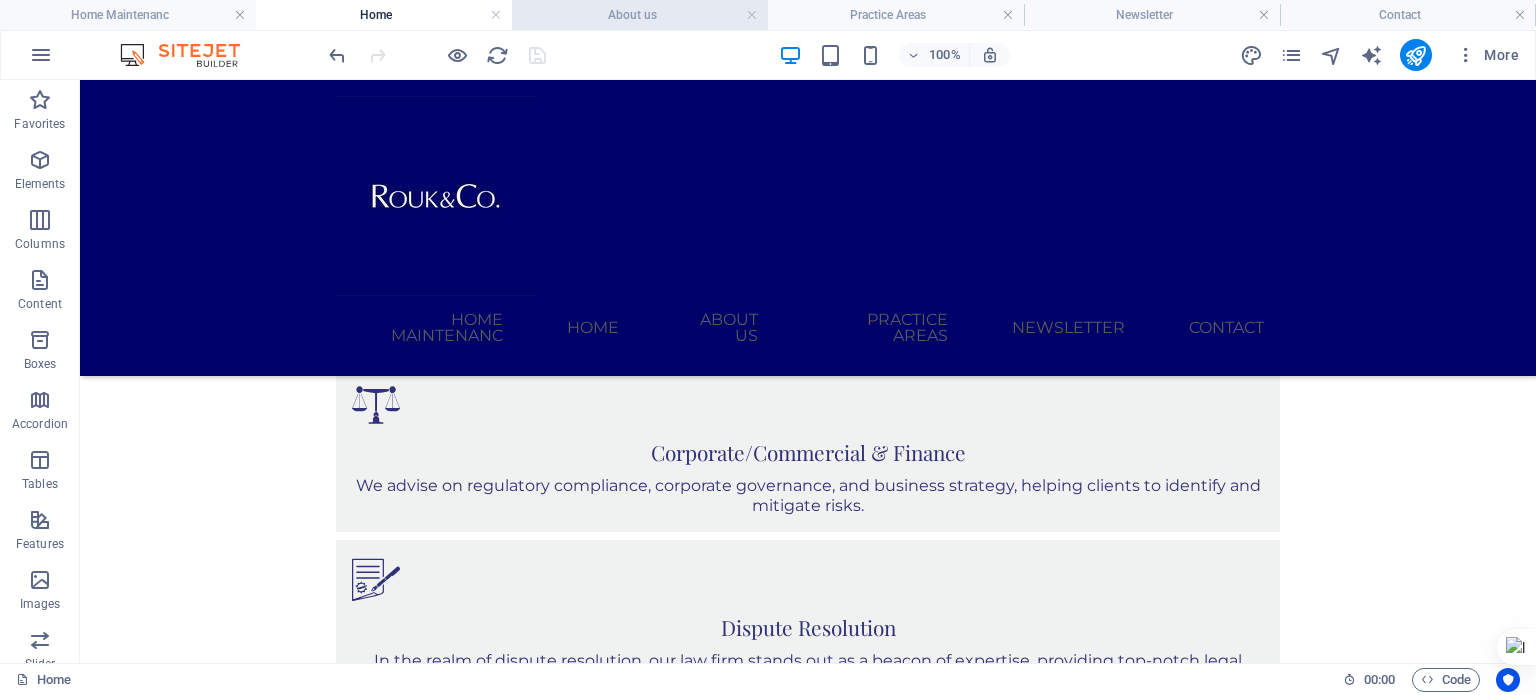 click on "About us" at bounding box center (640, 15) 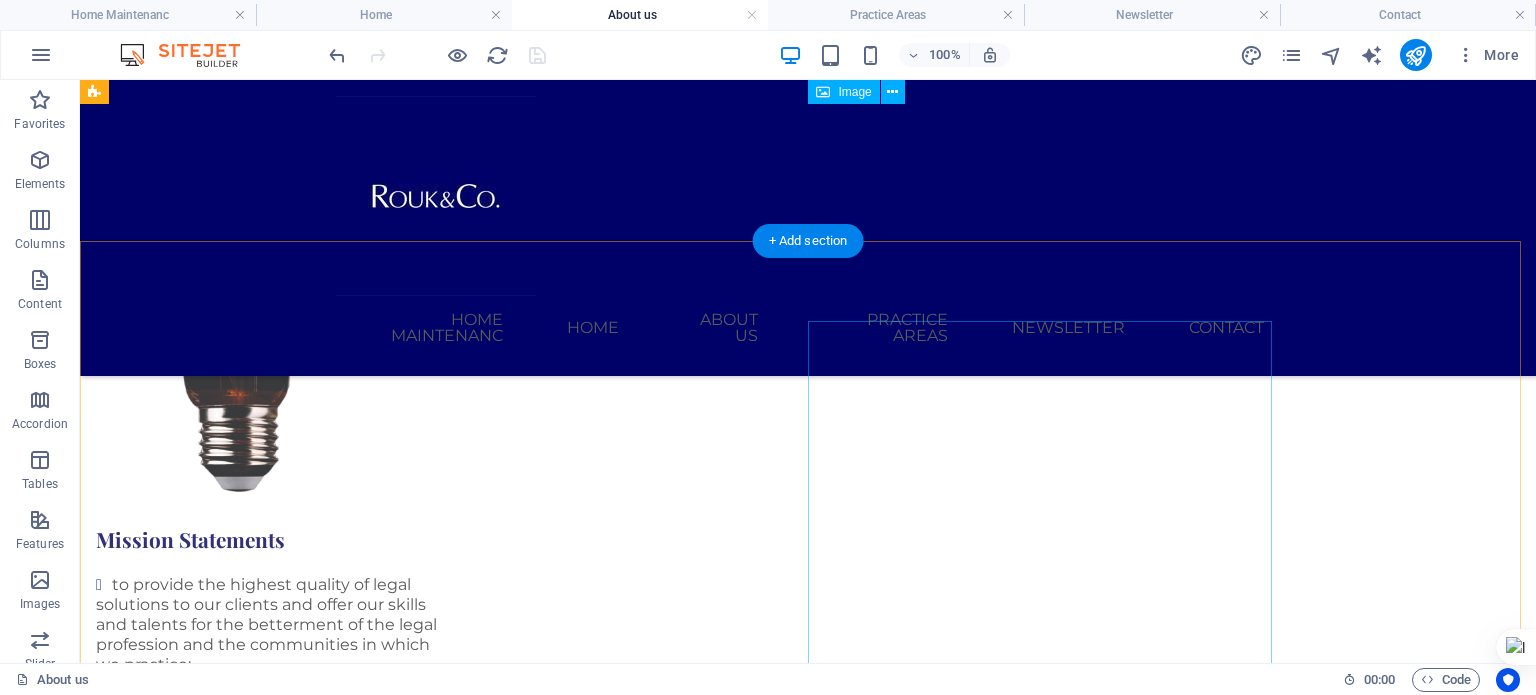 scroll, scrollTop: 2153, scrollLeft: 0, axis: vertical 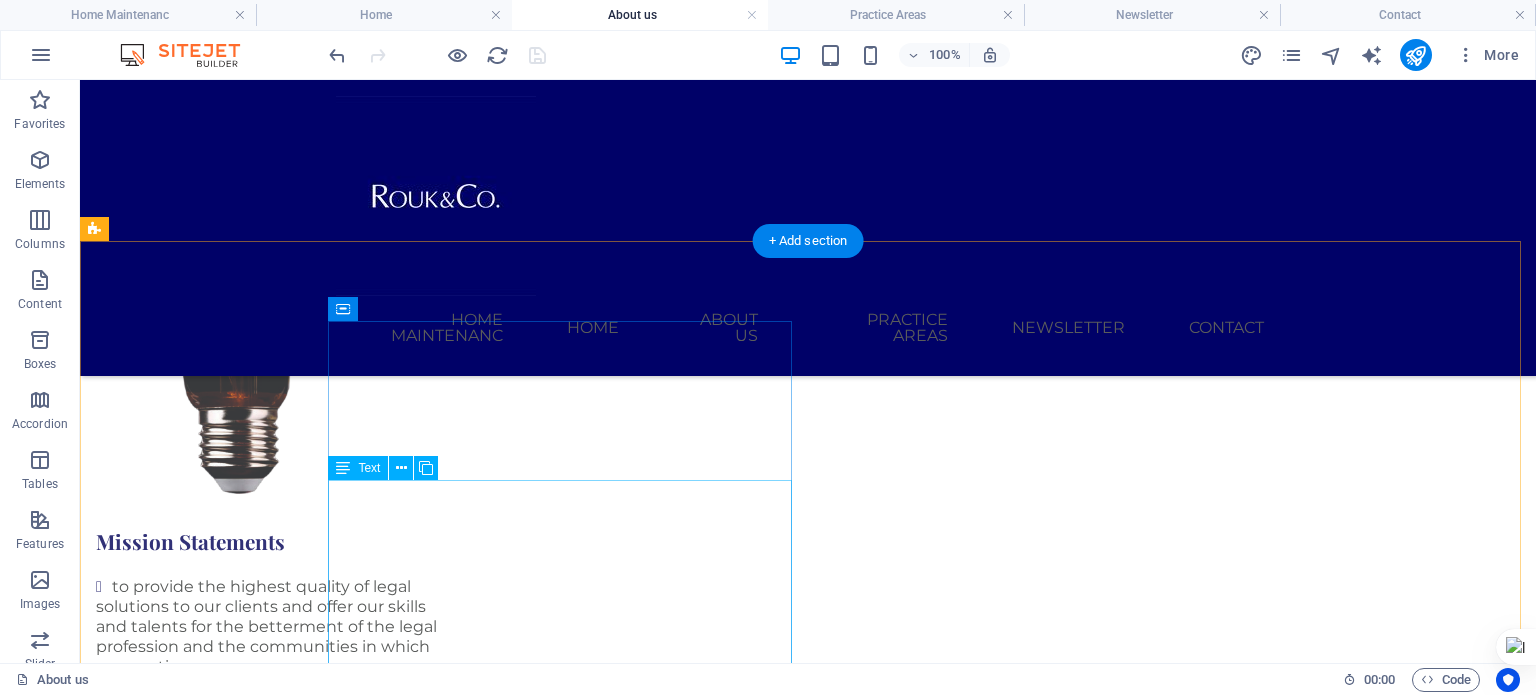 click on "EXCELLENCE : We strive to become one of the most sought-after providers of legal services in the country by meeting or exceeding the expectations of our clients in all aspects of their legal representation. INTEGRITY : We uphold a client relationship that  is marked with integrity and honesty and transparency. DIVERSITY:  We encourage diversity among our  members and respect for differences among us. COLLEGIALITY :  We promote a collegial atmosphere  in which all individuals are encouraged to learn, improve, and excel and to become leaders in the legal,  business, and civic communities." at bounding box center (568, 1338) 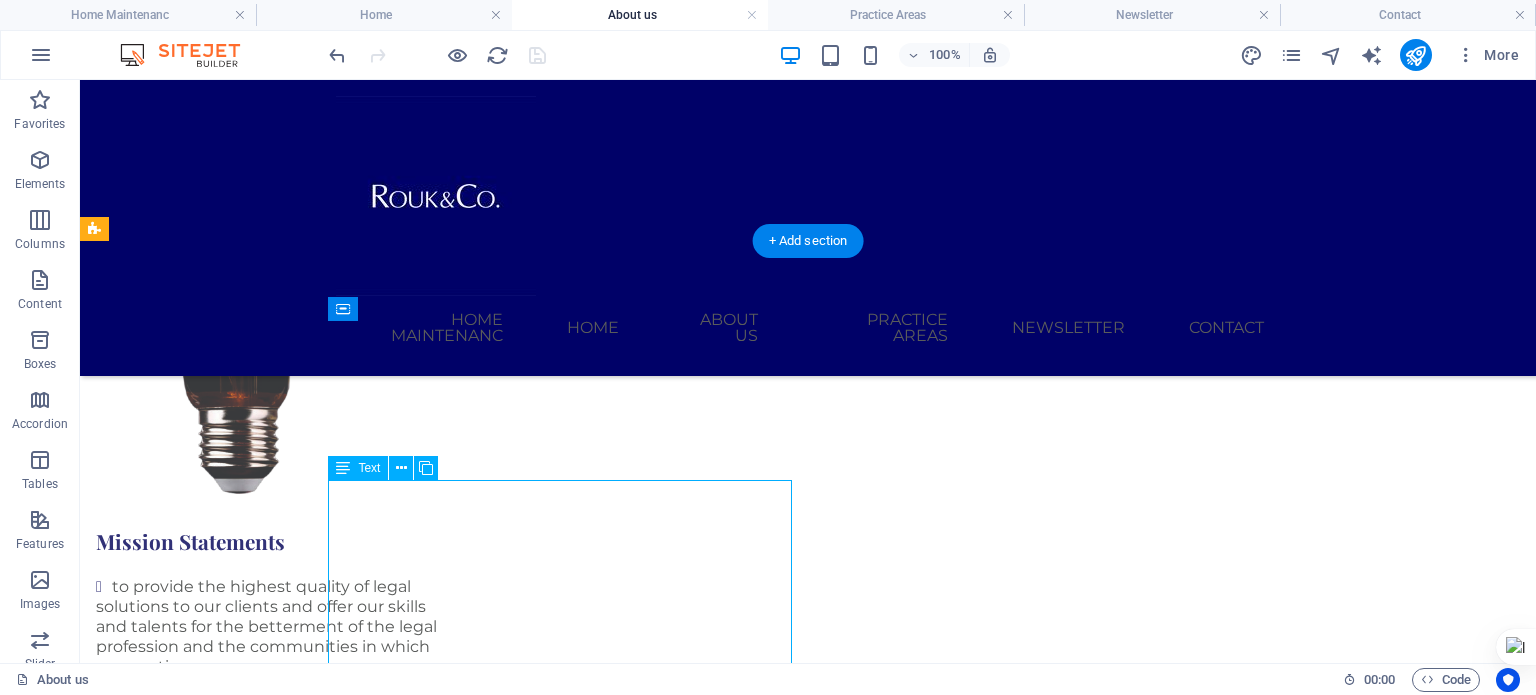 click on "EXCELLENCE : We strive to become one of the most sought-after providers of legal services in the country by meeting or exceeding the expectations of our clients in all aspects of their legal representation. INTEGRITY : We uphold a client relationship that  is marked with integrity and honesty and transparency. DIVERSITY:  We encourage diversity among our  members and respect for differences among us. COLLEGIALITY :  We promote a collegial atmosphere  in which all individuals are encouraged to learn, improve, and excel and to become leaders in the legal,  business, and civic communities." at bounding box center [568, 1338] 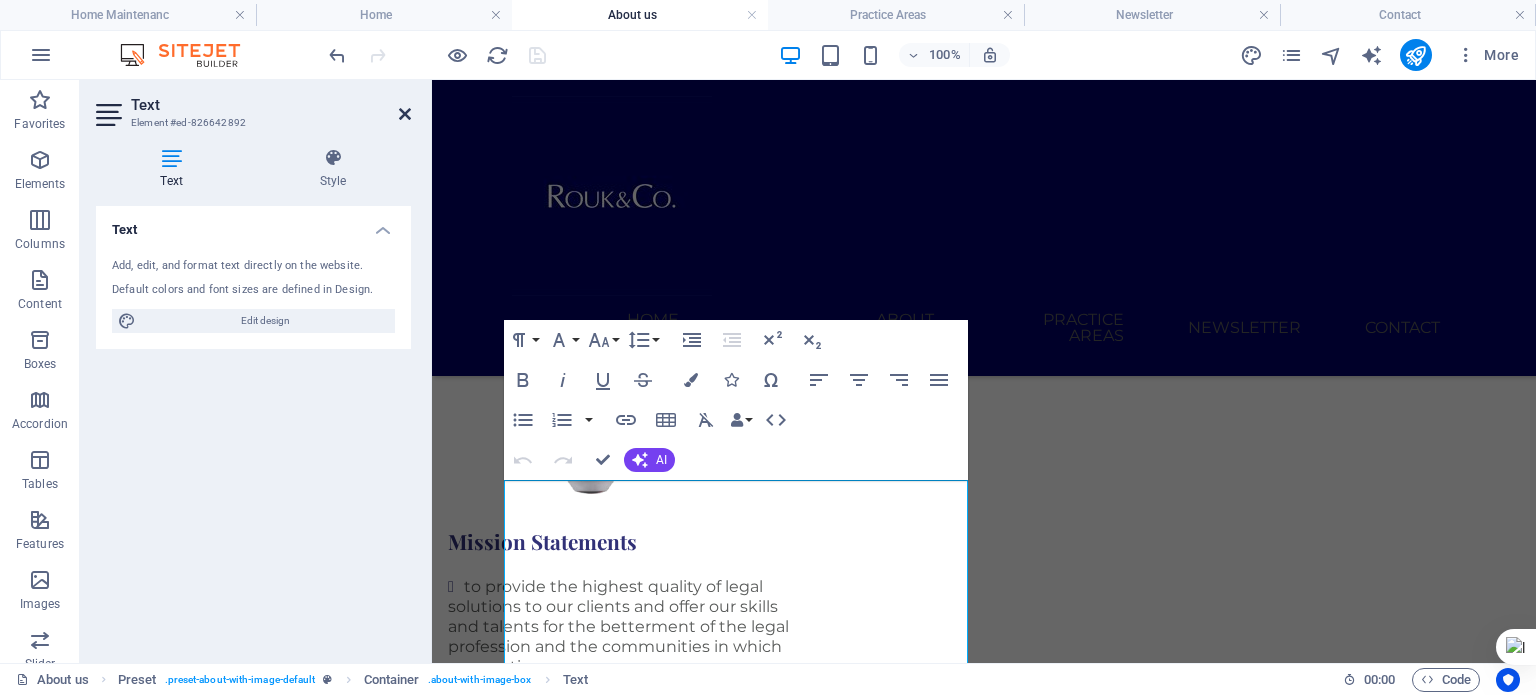 click at bounding box center (405, 114) 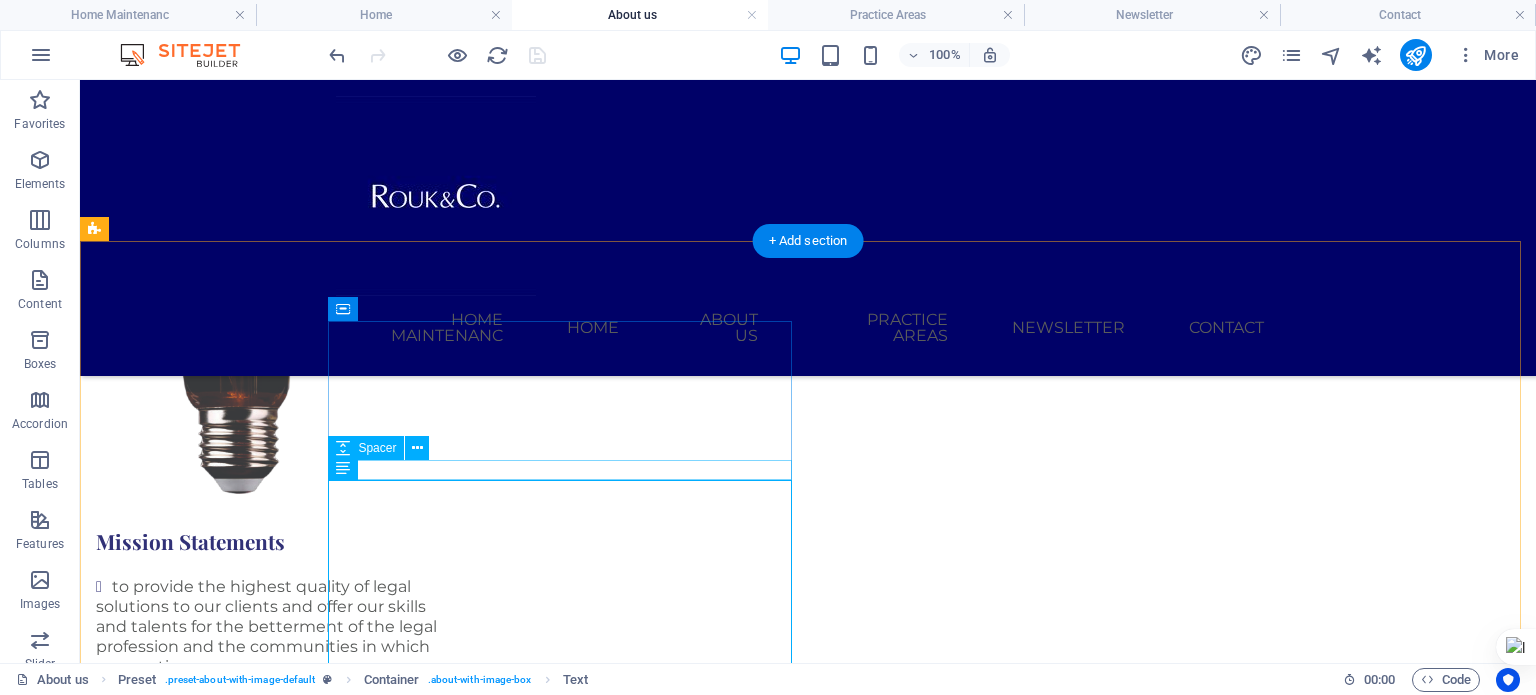 click at bounding box center (568, 1178) 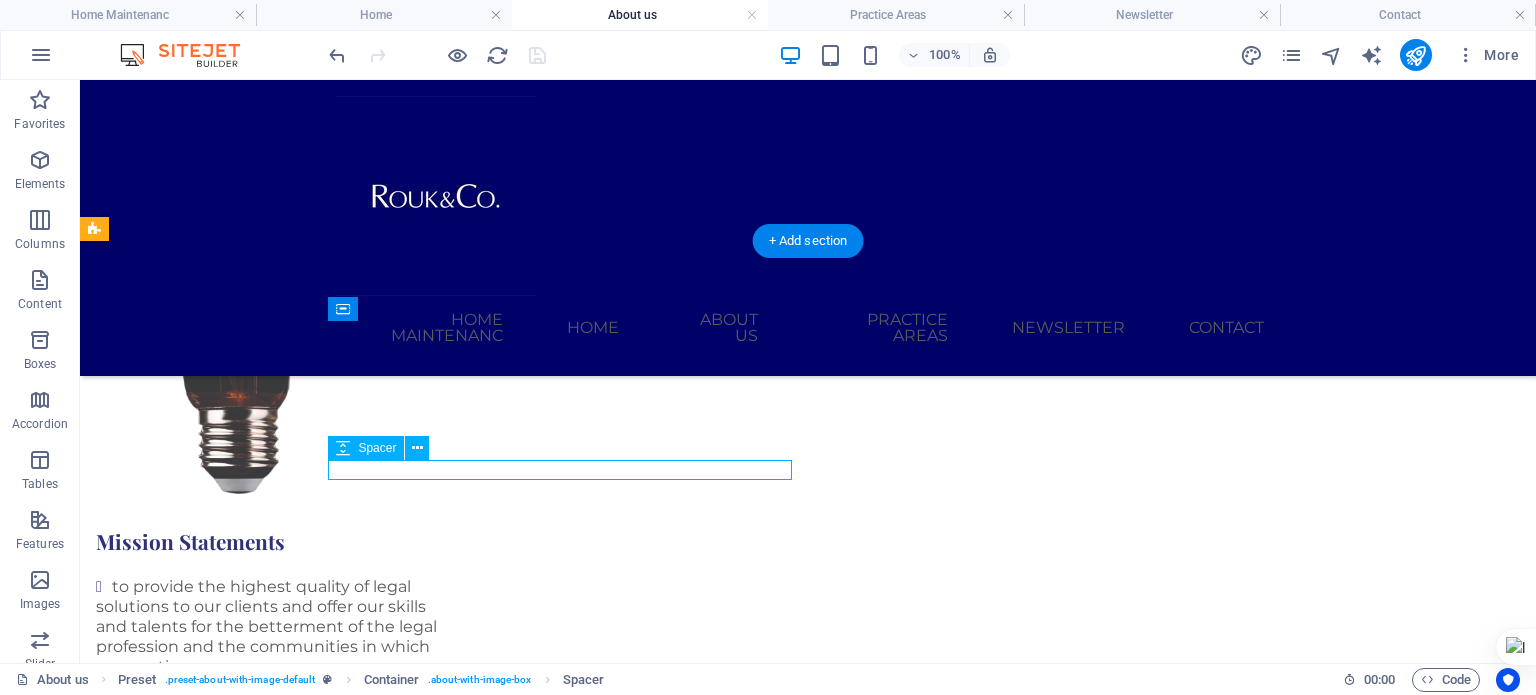 click at bounding box center (568, 1178) 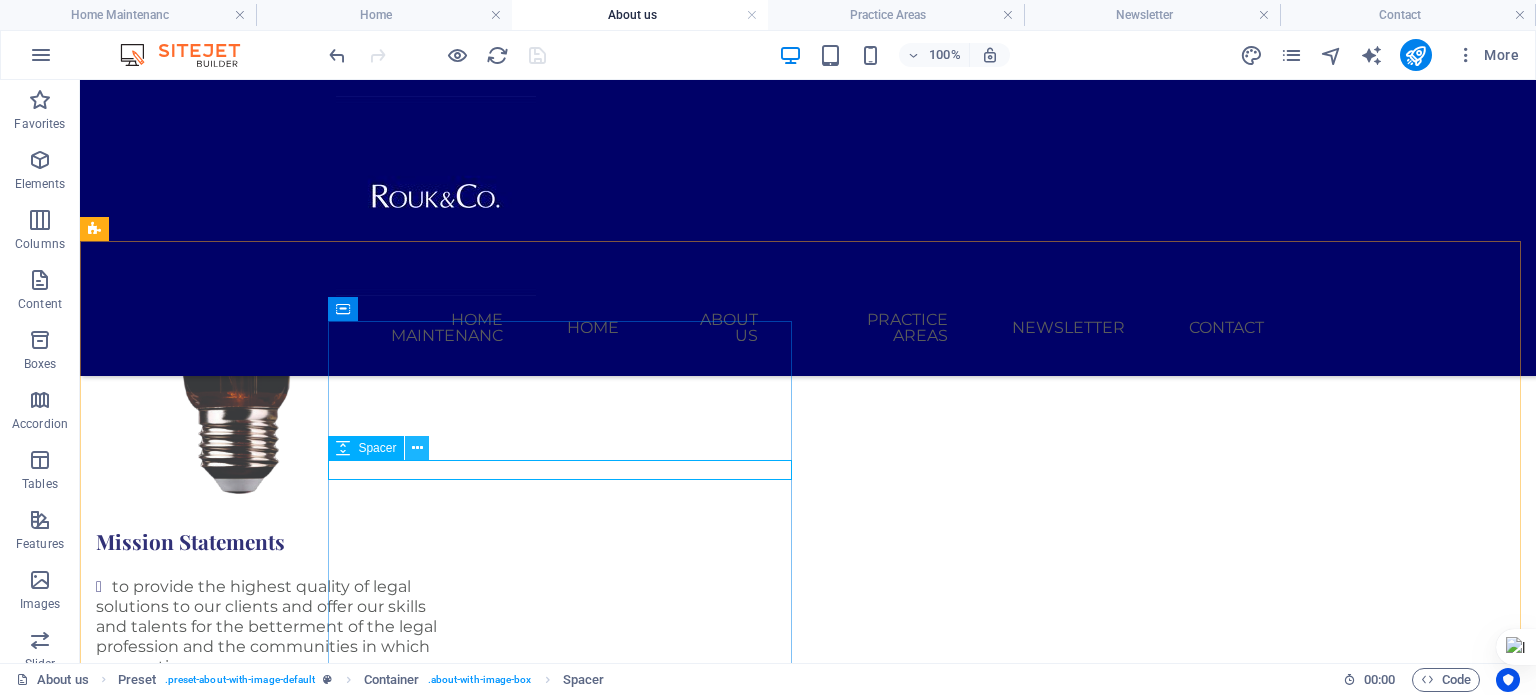 click at bounding box center (417, 448) 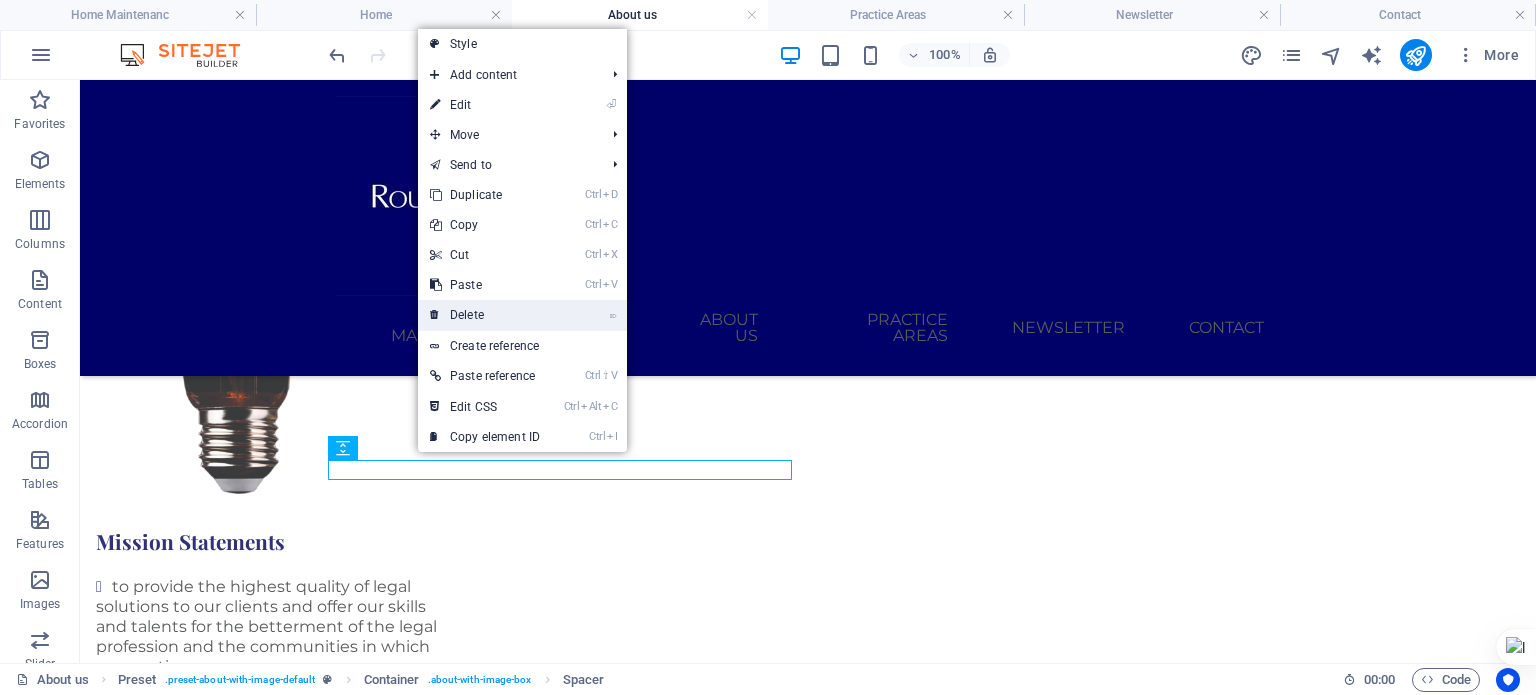 click on "⌦  Delete" at bounding box center (485, 315) 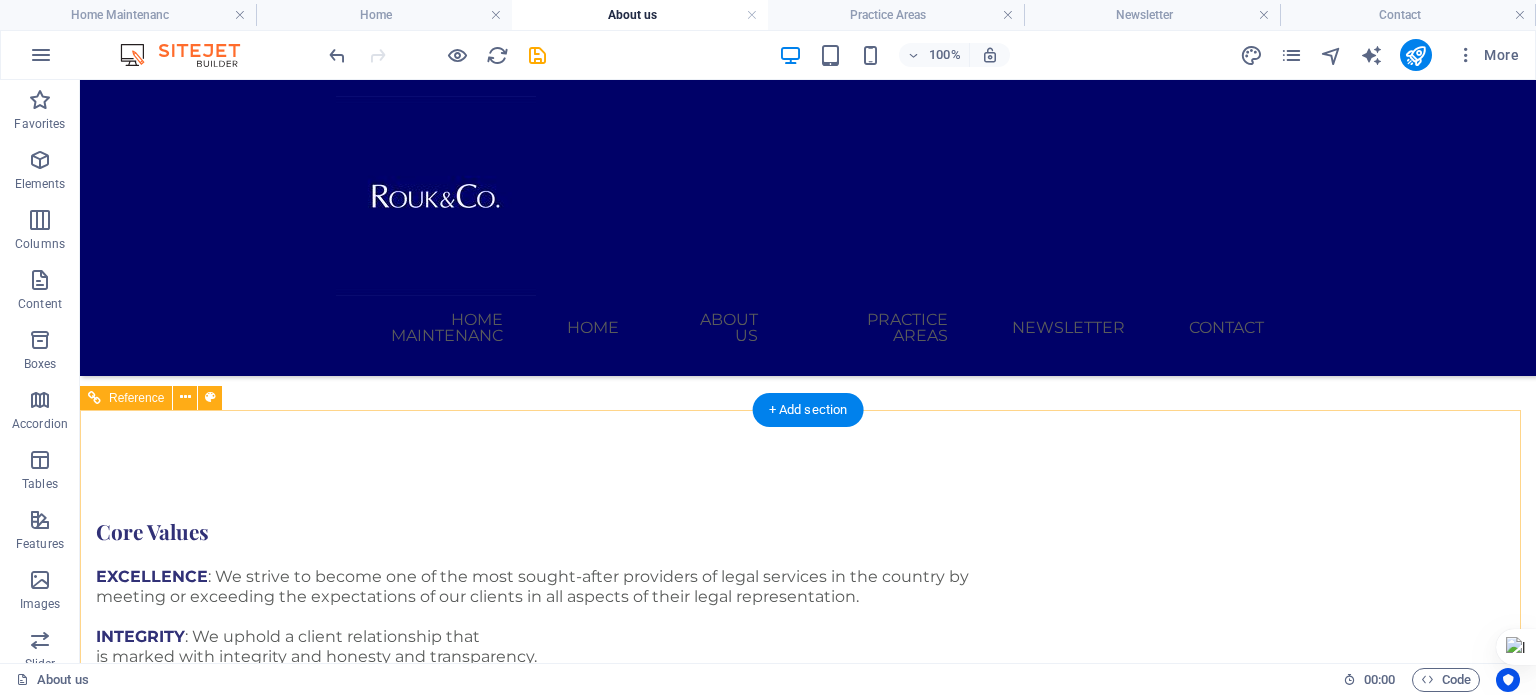 scroll, scrollTop: 2779, scrollLeft: 0, axis: vertical 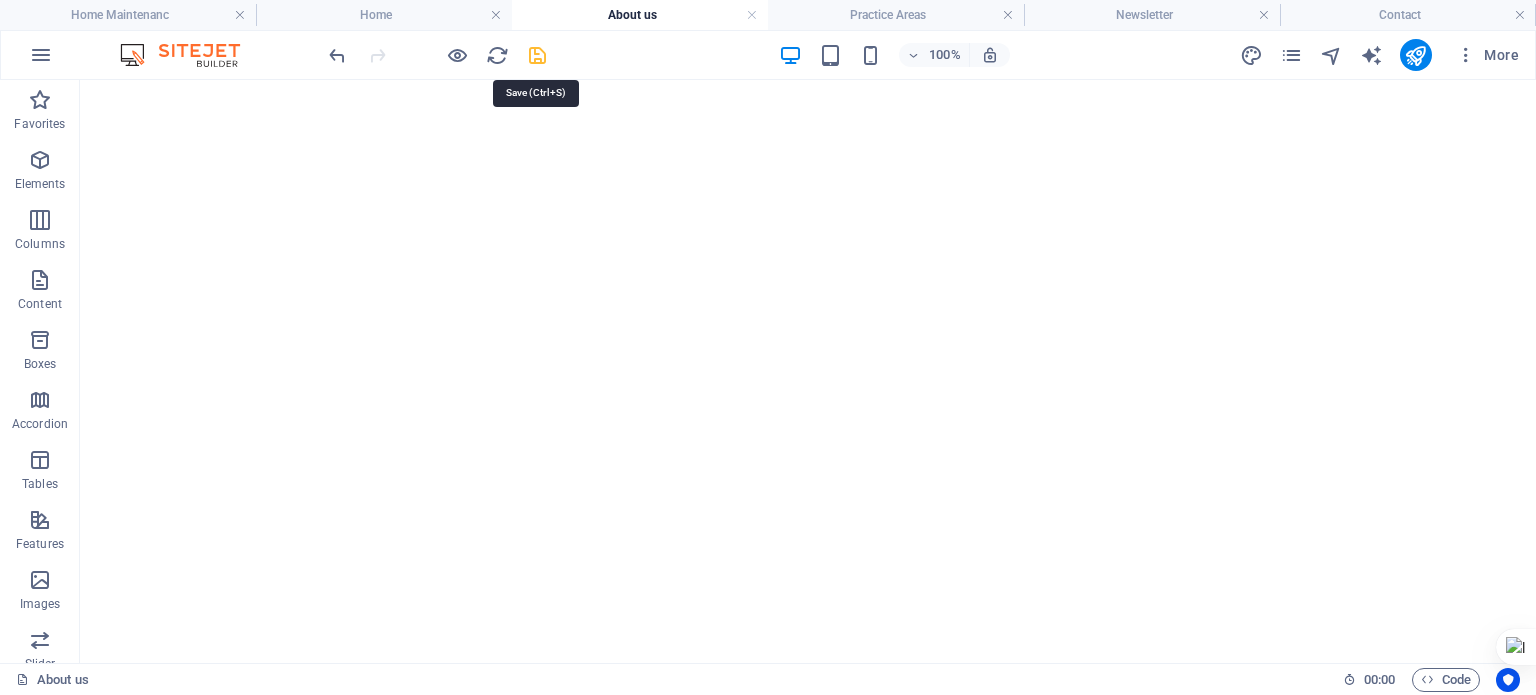 click at bounding box center [537, 55] 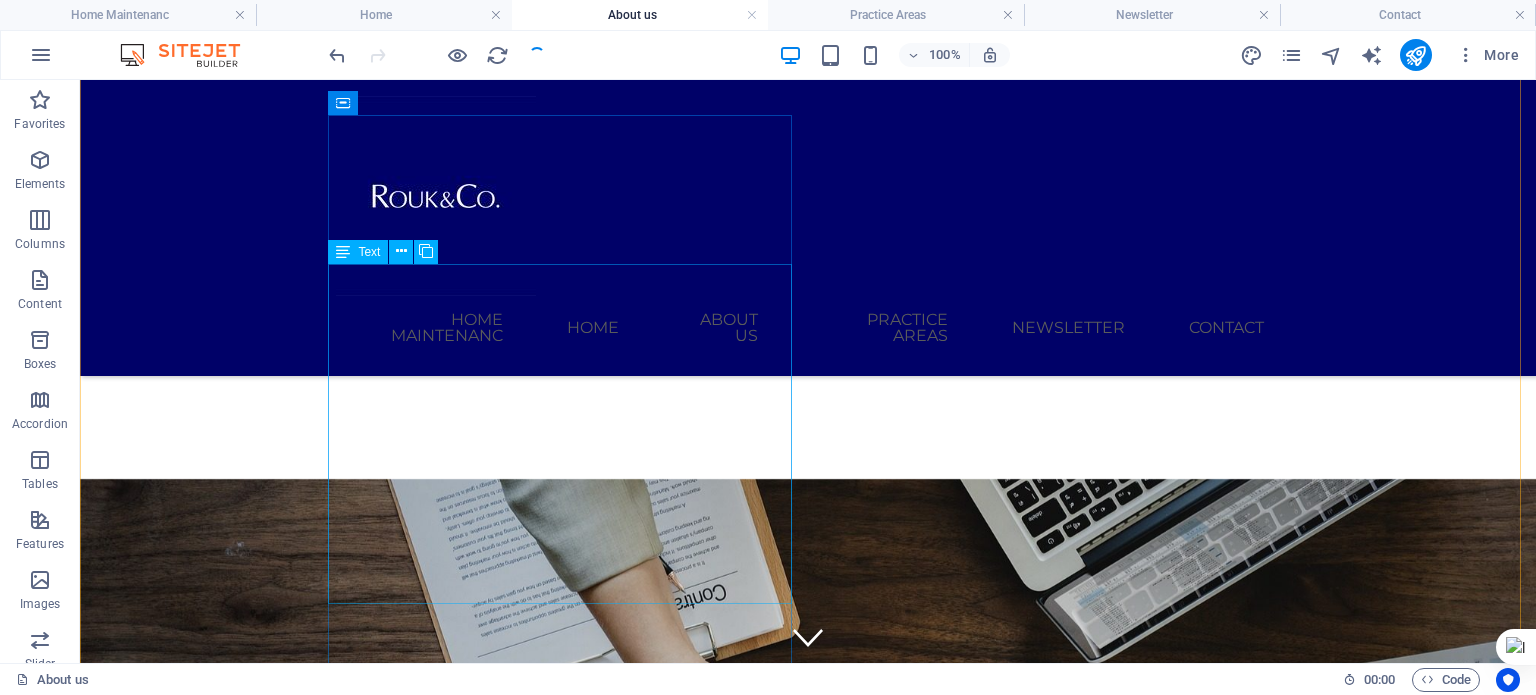 scroll, scrollTop: 0, scrollLeft: 0, axis: both 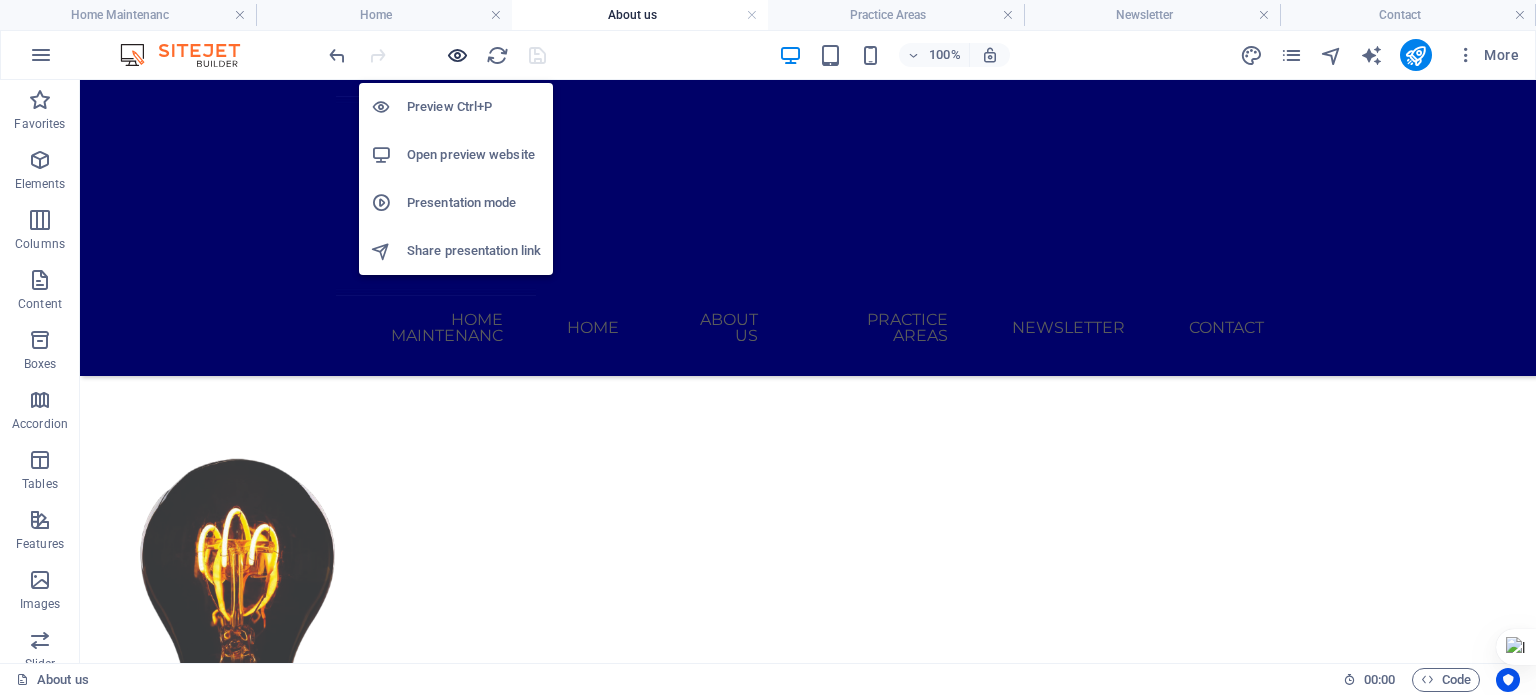 click at bounding box center (457, 55) 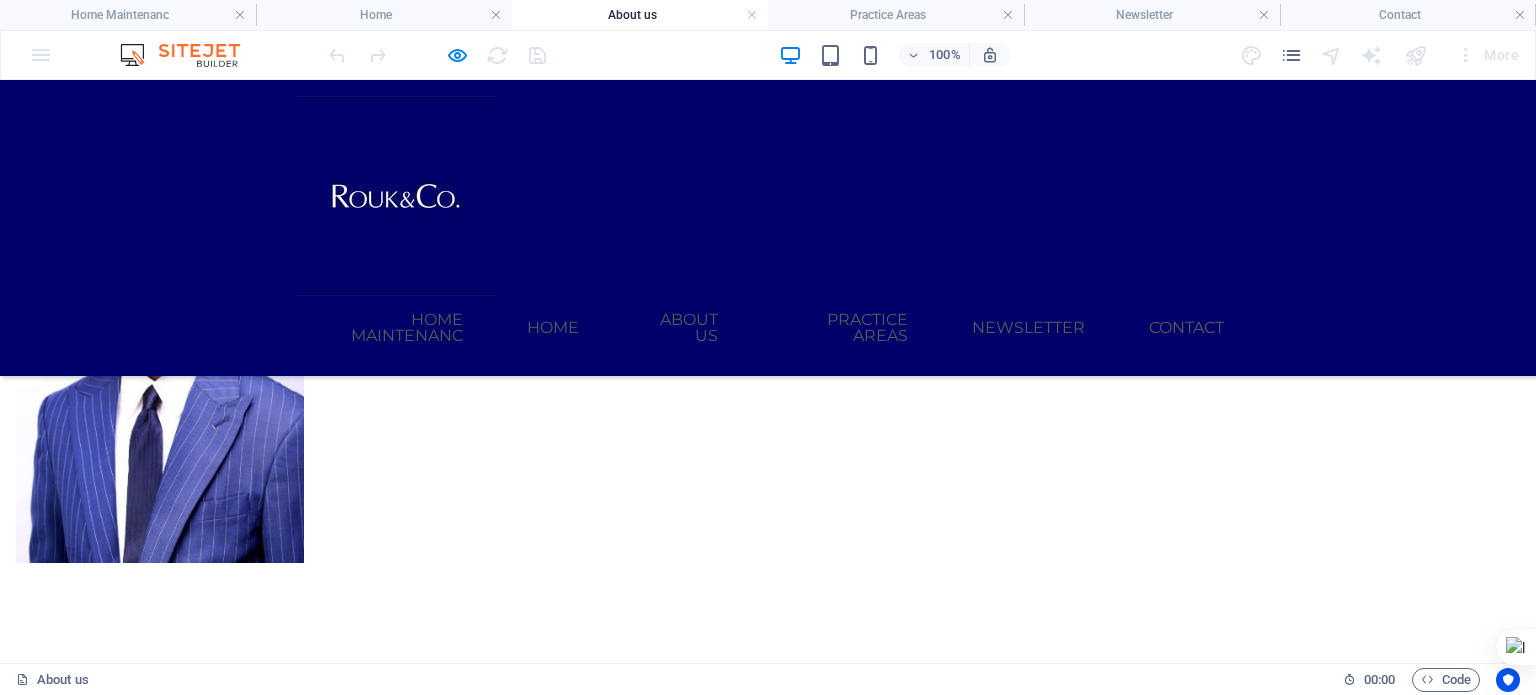 scroll, scrollTop: 1556, scrollLeft: 0, axis: vertical 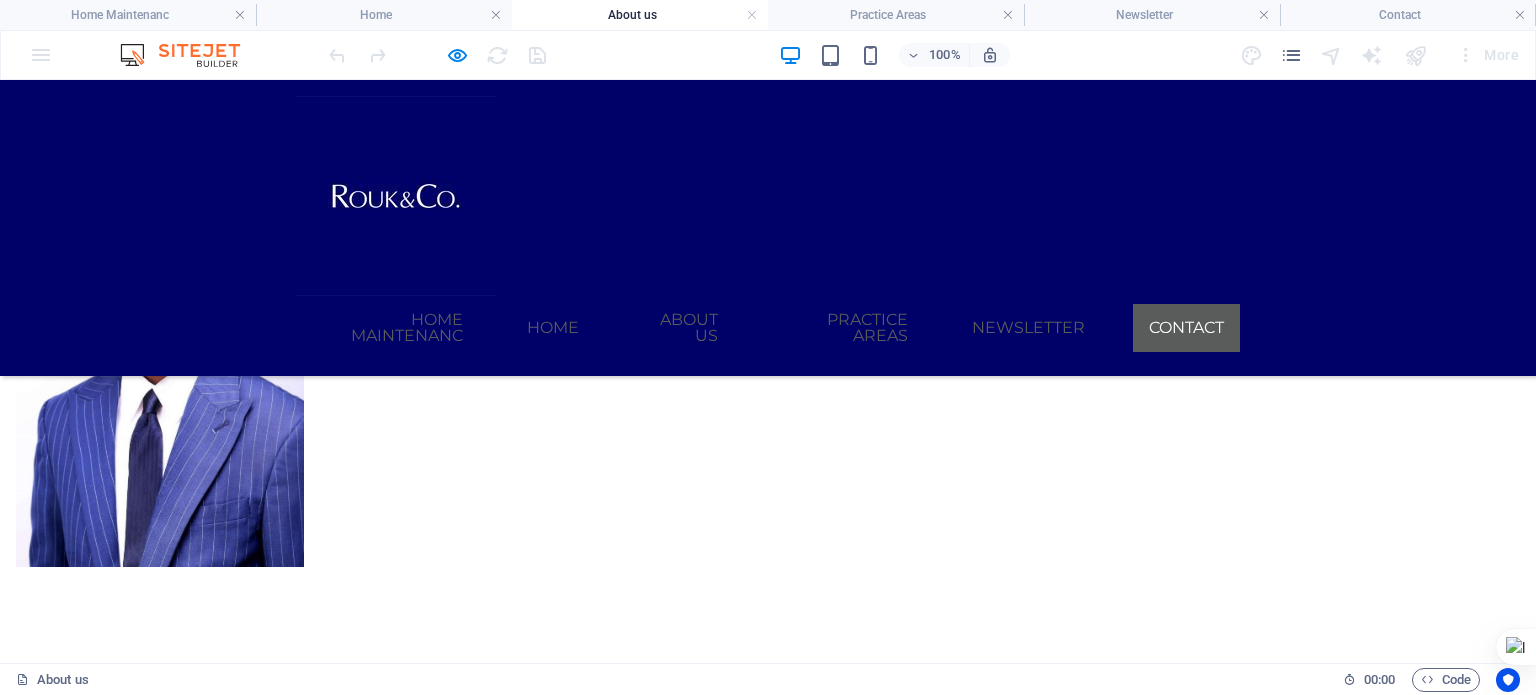 click on "Contact" at bounding box center (1186, 328) 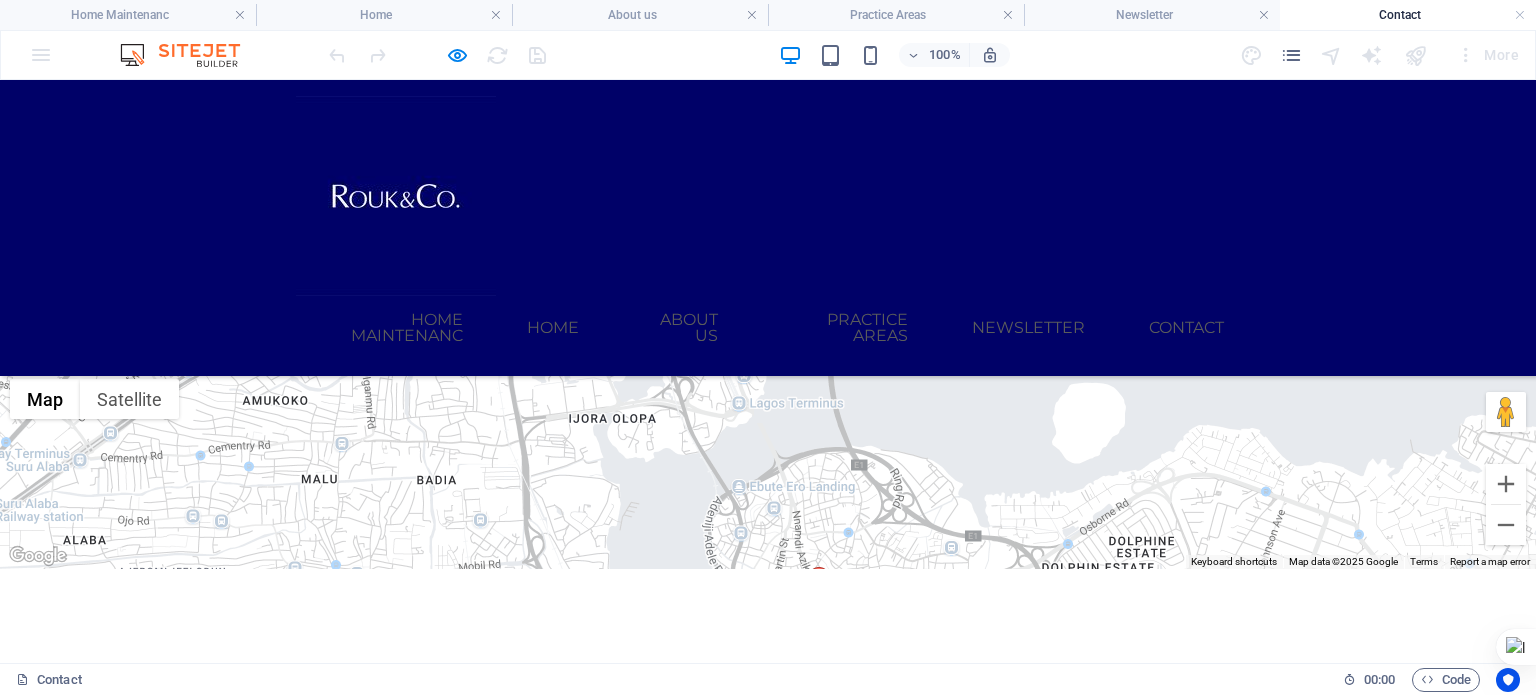 scroll, scrollTop: 1448, scrollLeft: 0, axis: vertical 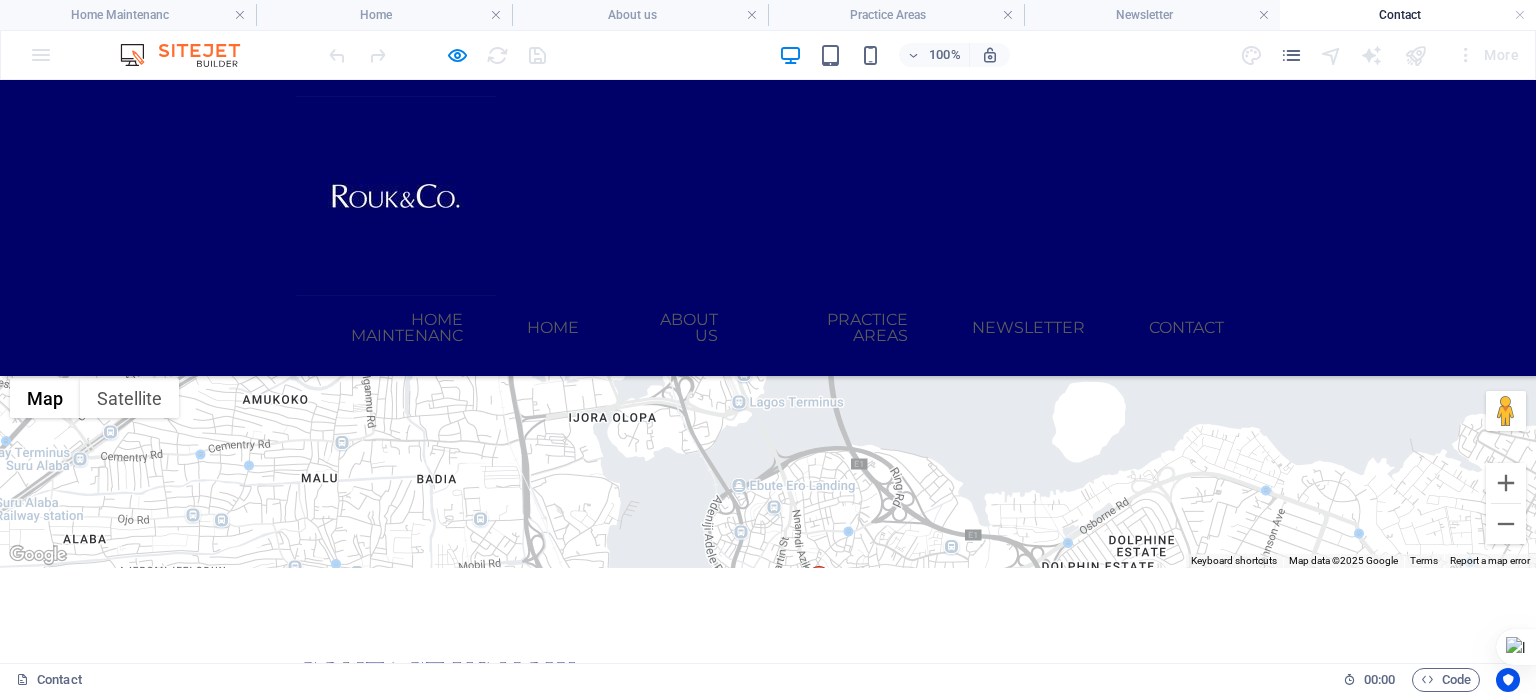 click on "Submit" 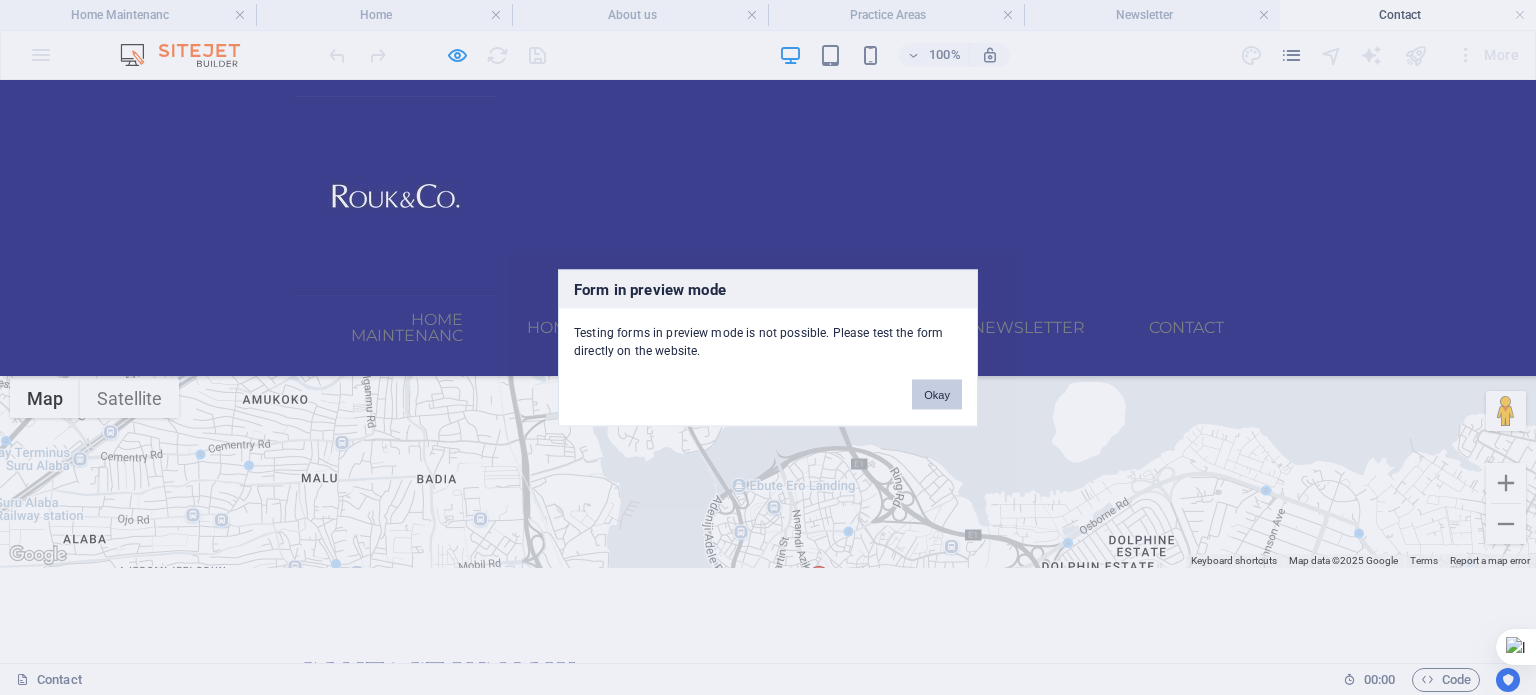 click on "Okay" at bounding box center (937, 394) 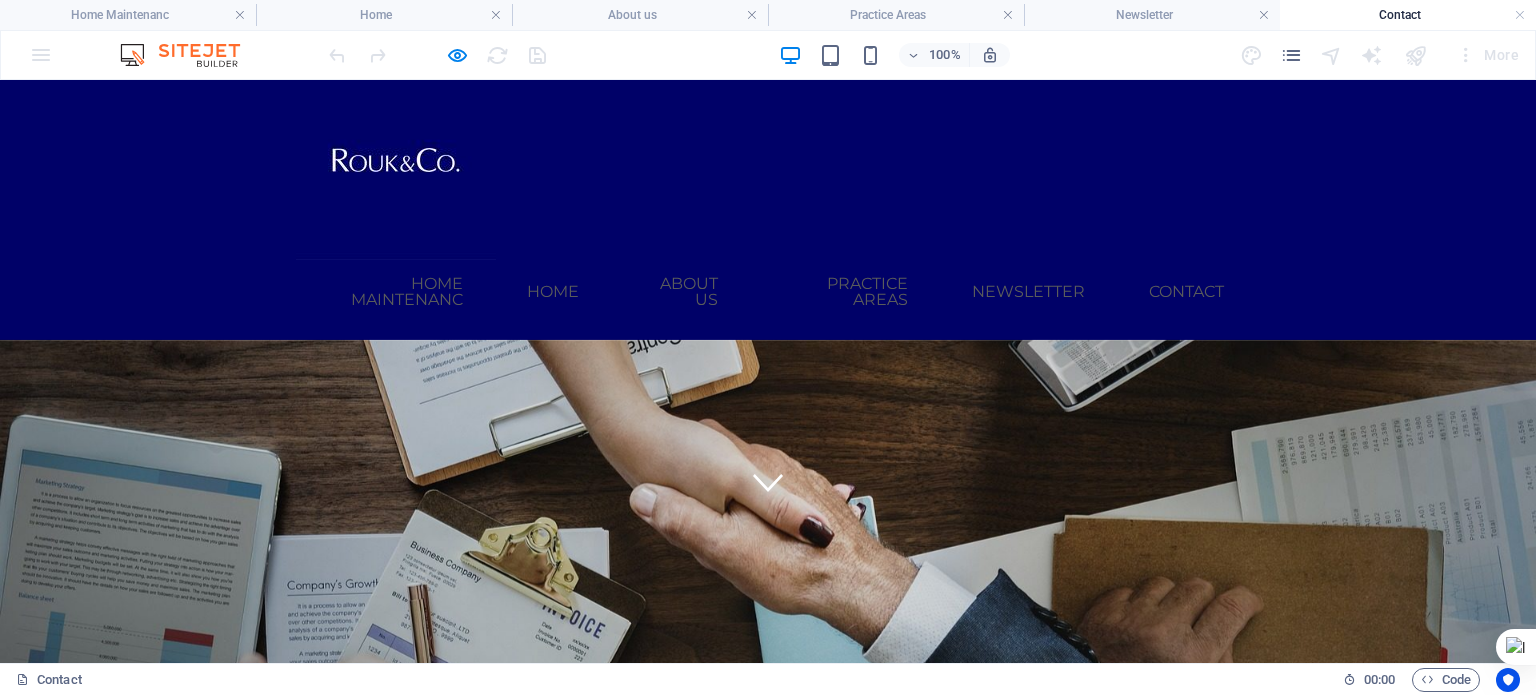scroll, scrollTop: 156, scrollLeft: 0, axis: vertical 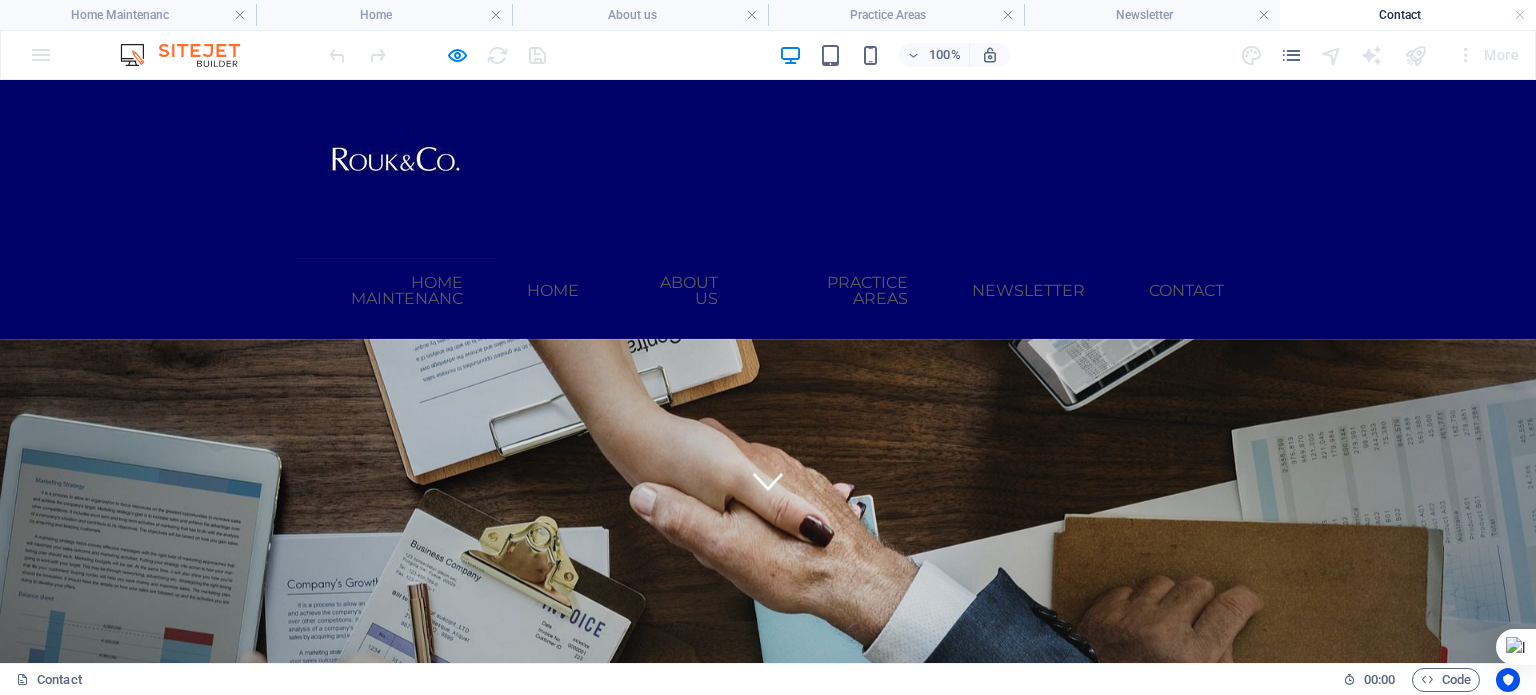 click on "Learn more" at bounding box center (768, 972) 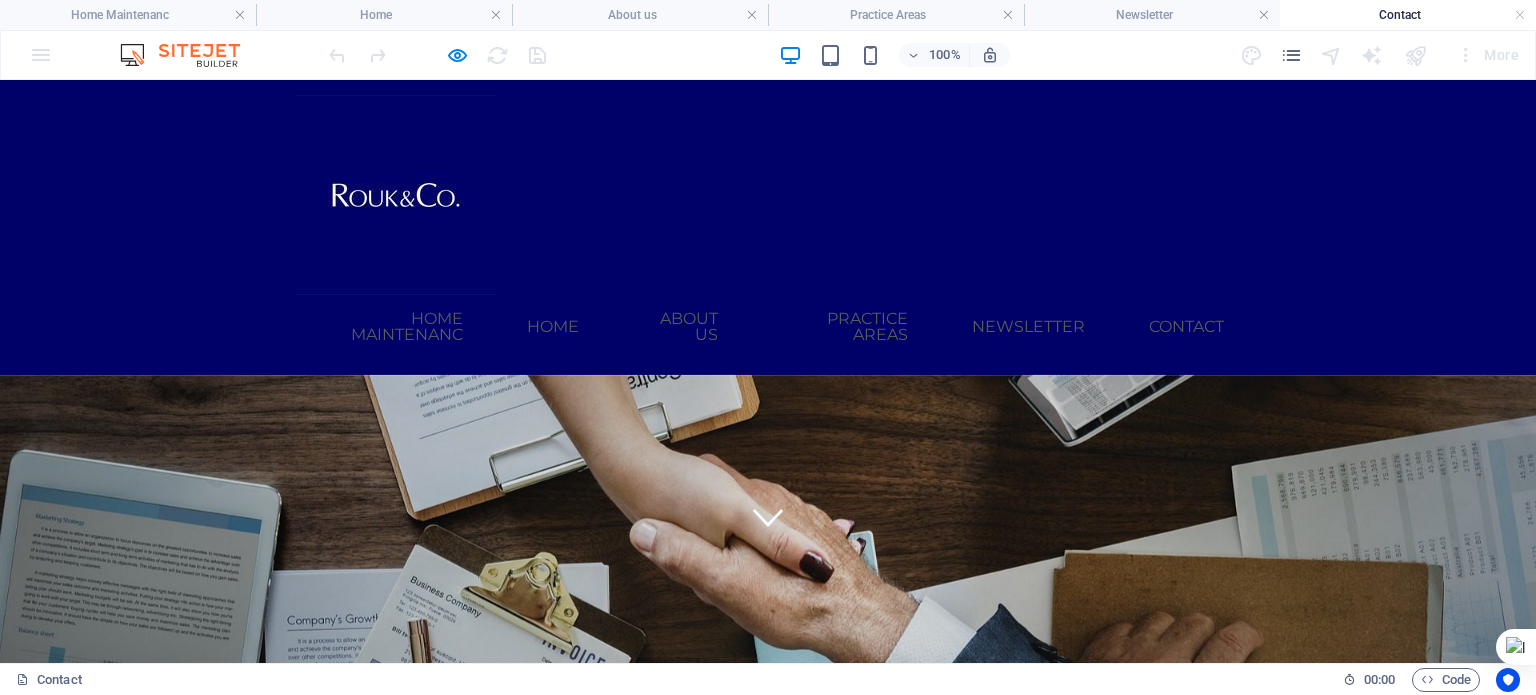 scroll, scrollTop: 0, scrollLeft: 0, axis: both 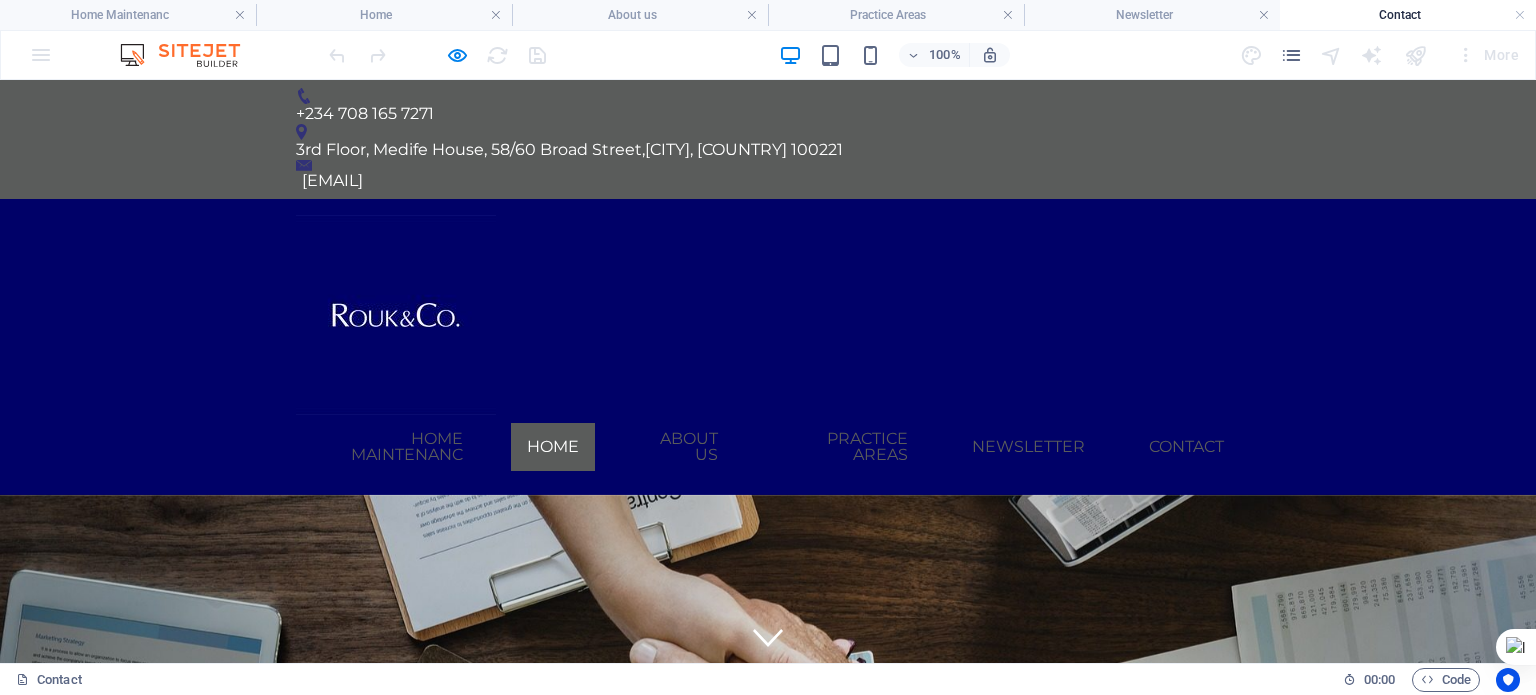 click on "Home" at bounding box center (553, 447) 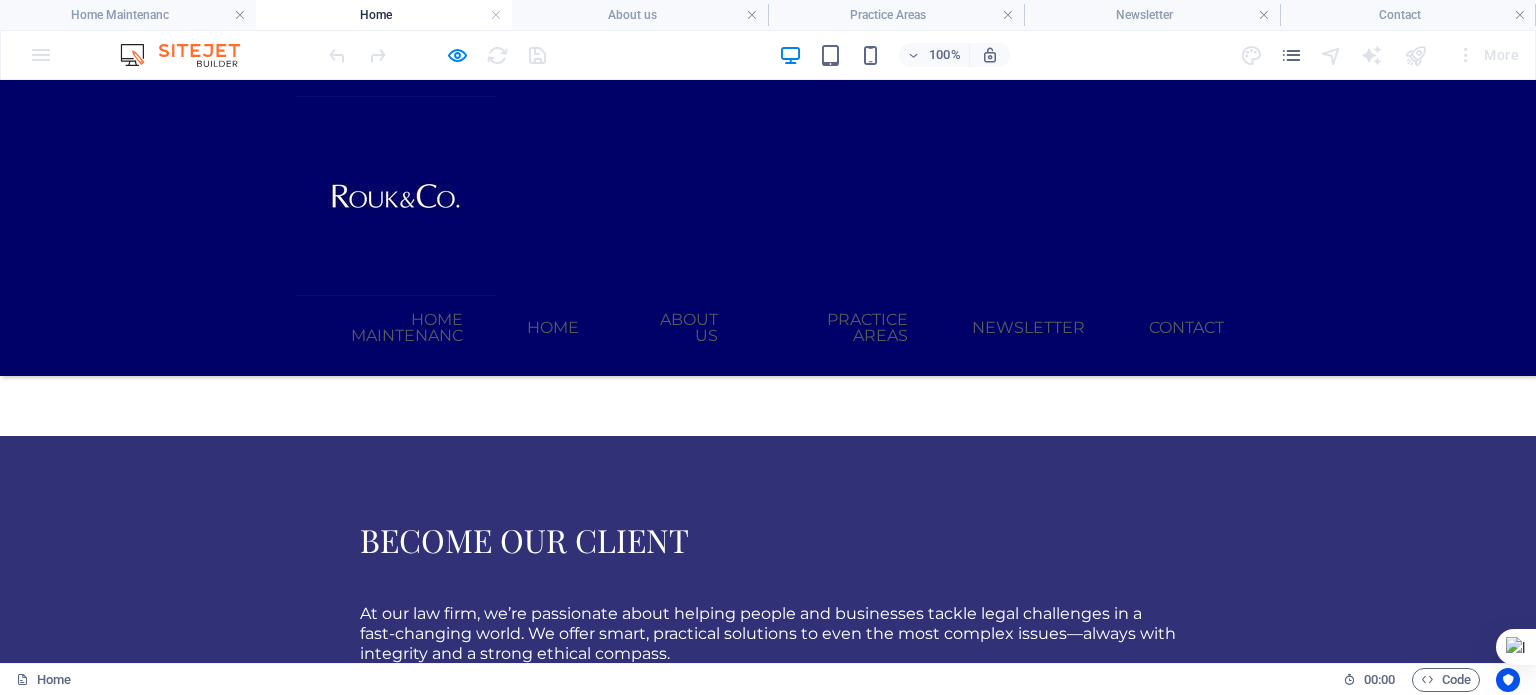 scroll, scrollTop: 2301, scrollLeft: 0, axis: vertical 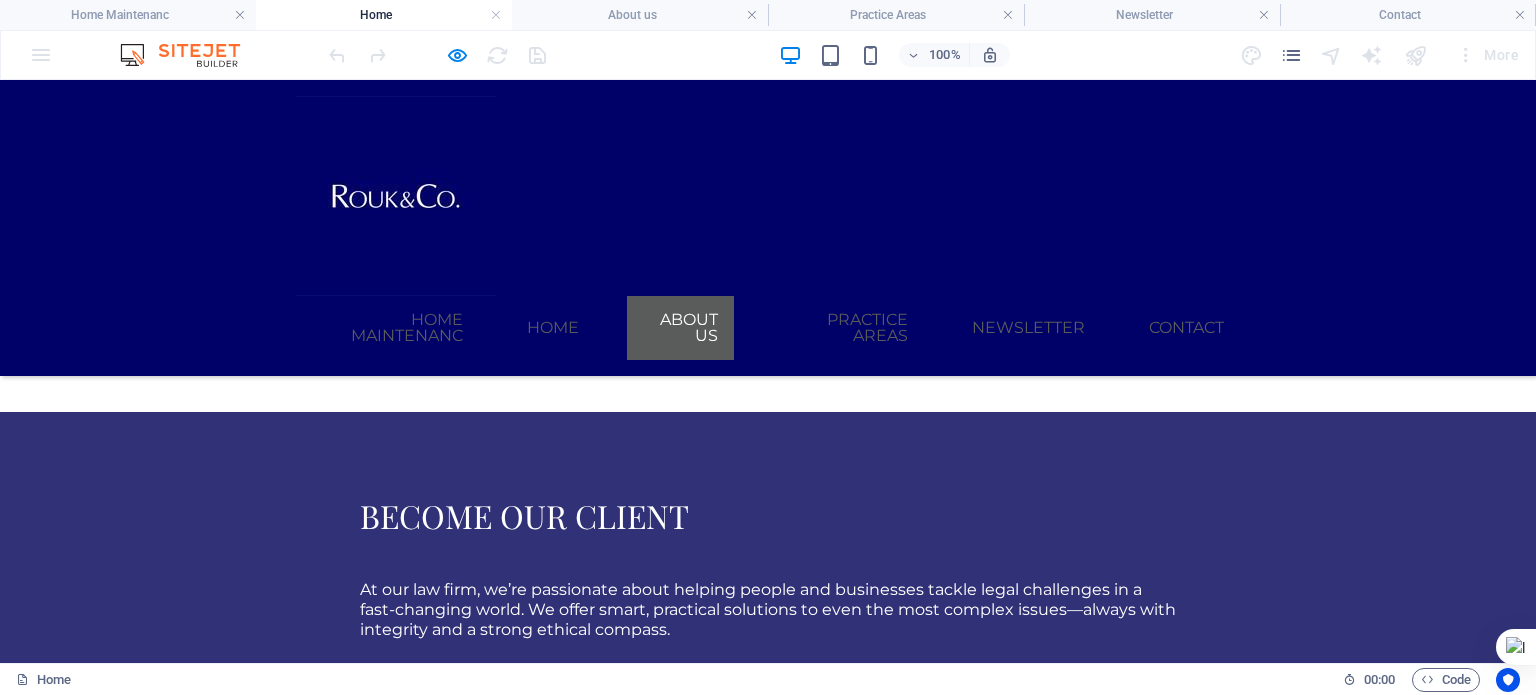 click on "About us" at bounding box center [680, 328] 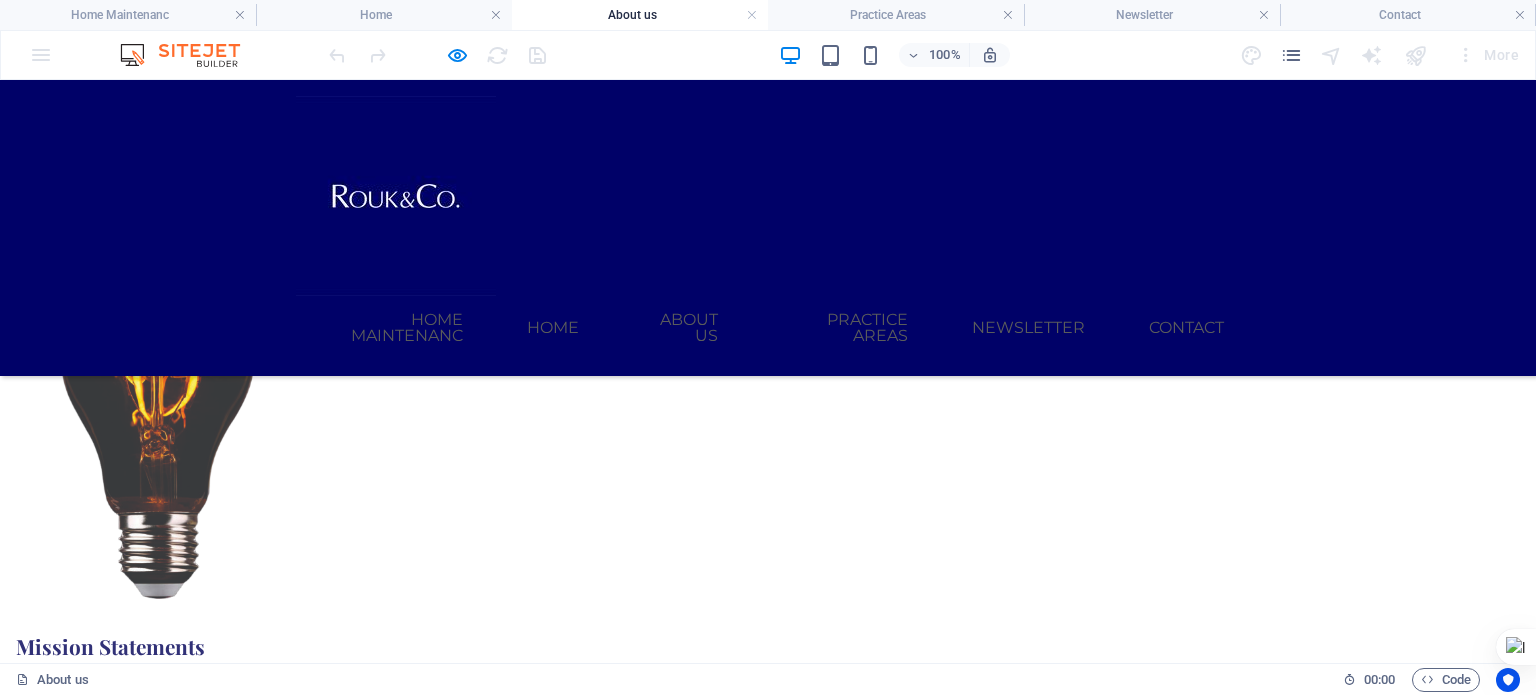 scroll, scrollTop: 2048, scrollLeft: 0, axis: vertical 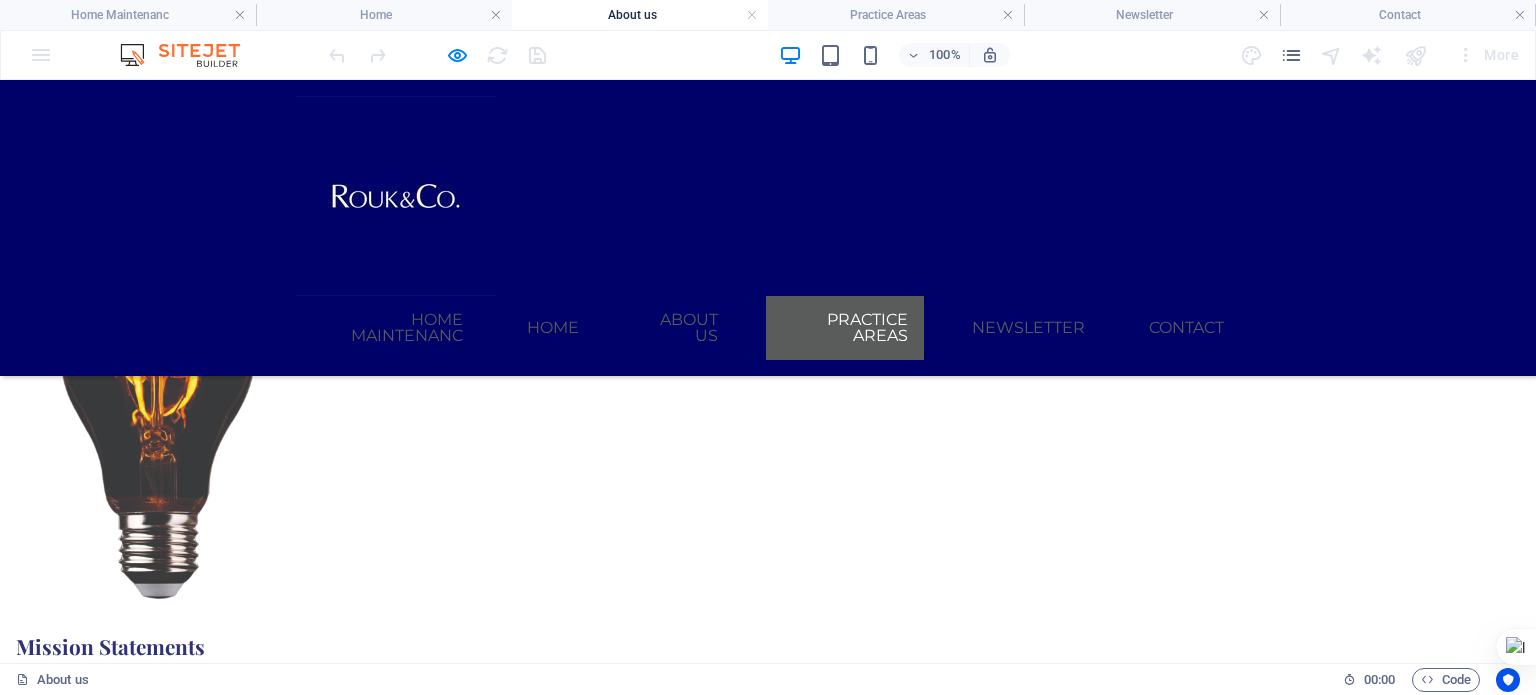 click on "Practice Areas" at bounding box center [845, 328] 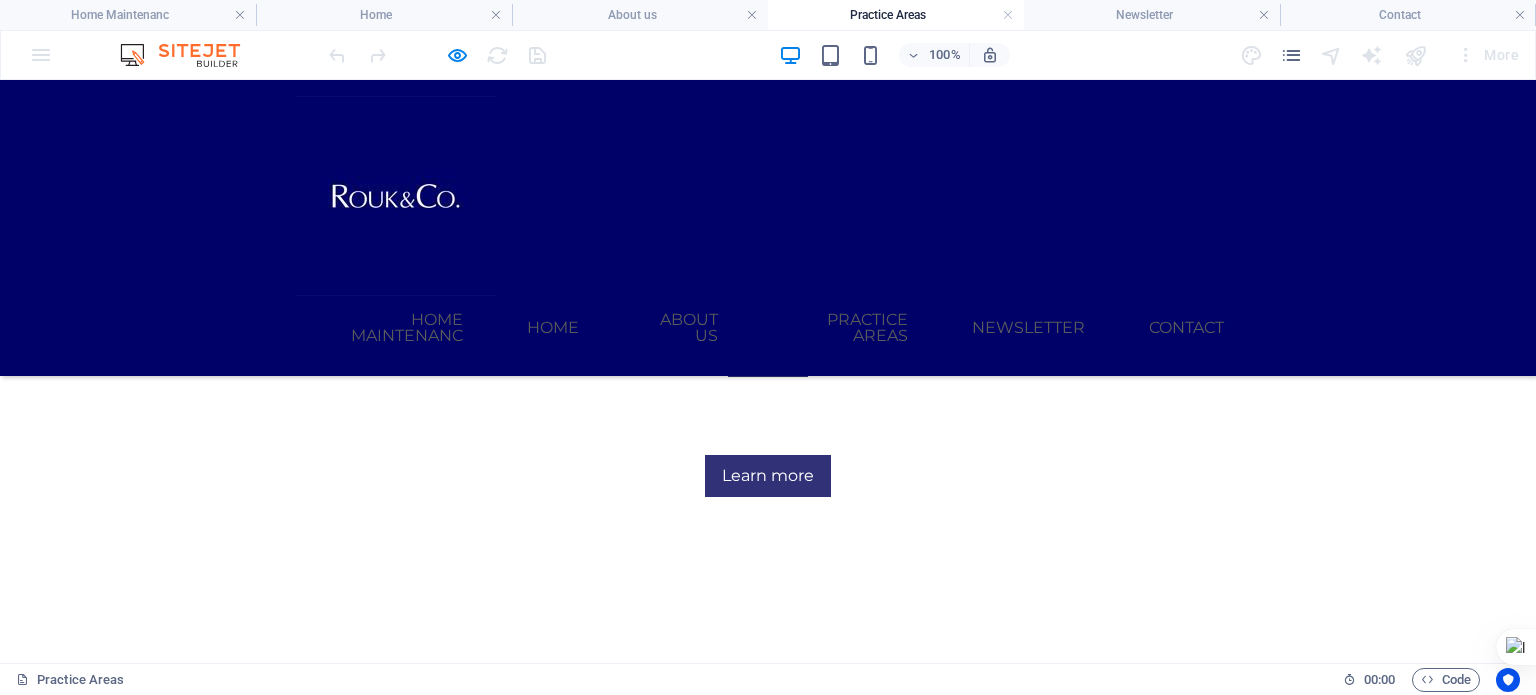 scroll, scrollTop: 643, scrollLeft: 0, axis: vertical 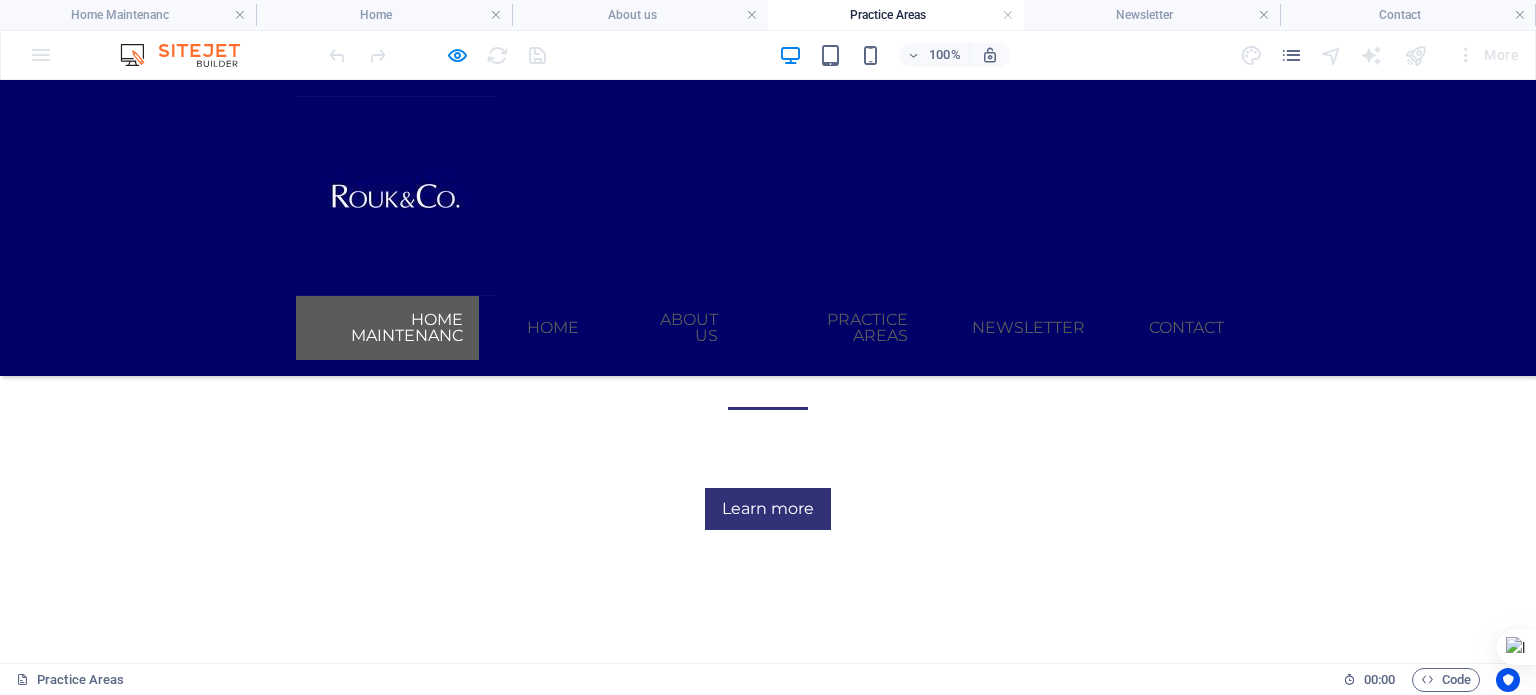 click on "Home Maintenanc" at bounding box center [387, 328] 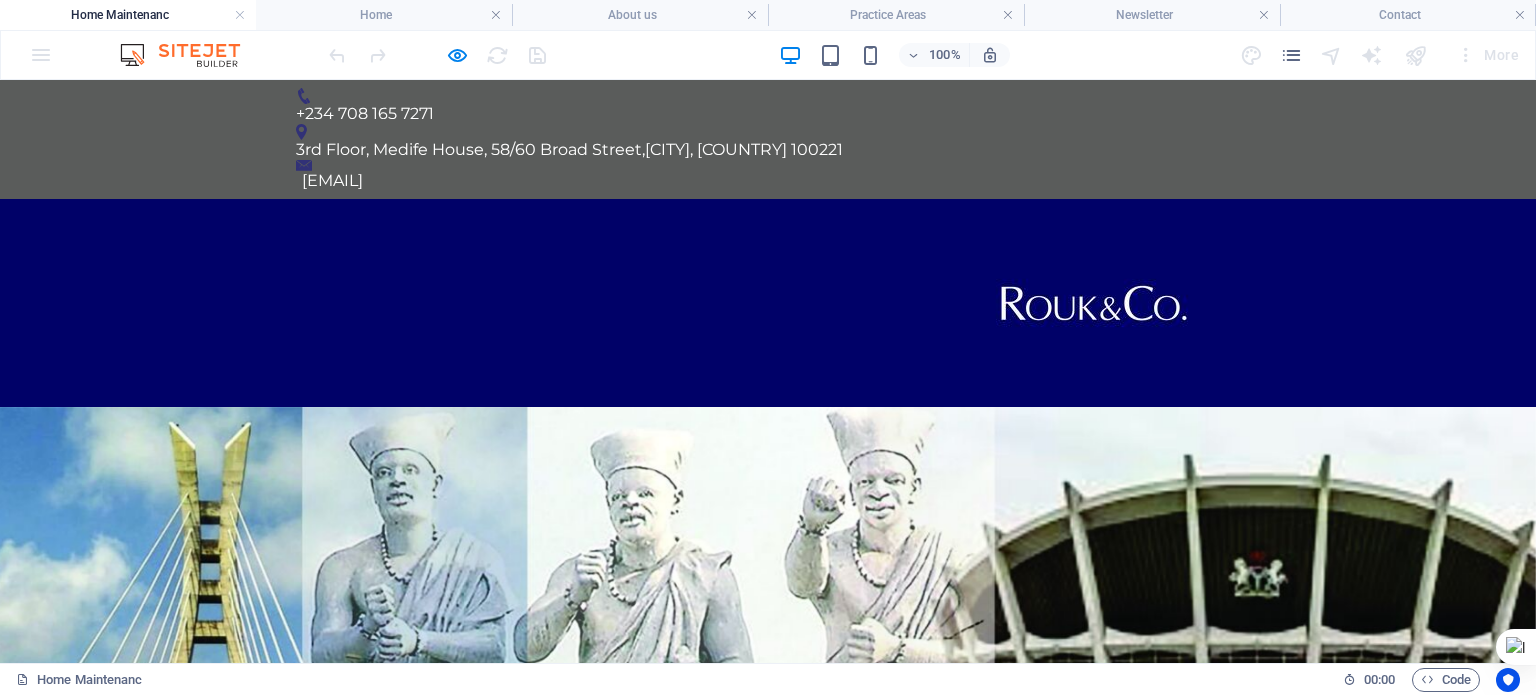 scroll, scrollTop: 0, scrollLeft: 0, axis: both 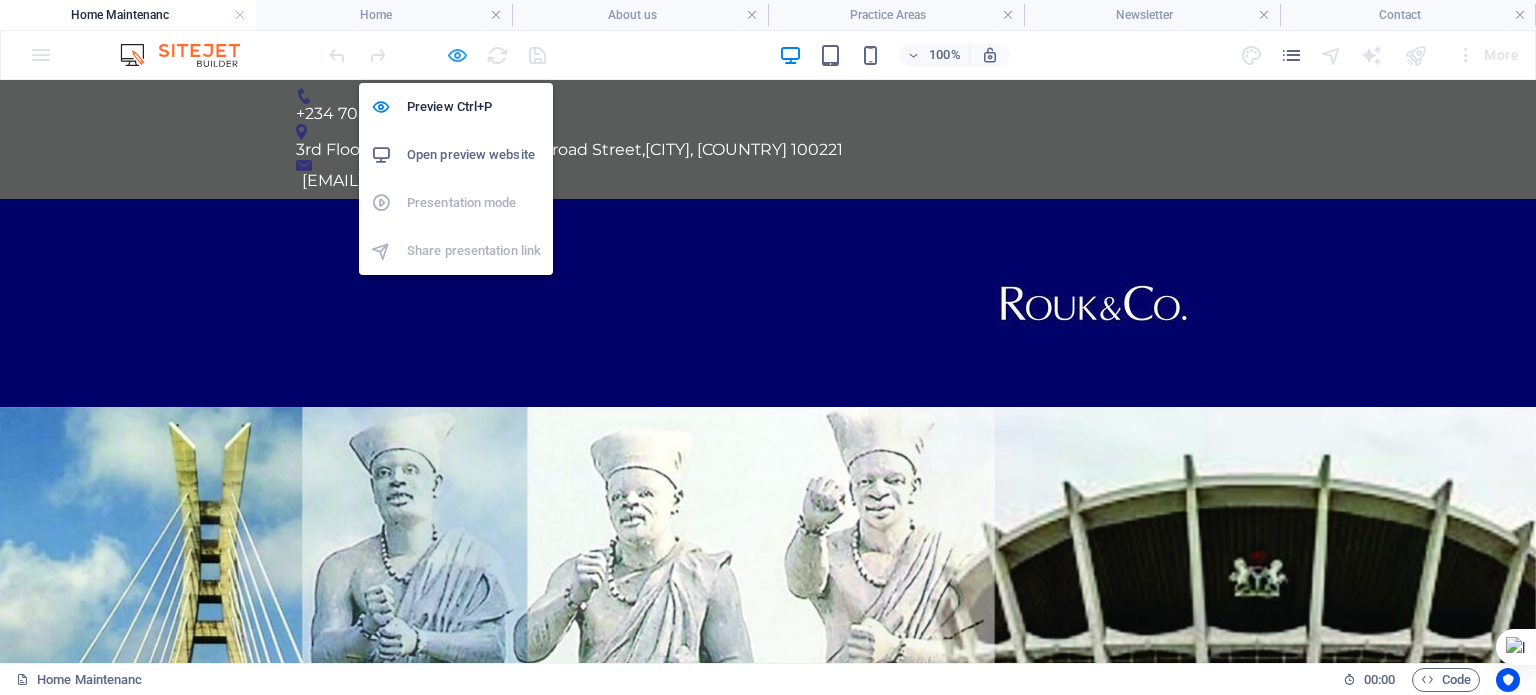 click at bounding box center (457, 55) 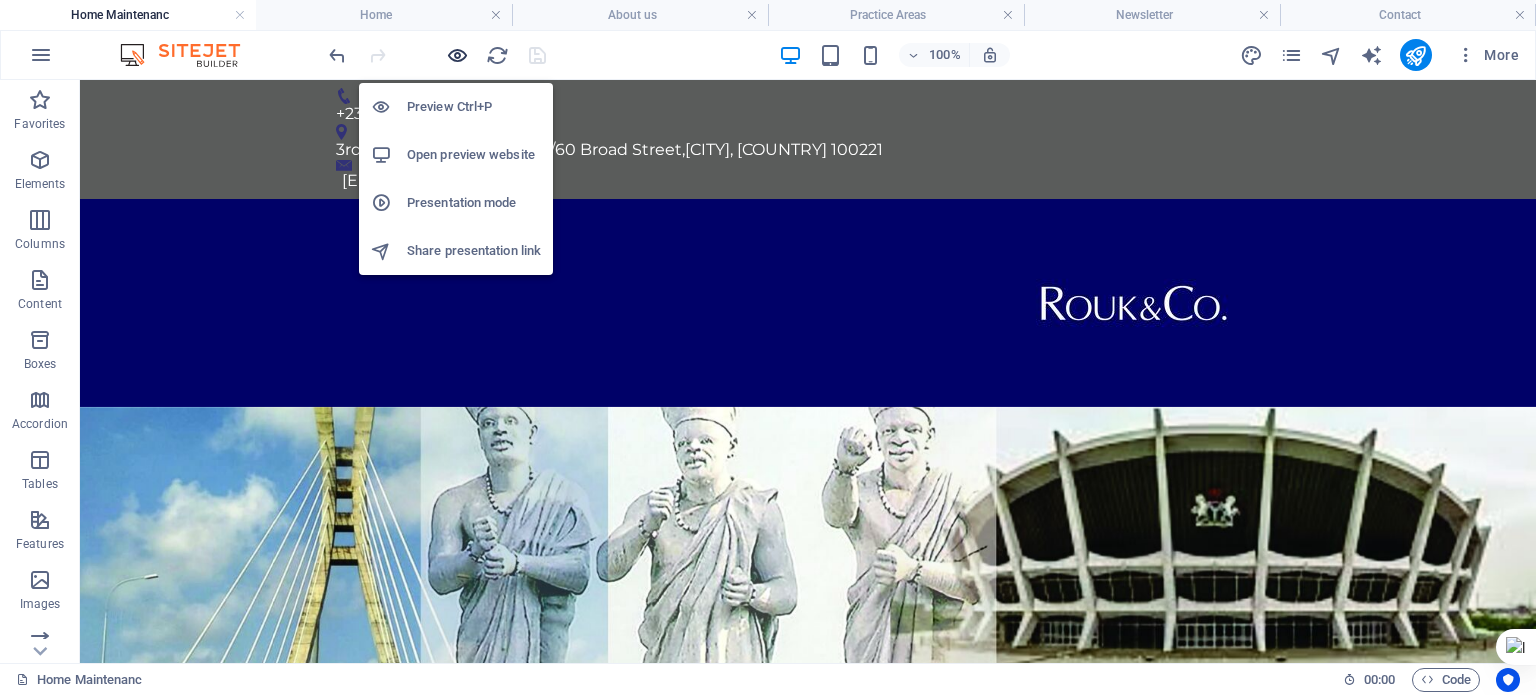 click at bounding box center (457, 55) 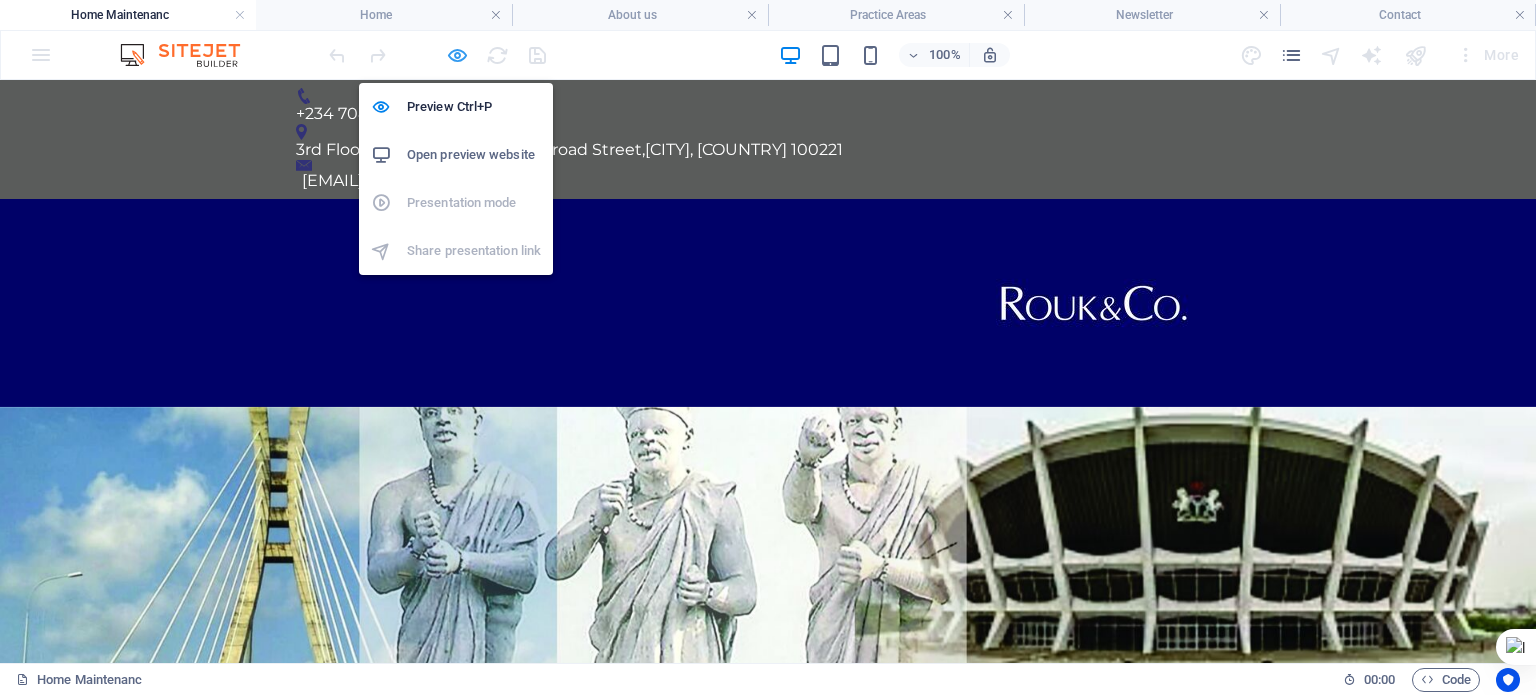 click at bounding box center [457, 55] 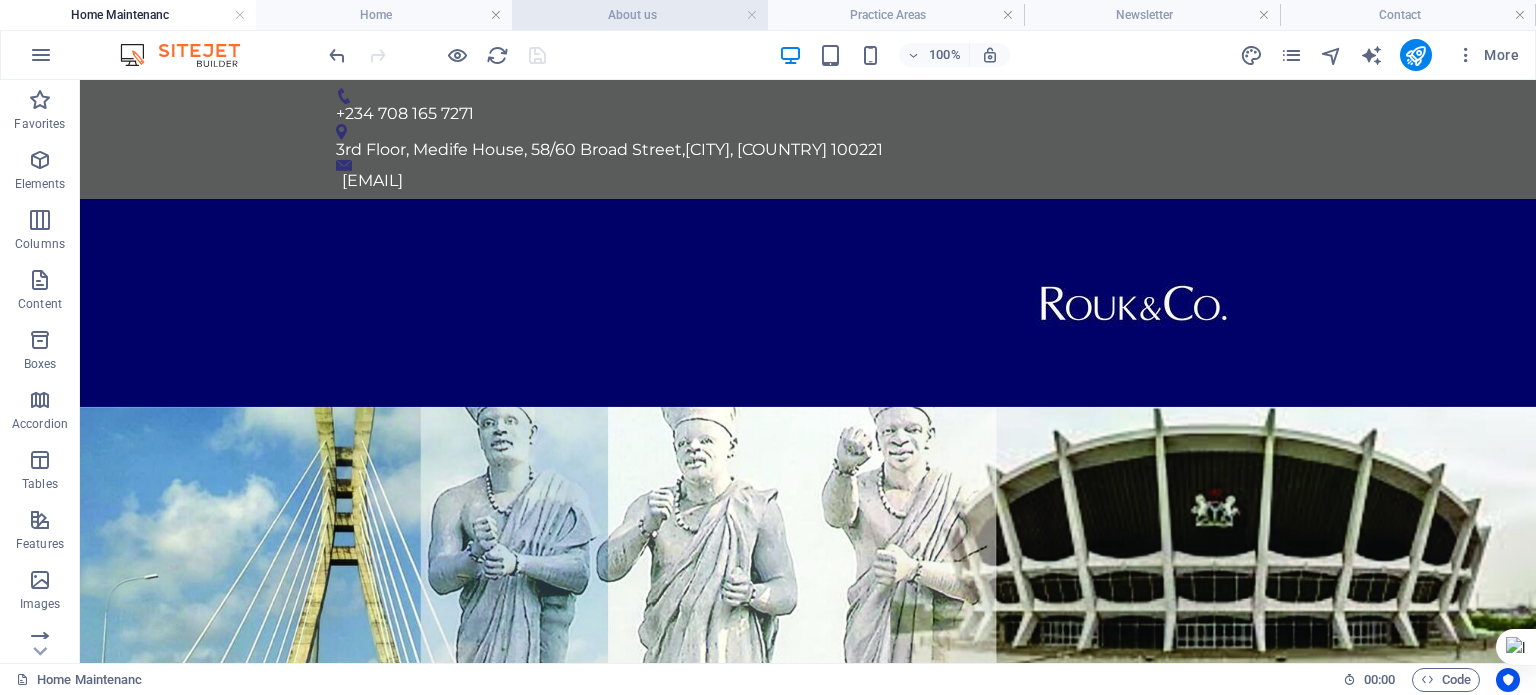 click on "About us" at bounding box center (640, 15) 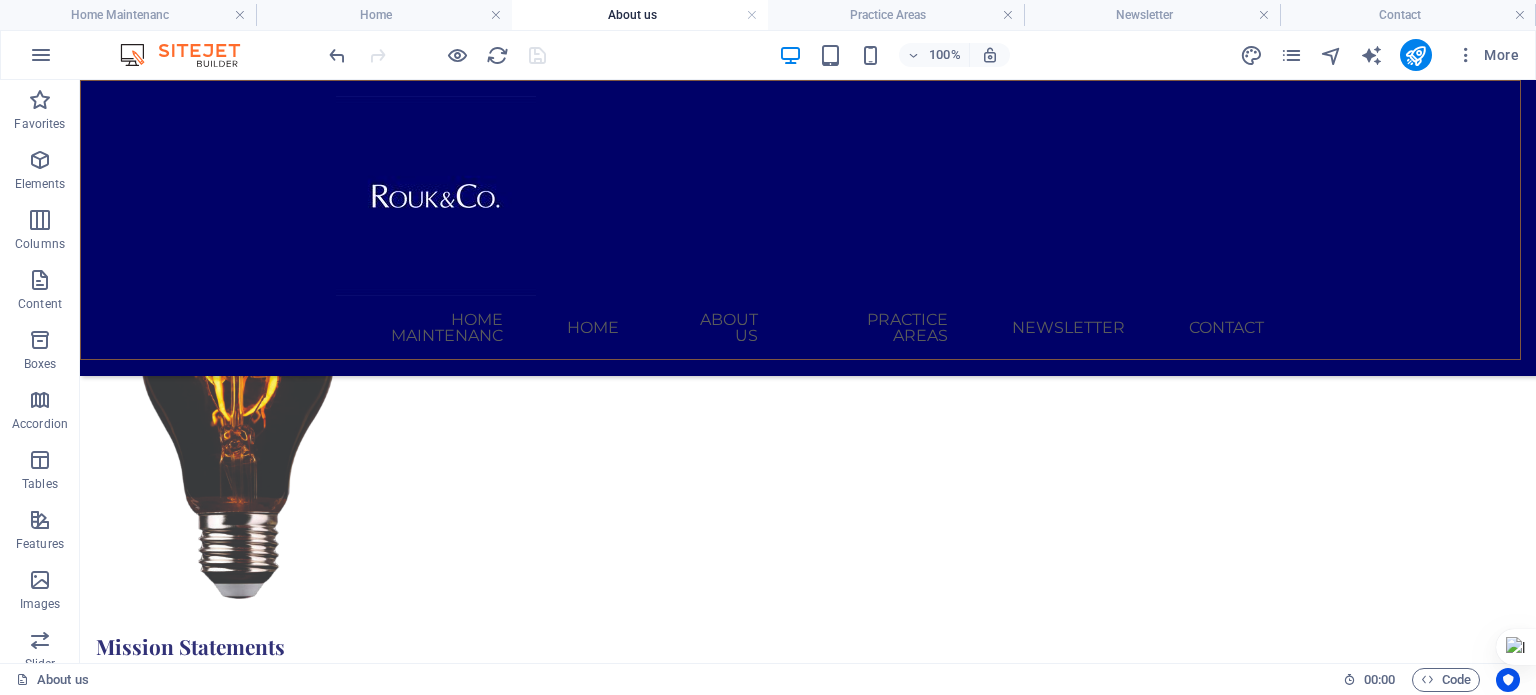 click on "Home Maintenanc Home About us Practice Areas Newsletter Contact" at bounding box center (808, 328) 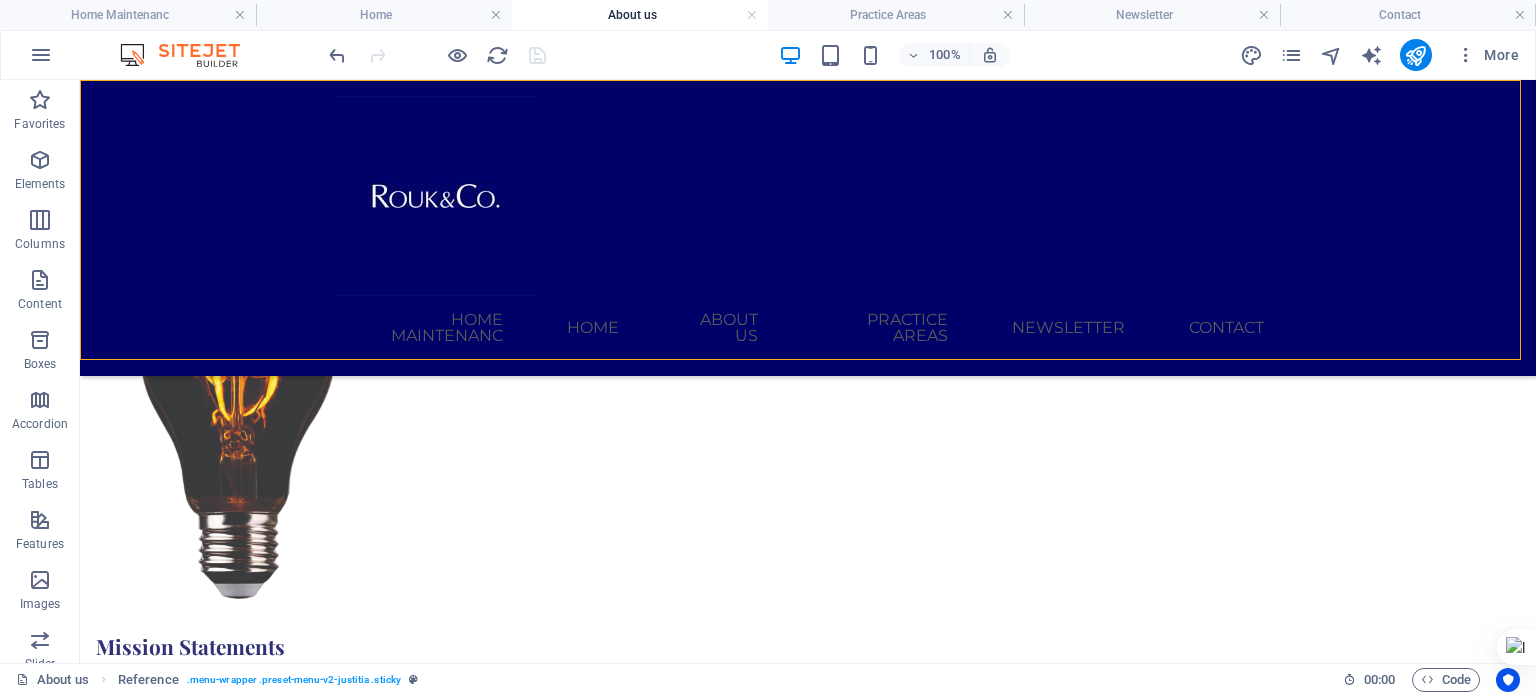 click on "Home Maintenanc Home About us Practice Areas Newsletter Contact" at bounding box center (808, 328) 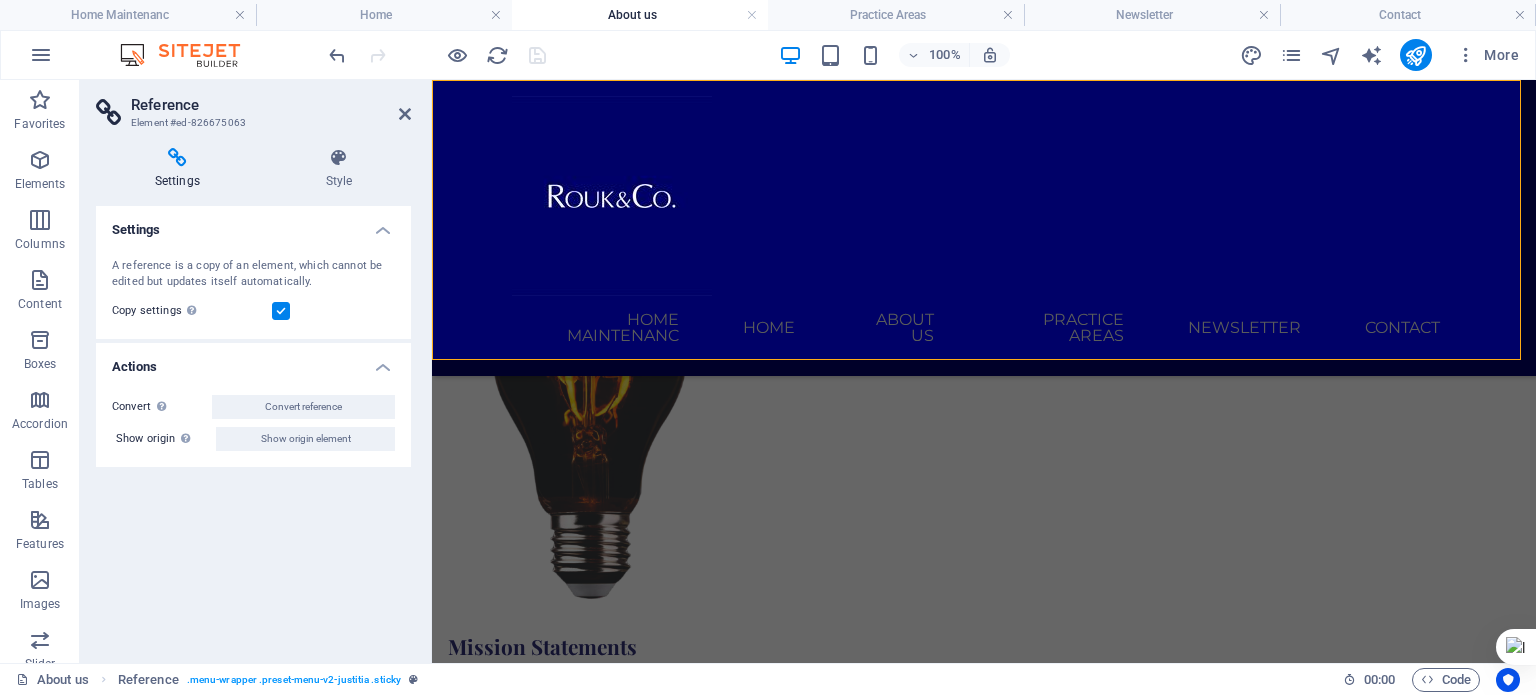 click on "Home Maintenanc Home About us Practice Areas Newsletter Contact" at bounding box center [984, 328] 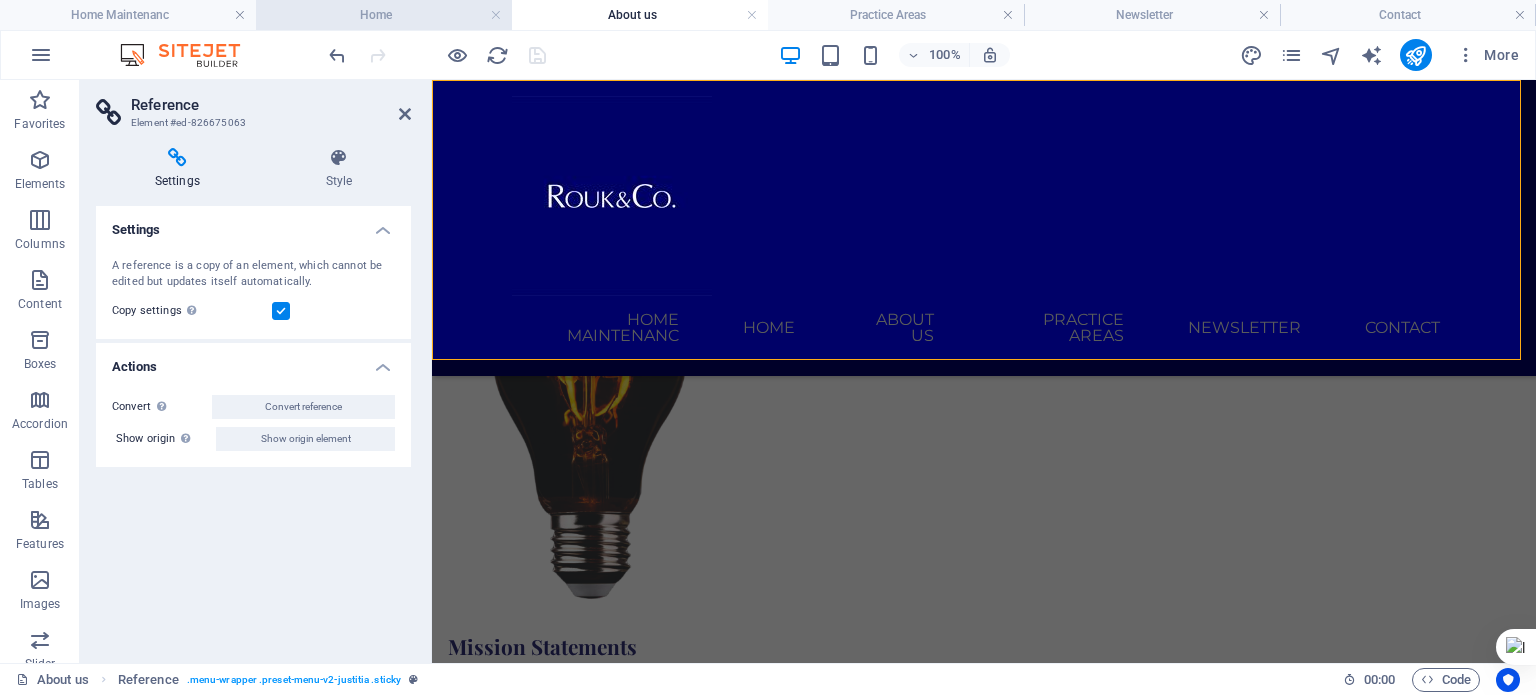 click on "Home" at bounding box center [384, 15] 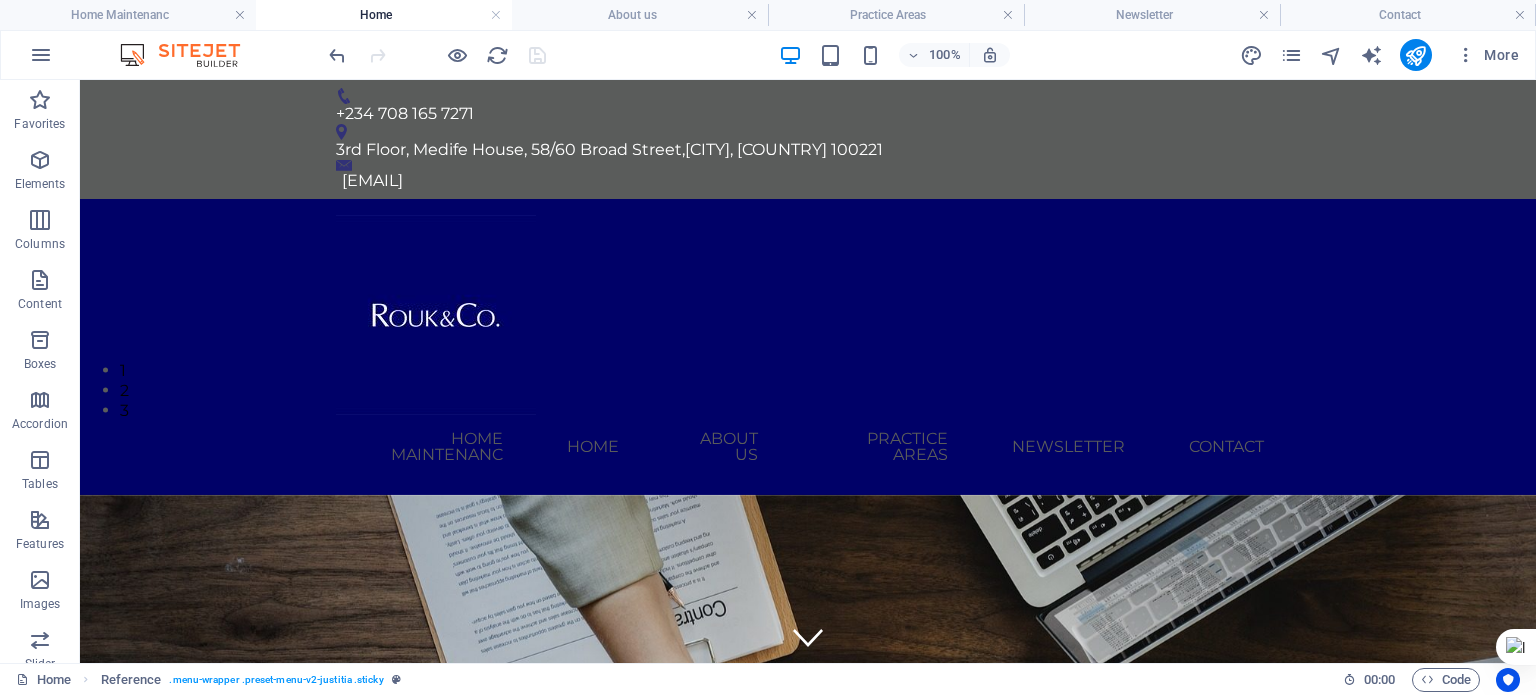 scroll, scrollTop: 0, scrollLeft: 0, axis: both 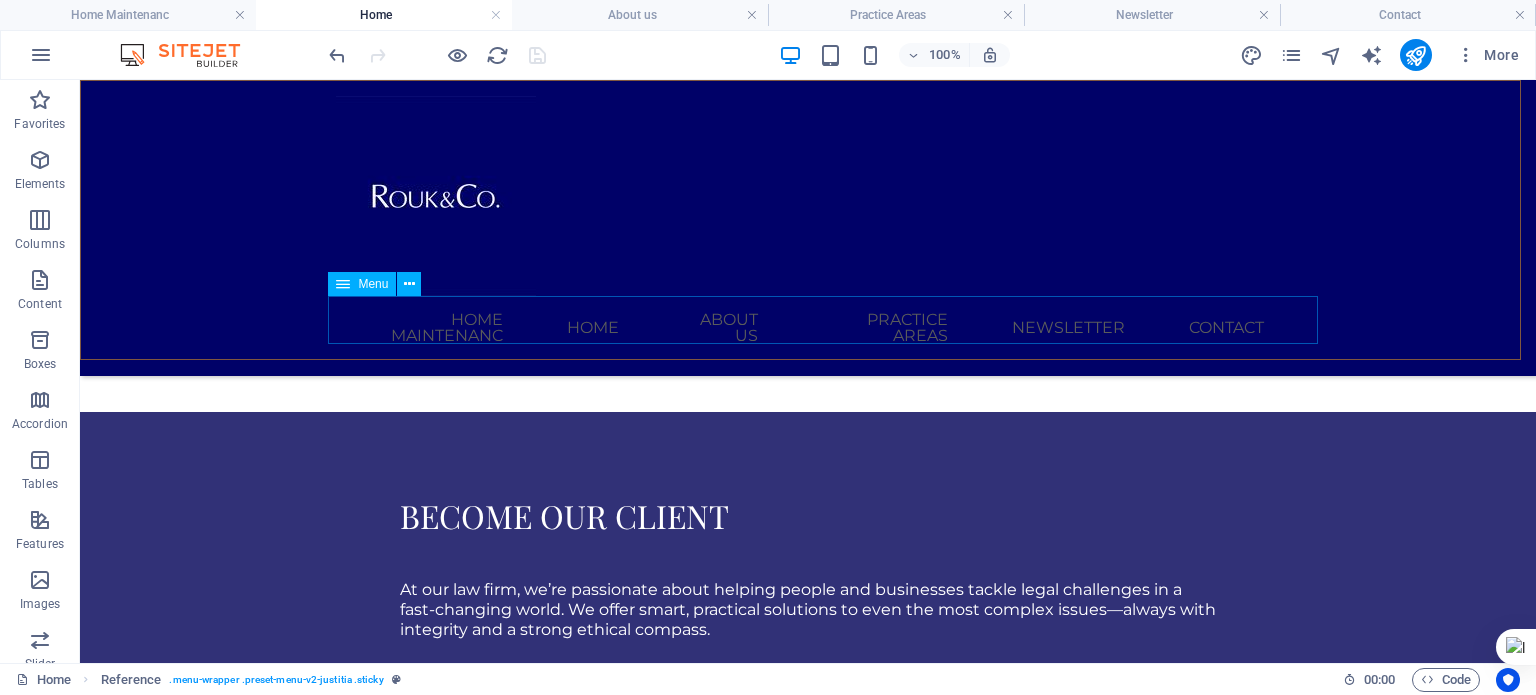 click on "Home Maintenanc Home About us Practice Areas Newsletter Contact" at bounding box center (808, 328) 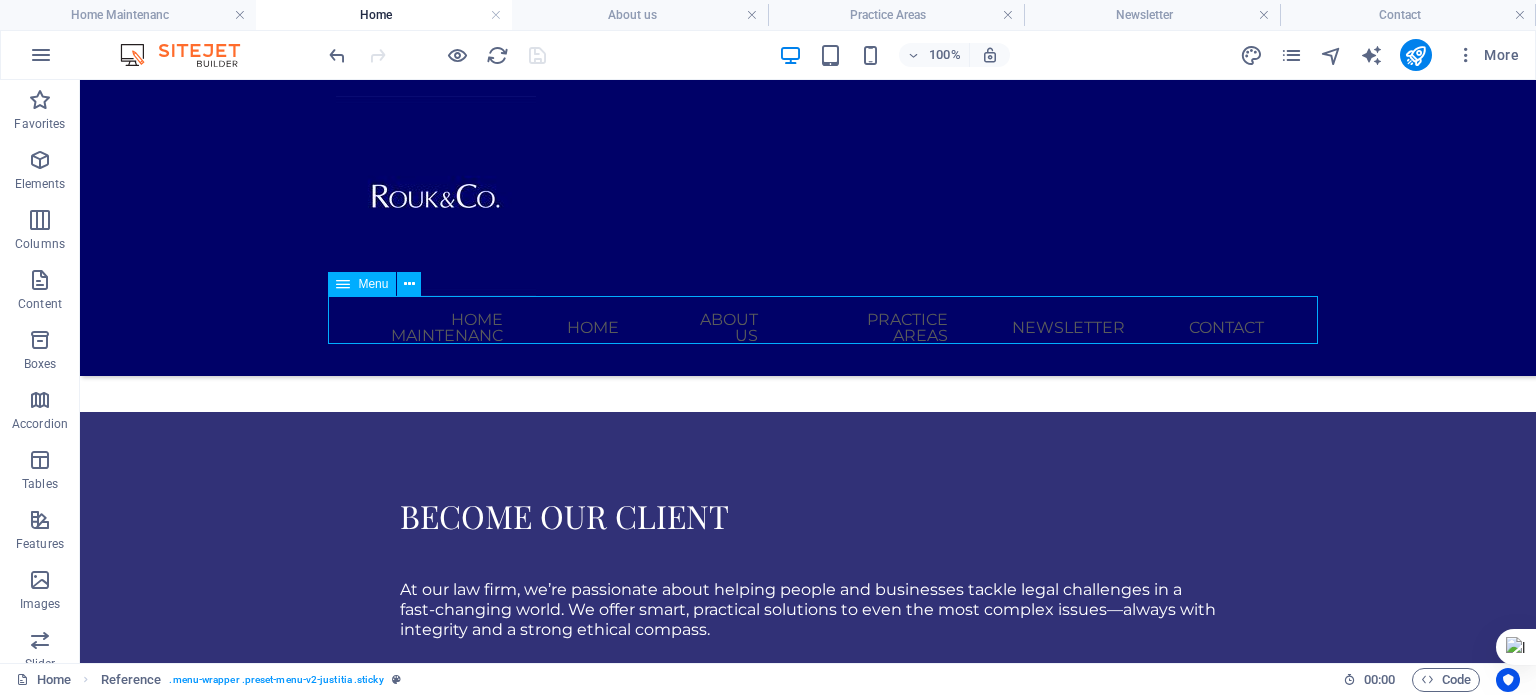 click on "Home Maintenanc Home About us Practice Areas Newsletter Contact" at bounding box center (808, 328) 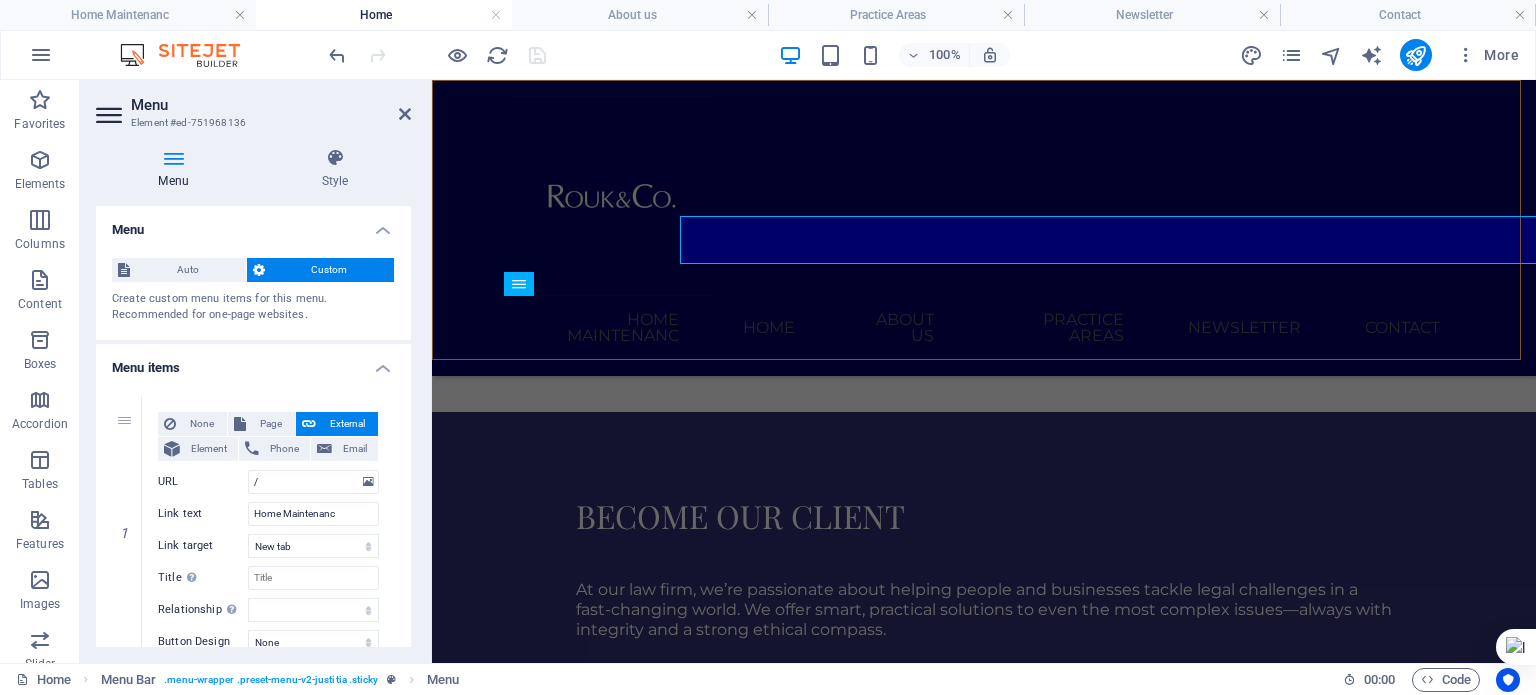 scroll, scrollTop: 2381, scrollLeft: 0, axis: vertical 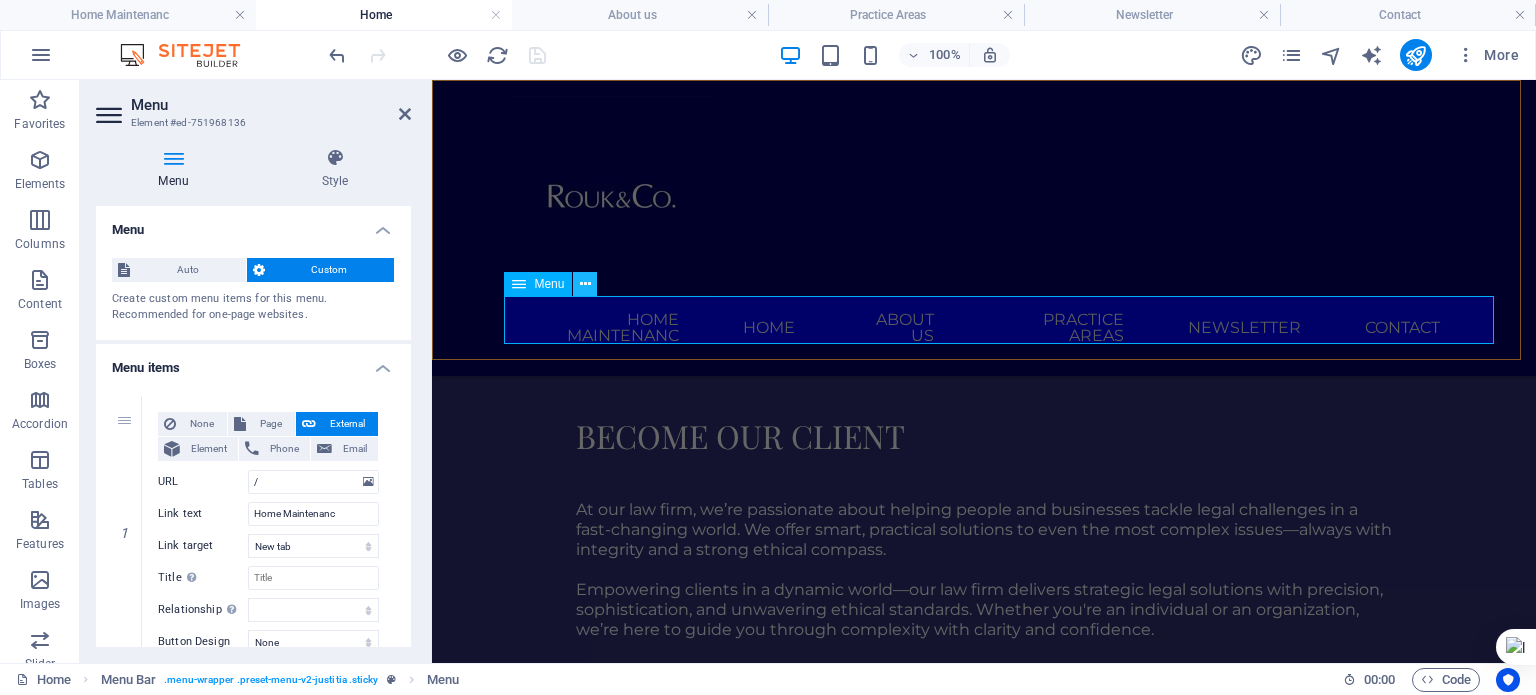 click at bounding box center (585, 284) 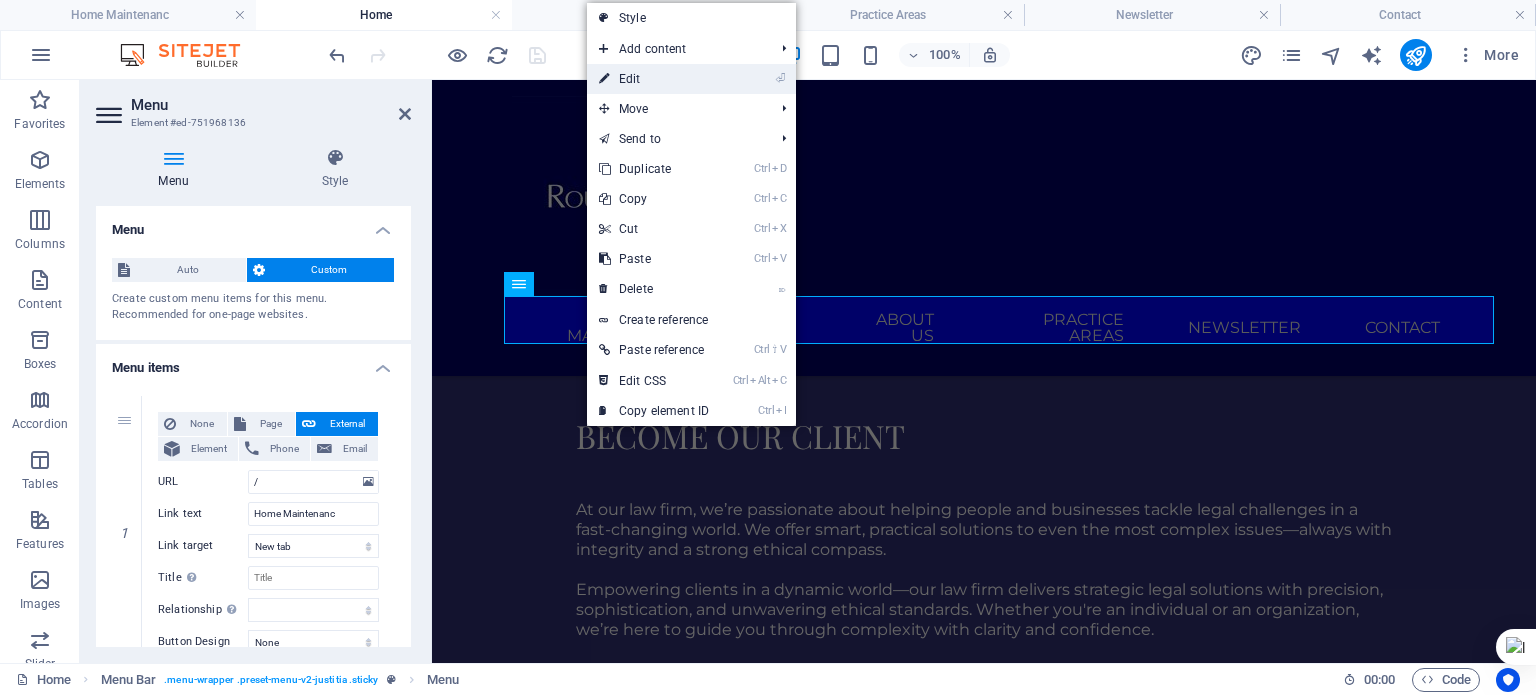 click on "⏎  Edit" at bounding box center [654, 79] 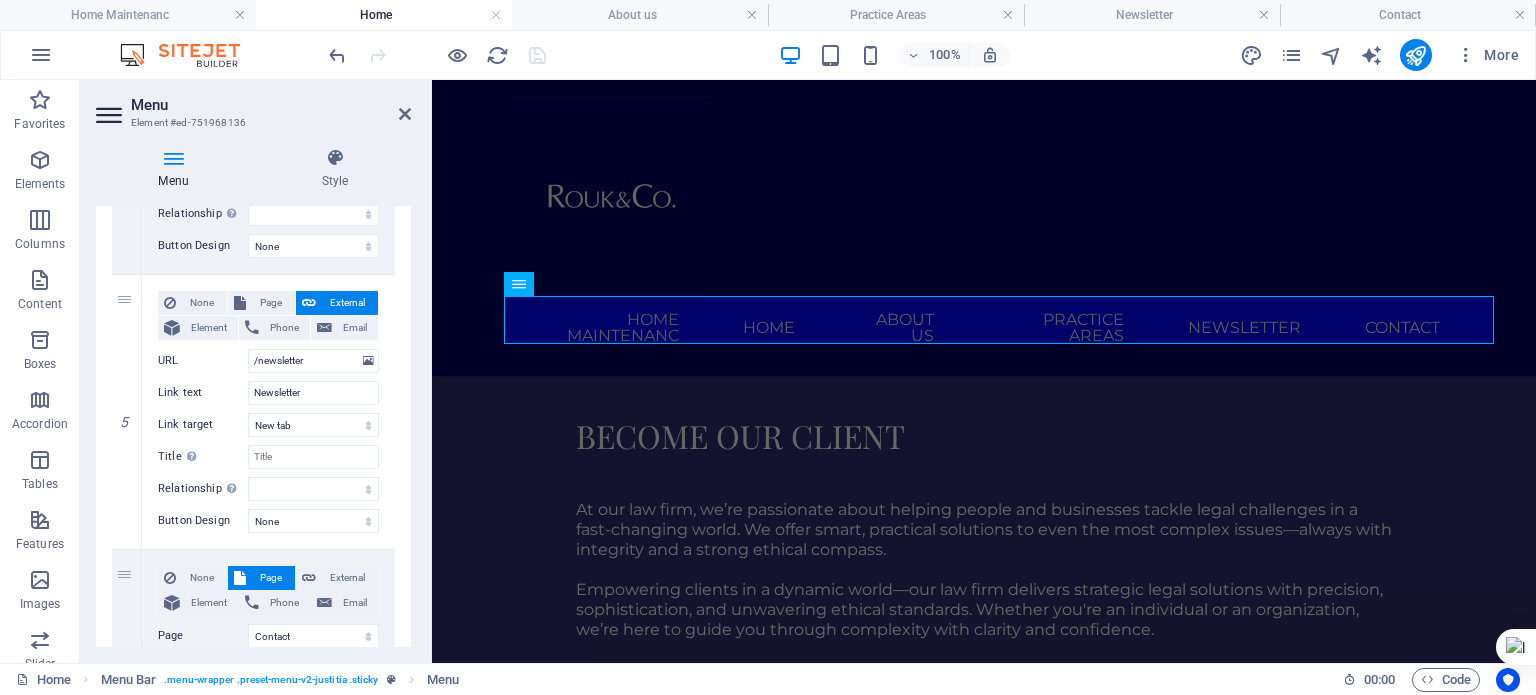 scroll, scrollTop: 1223, scrollLeft: 0, axis: vertical 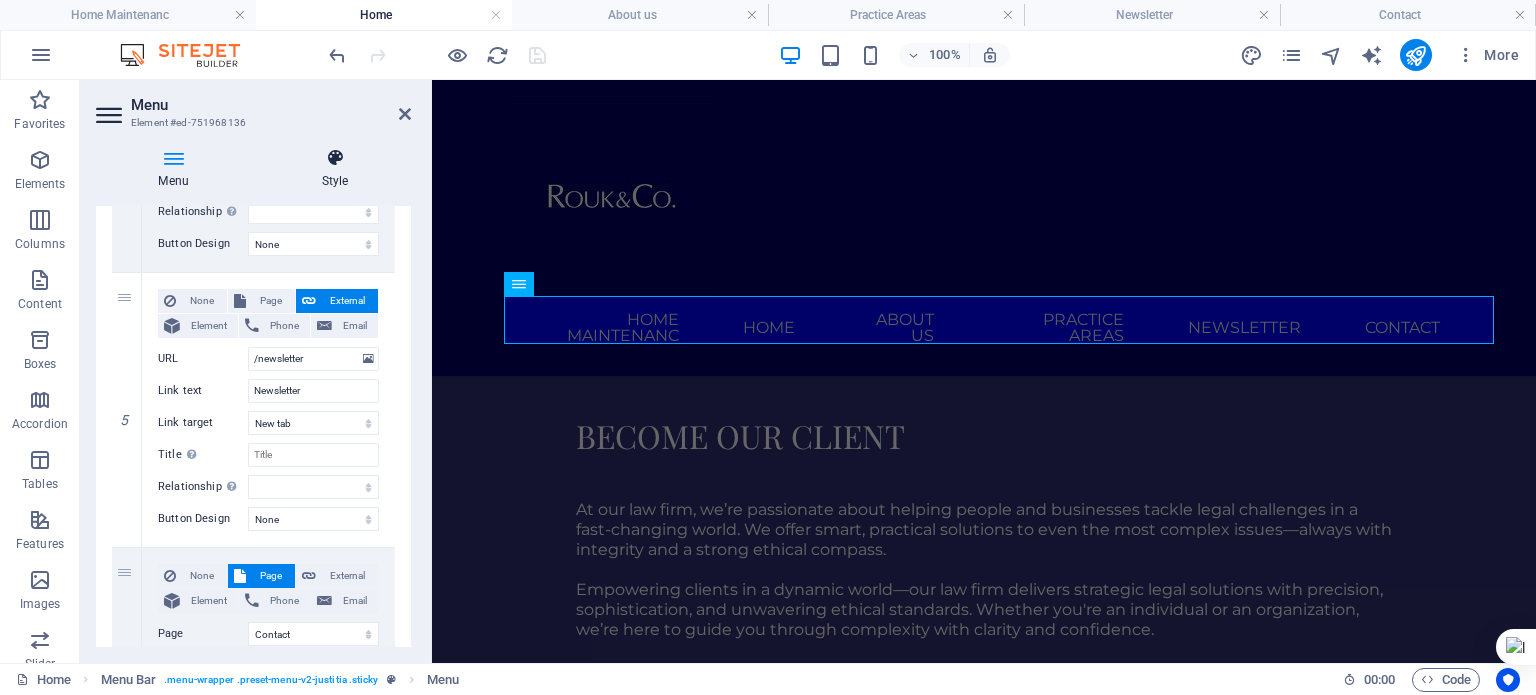 click on "Style" at bounding box center [335, 169] 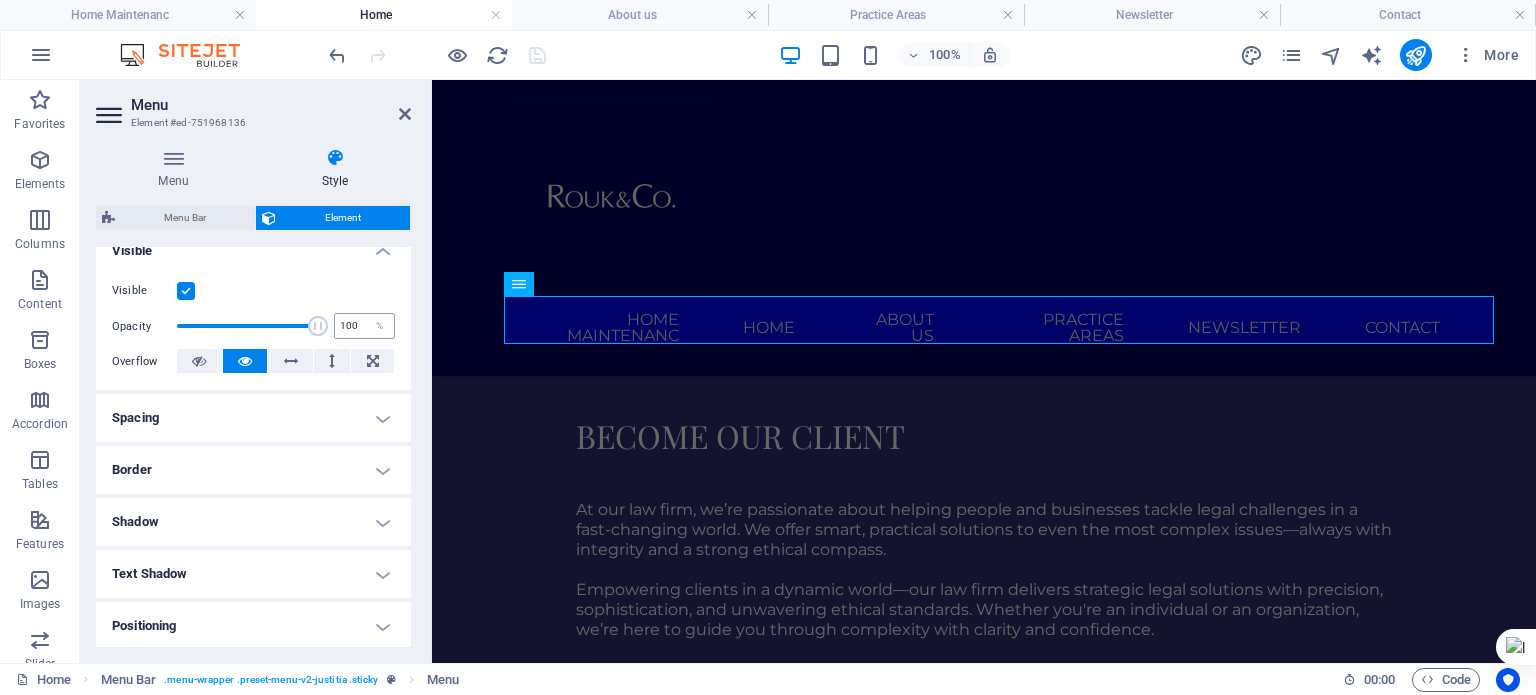 scroll, scrollTop: 236, scrollLeft: 0, axis: vertical 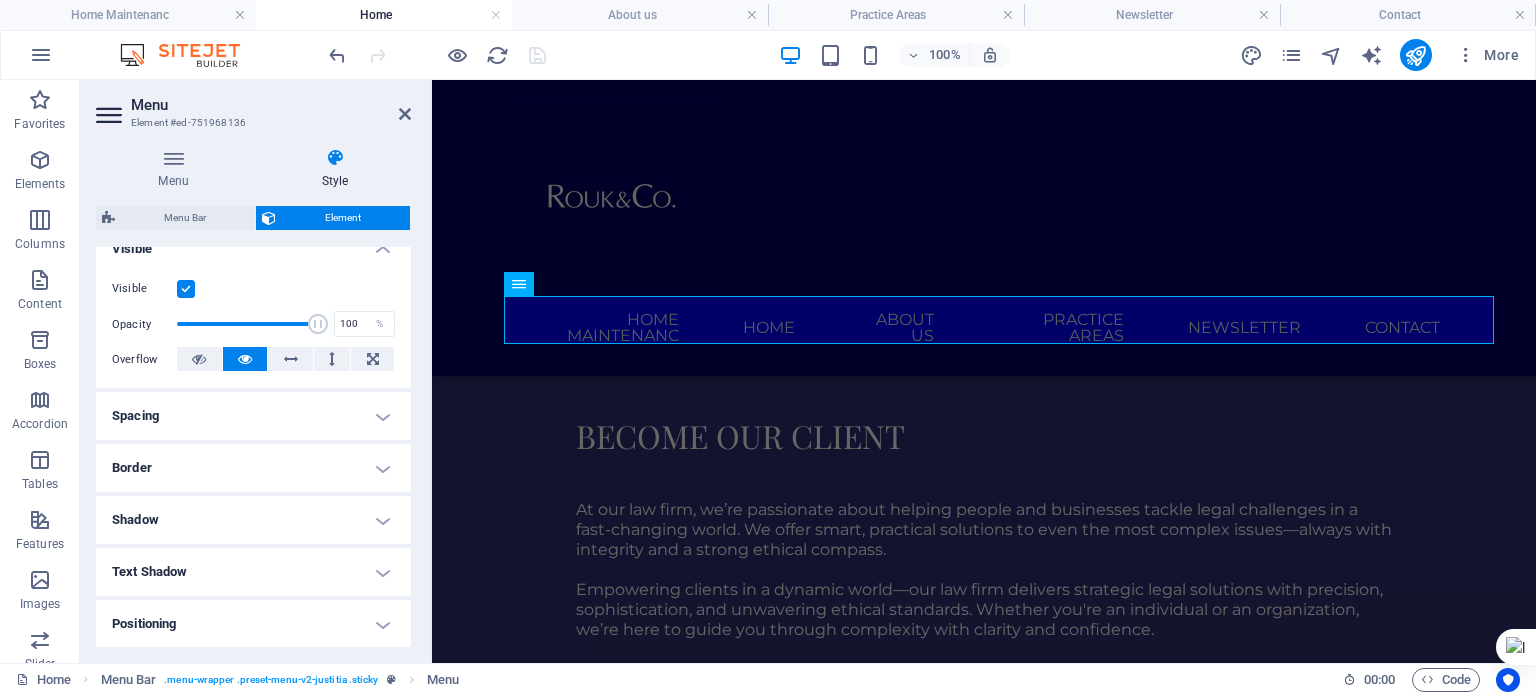 click on "Text Shadow" at bounding box center (253, 572) 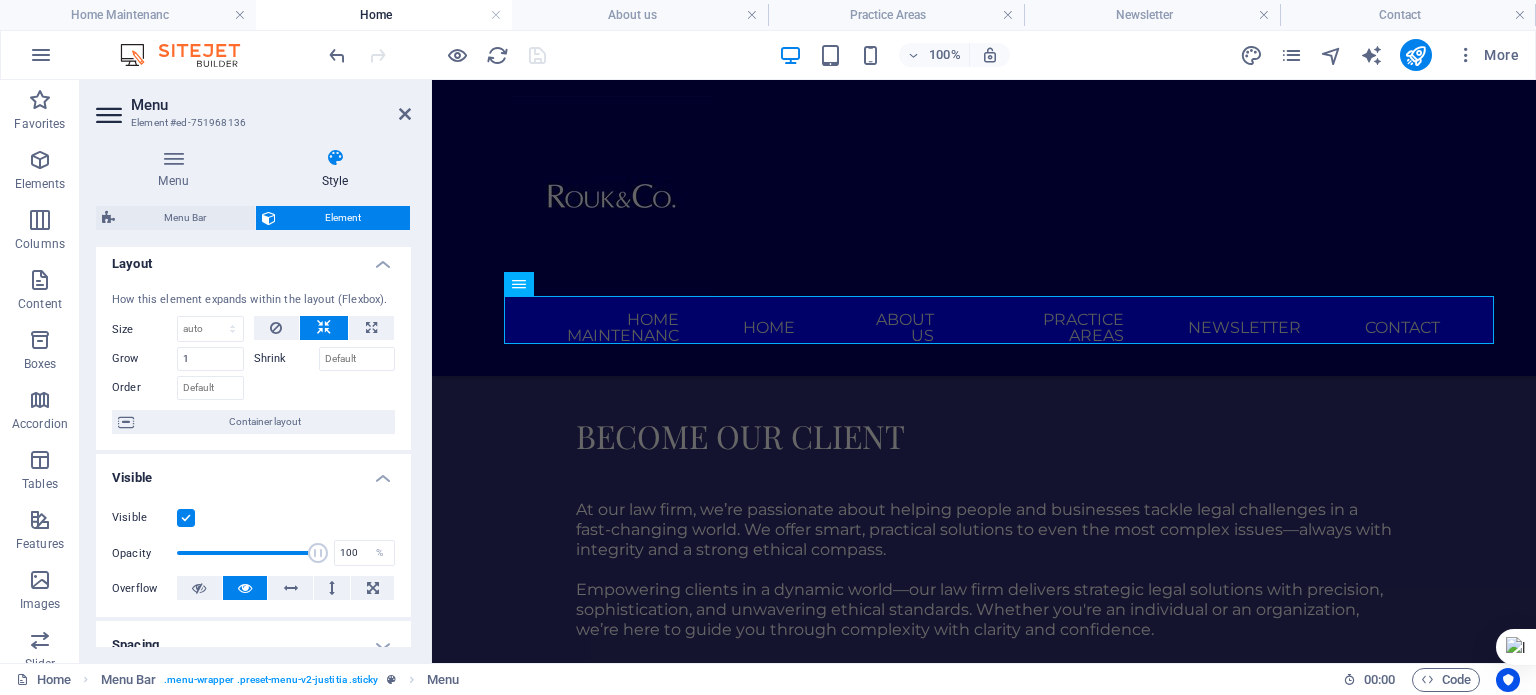 scroll, scrollTop: 0, scrollLeft: 0, axis: both 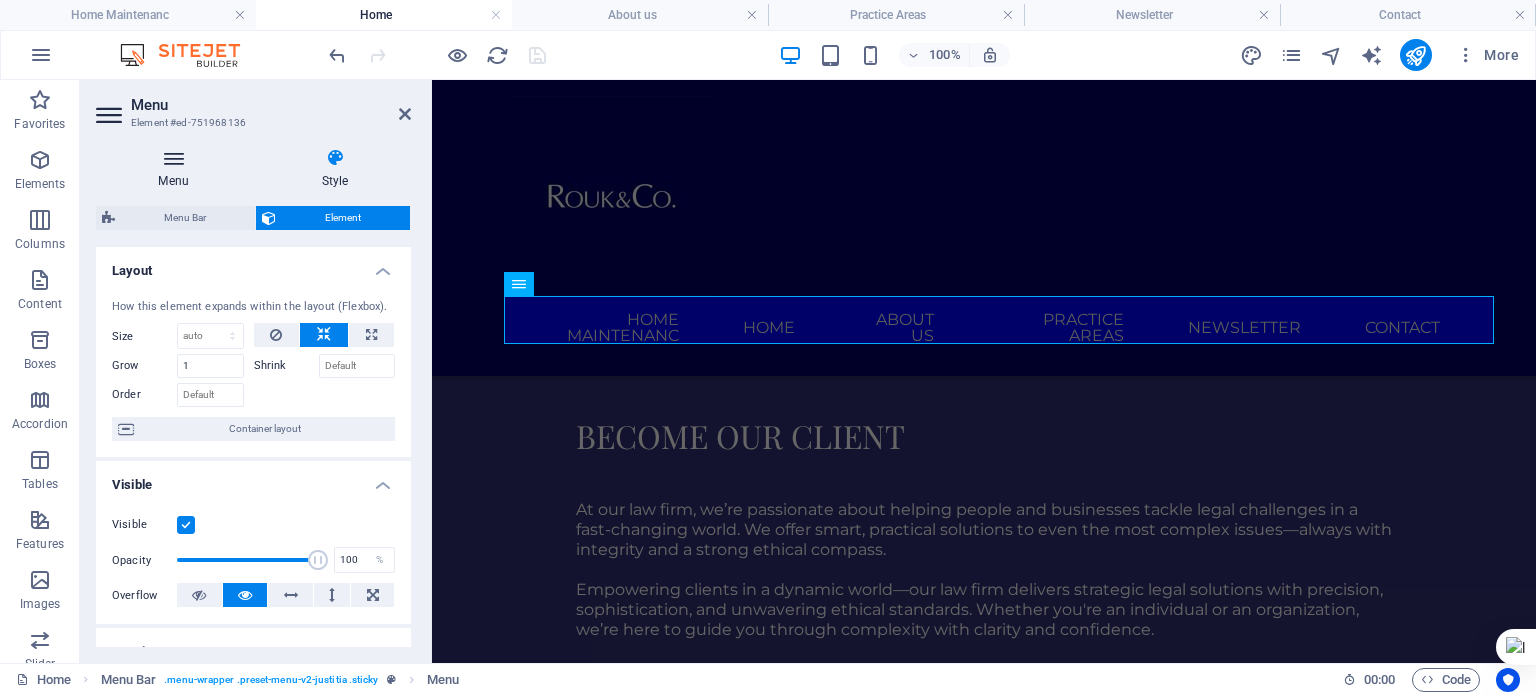 click at bounding box center (173, 158) 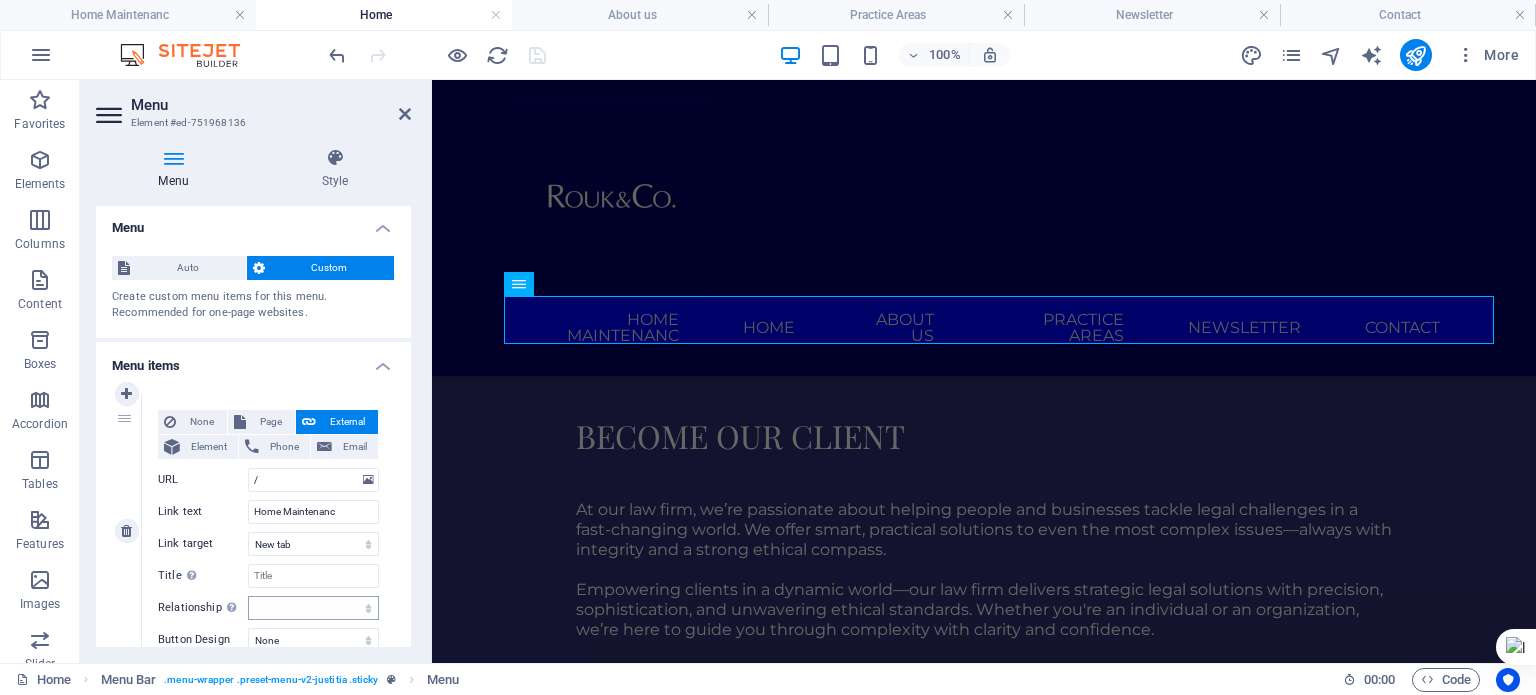 scroll, scrollTop: 0, scrollLeft: 0, axis: both 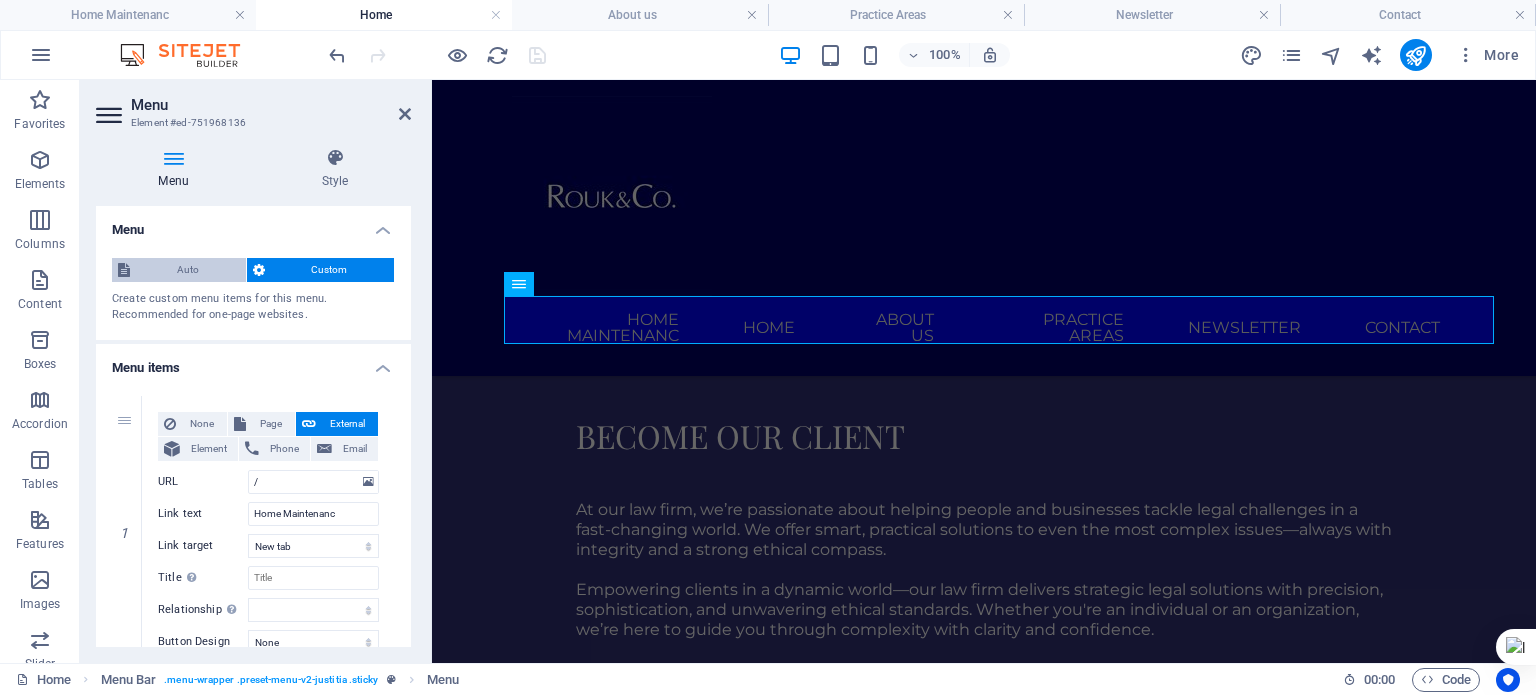 click on "Auto" at bounding box center [188, 270] 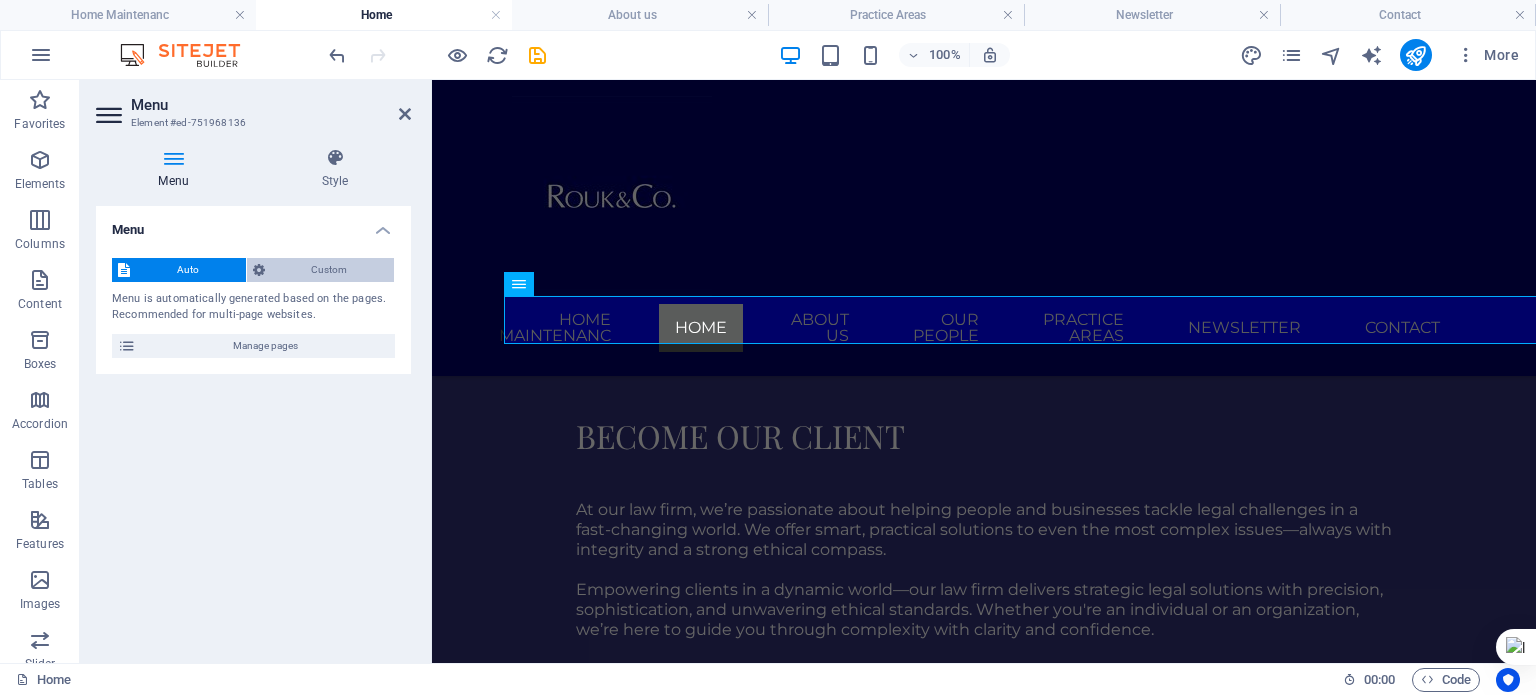 click on "Custom" at bounding box center (330, 270) 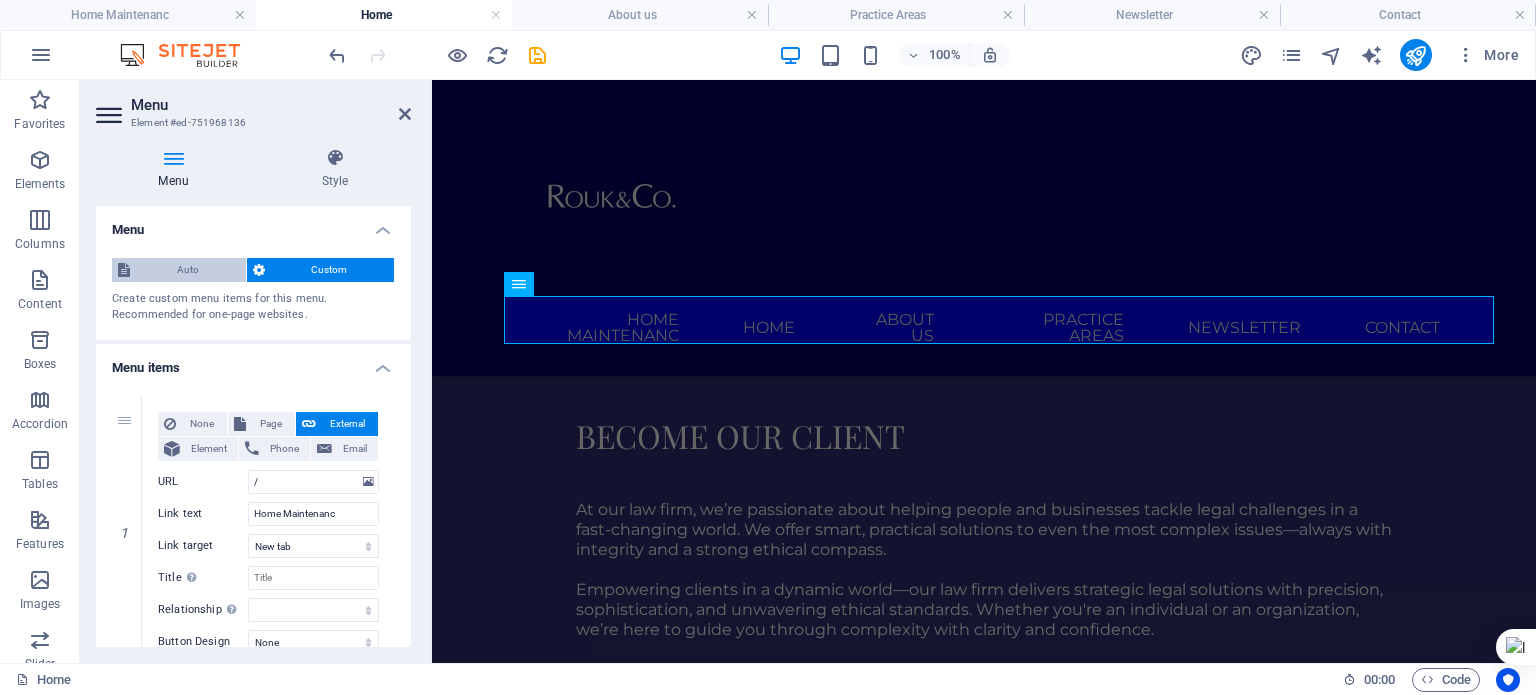 click on "Auto" at bounding box center [188, 270] 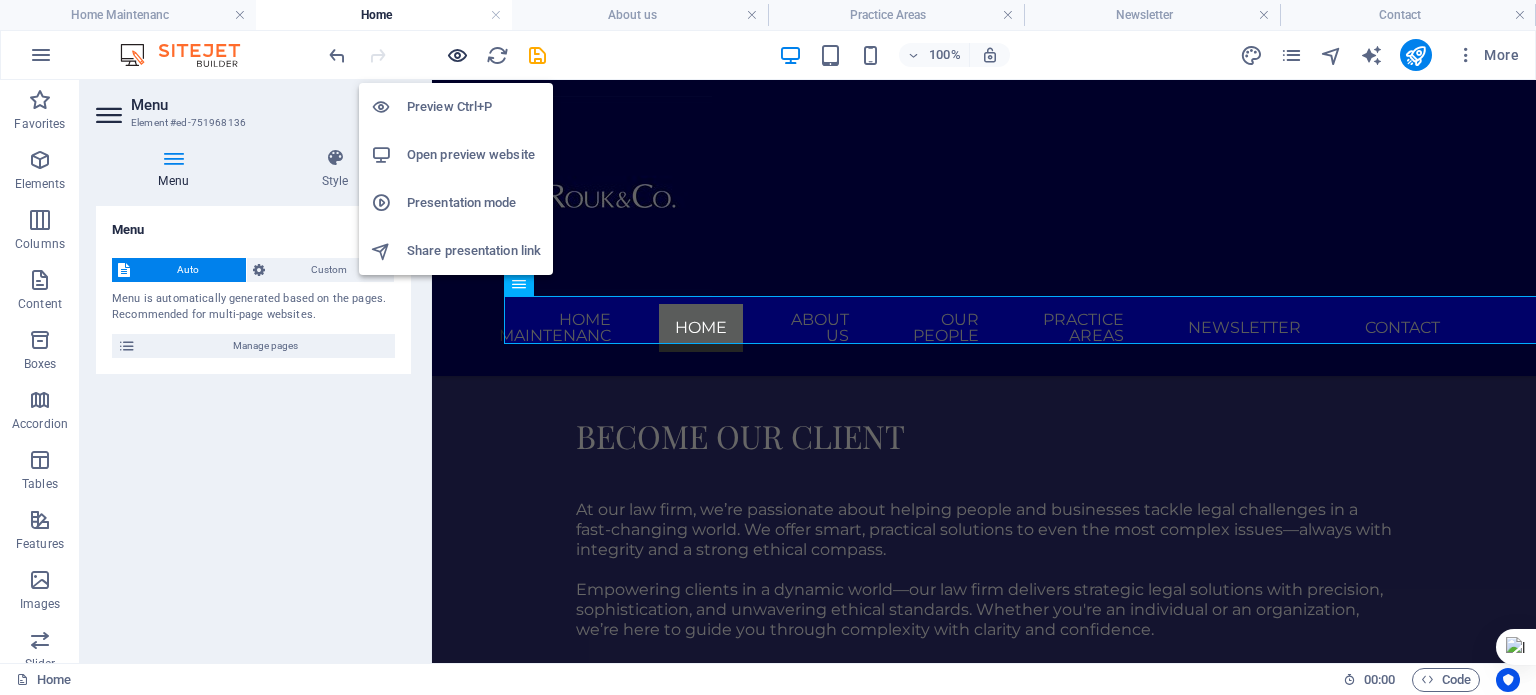 click at bounding box center [457, 55] 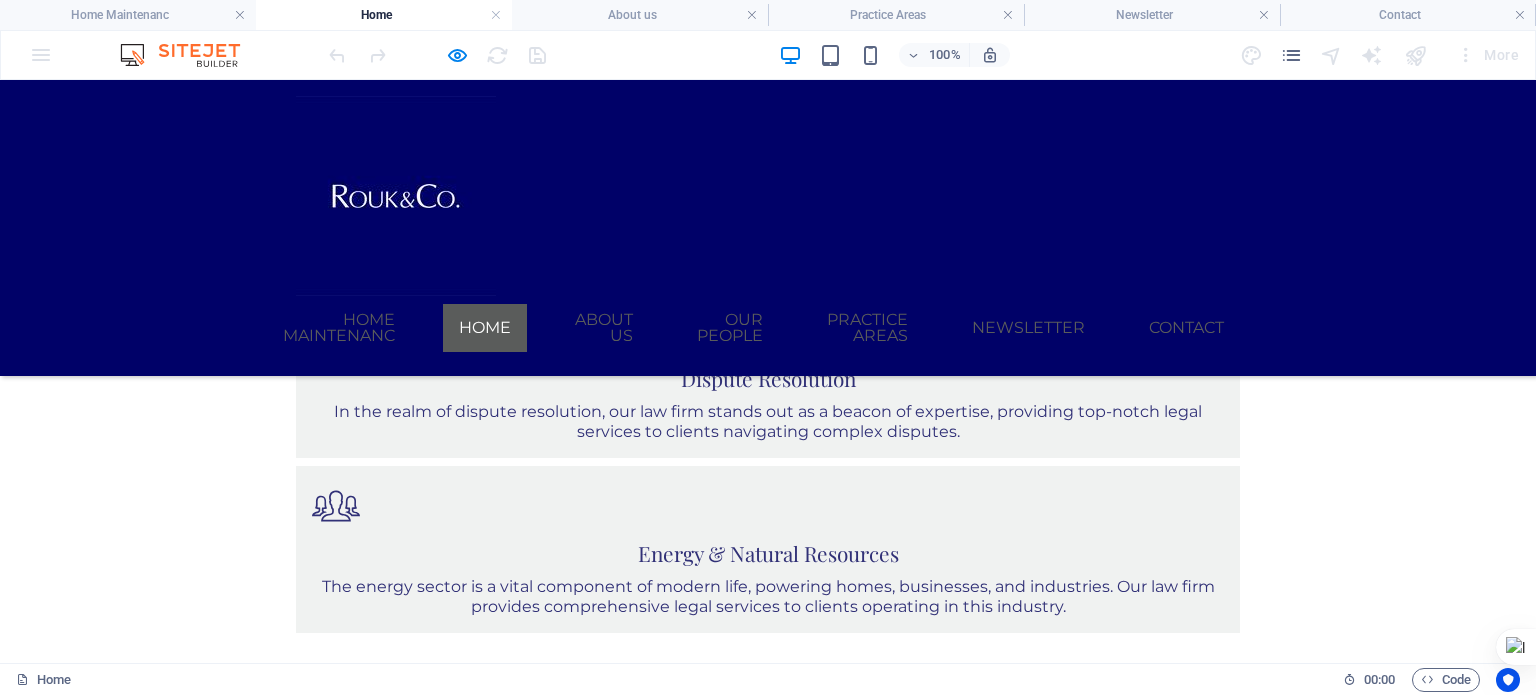 scroll, scrollTop: 1662, scrollLeft: 0, axis: vertical 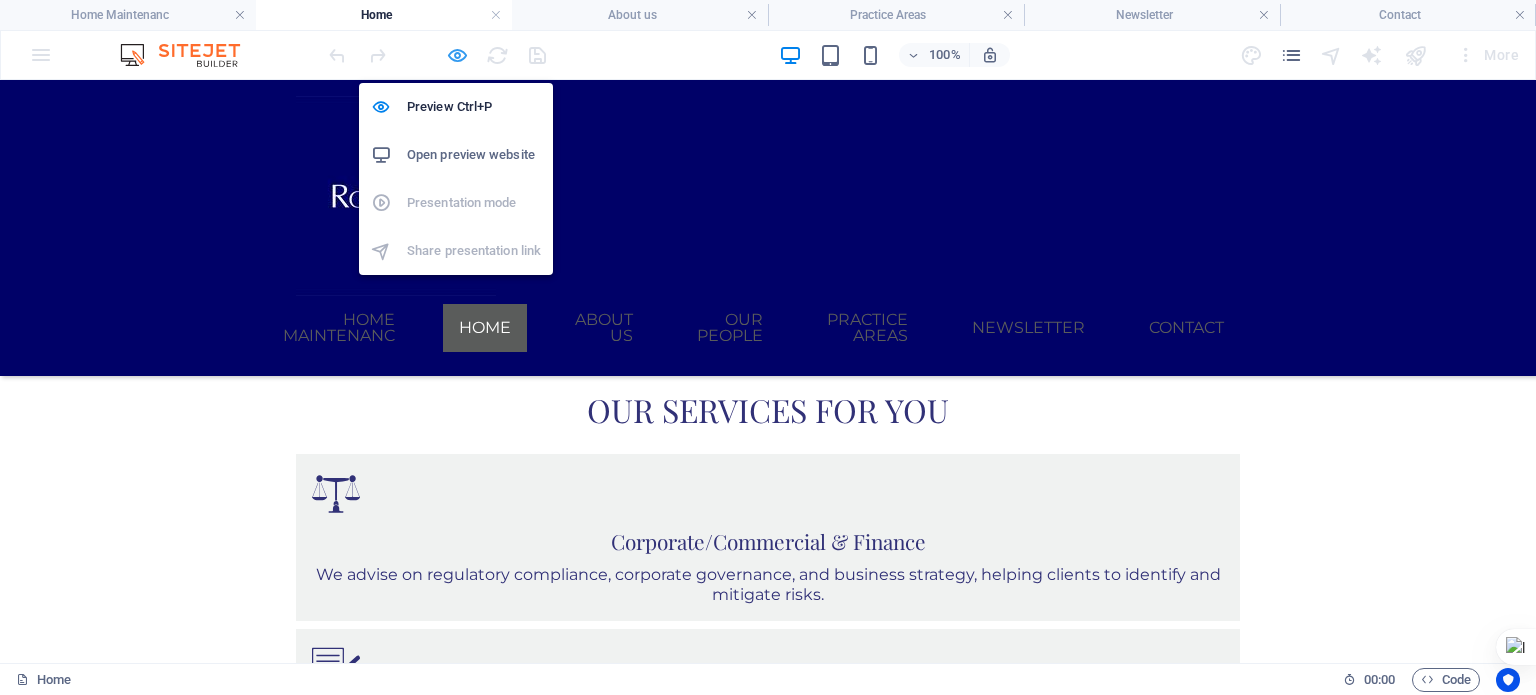 click at bounding box center [457, 55] 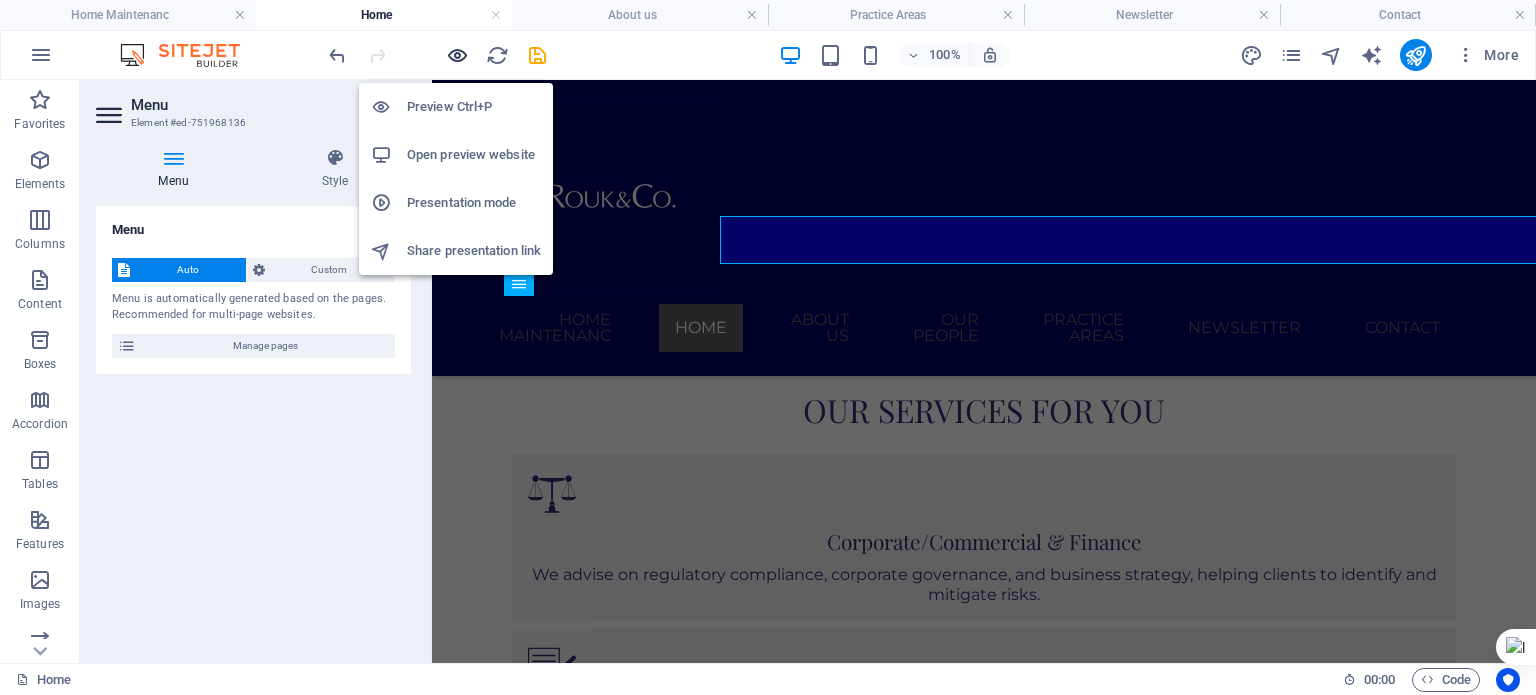 scroll, scrollTop: 1742, scrollLeft: 0, axis: vertical 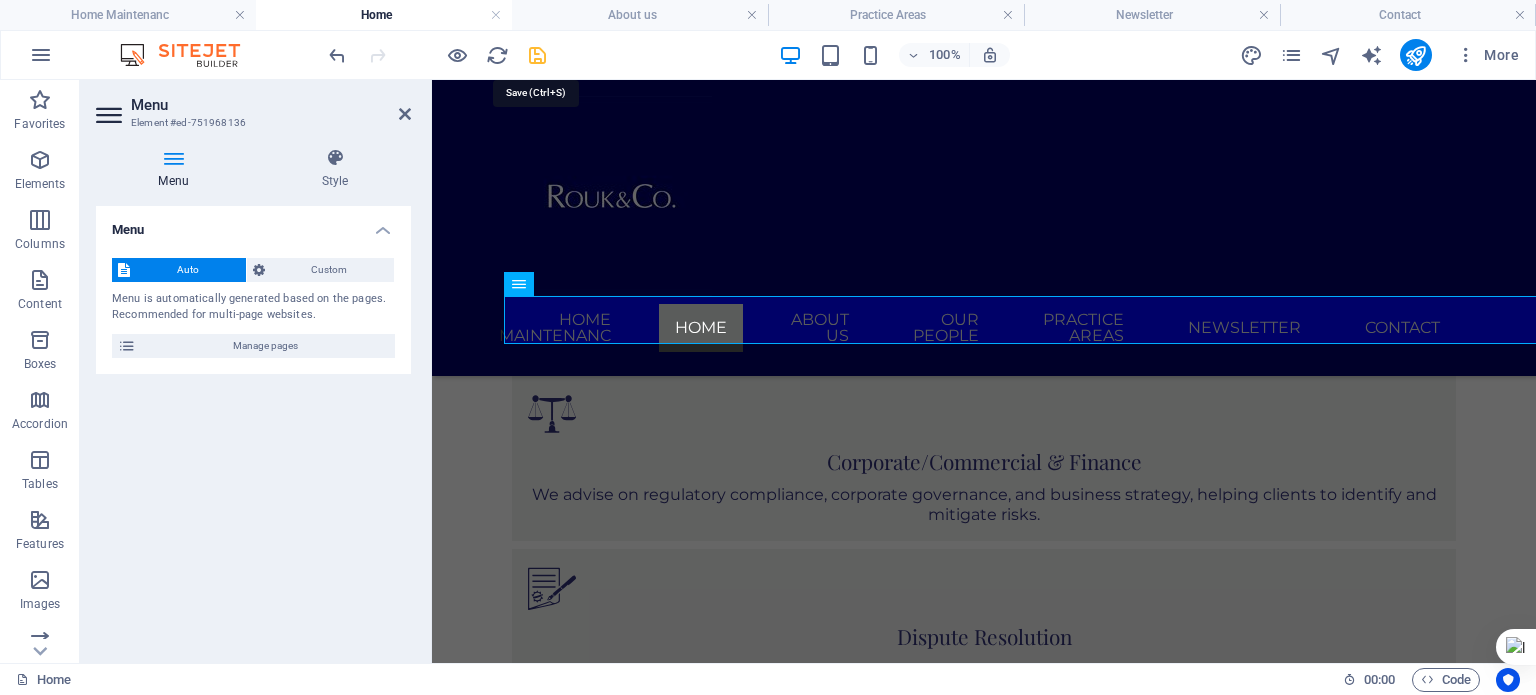 click at bounding box center [537, 55] 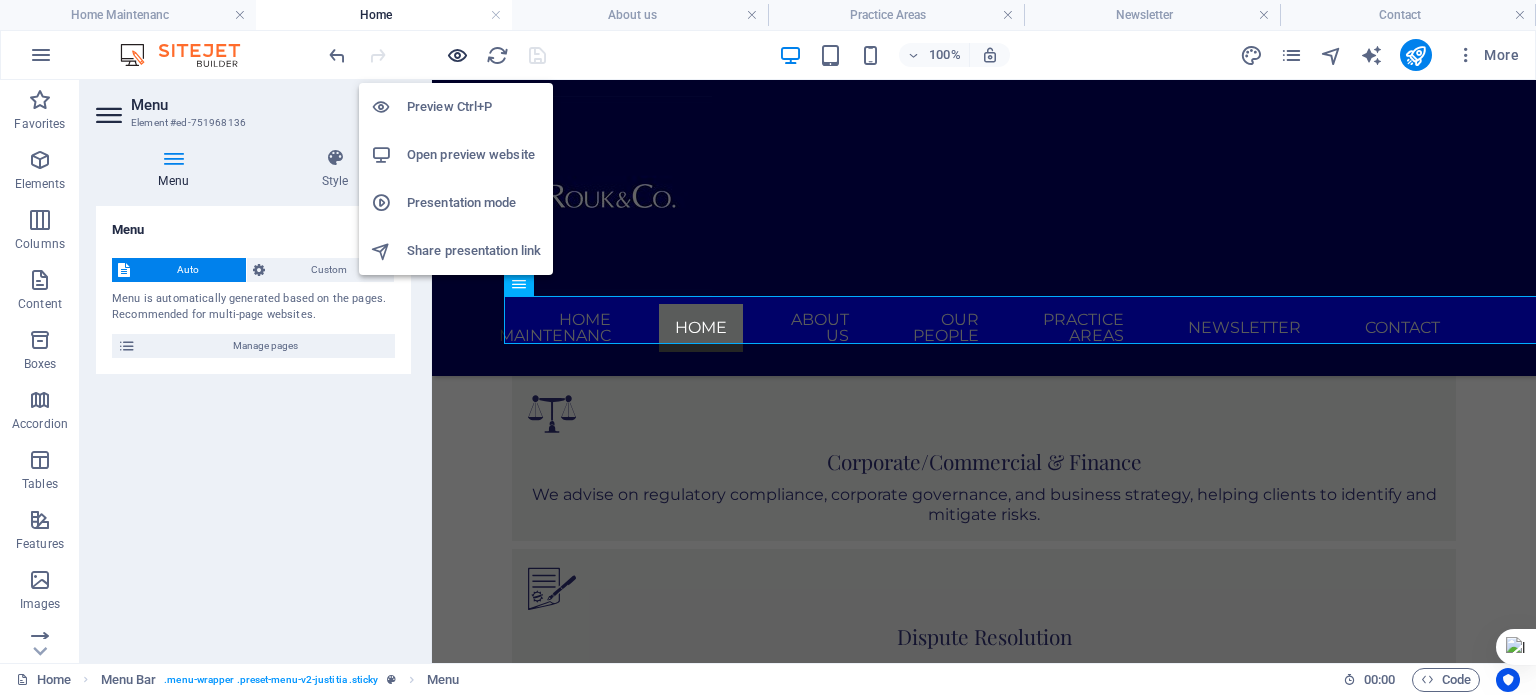 click at bounding box center [457, 55] 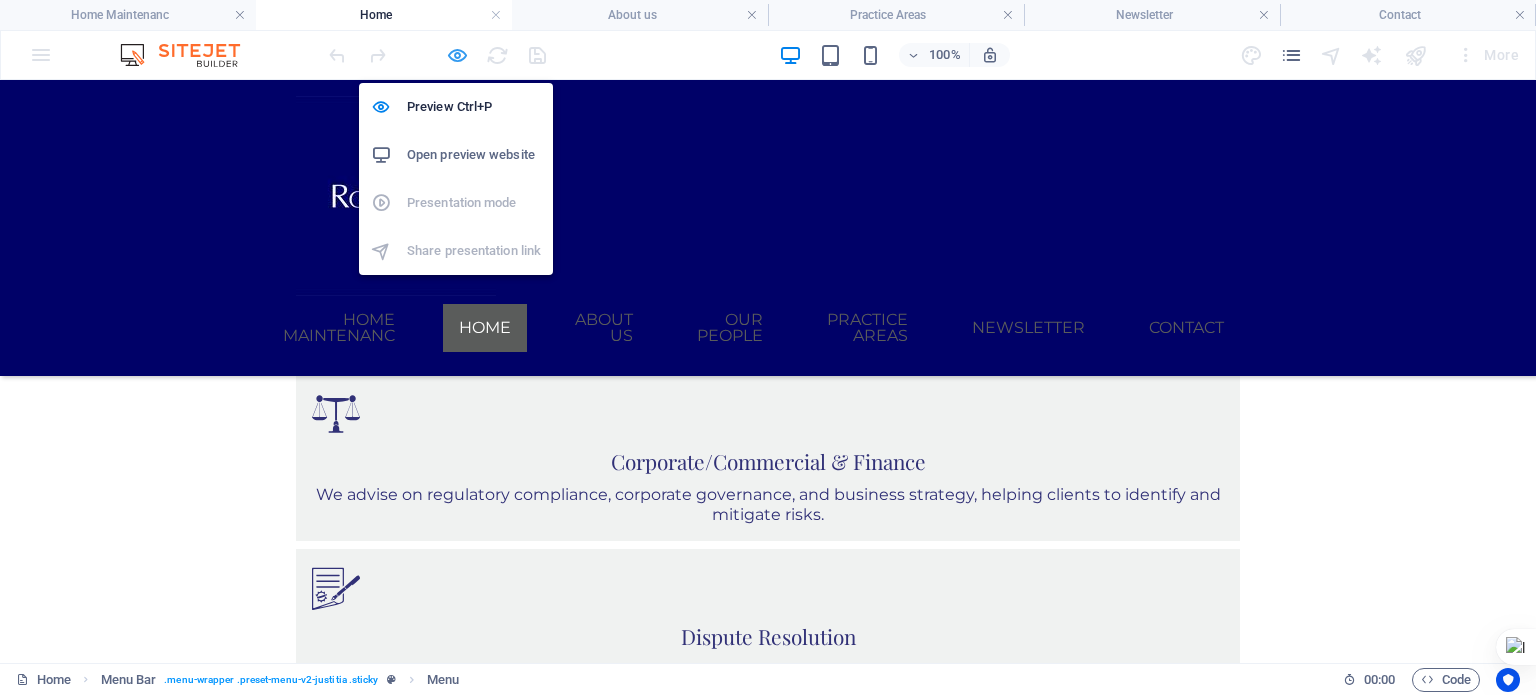 scroll, scrollTop: 1662, scrollLeft: 0, axis: vertical 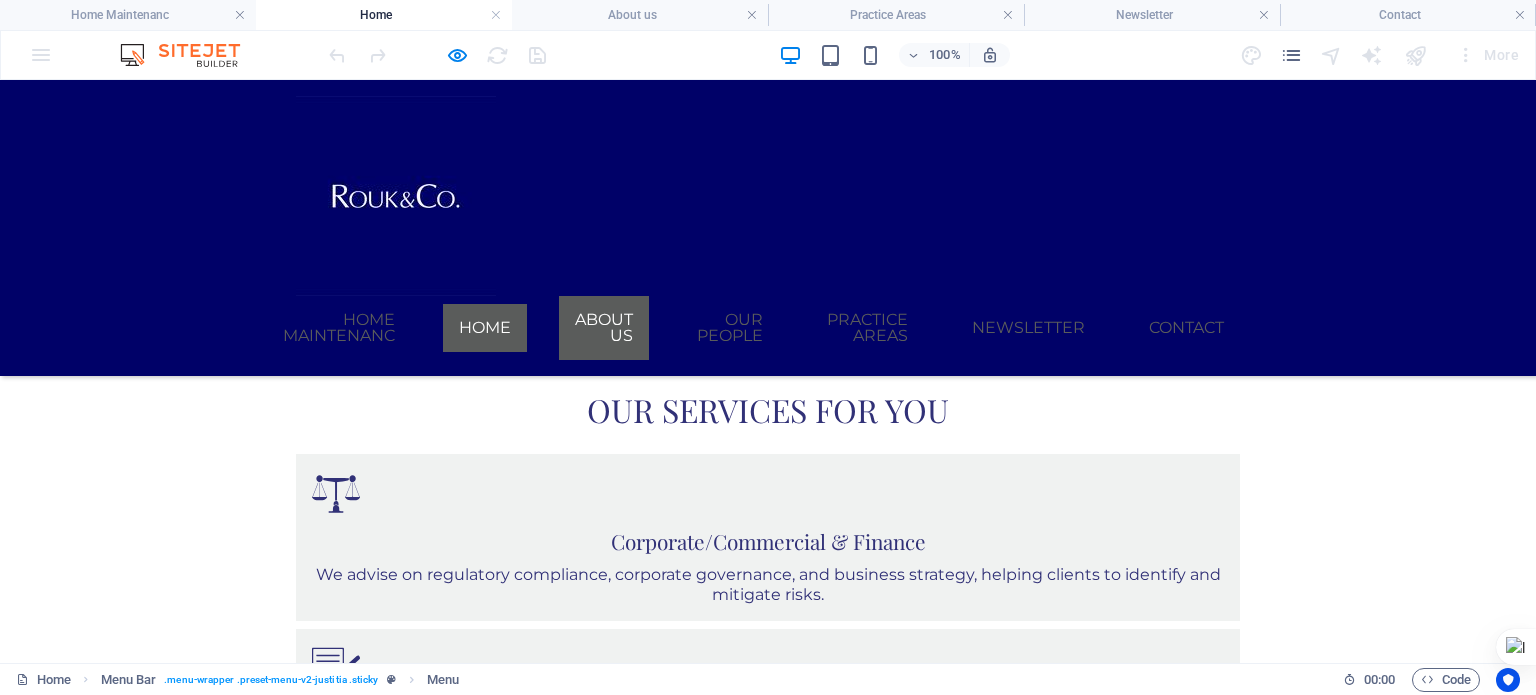 click on "About us" at bounding box center [604, 328] 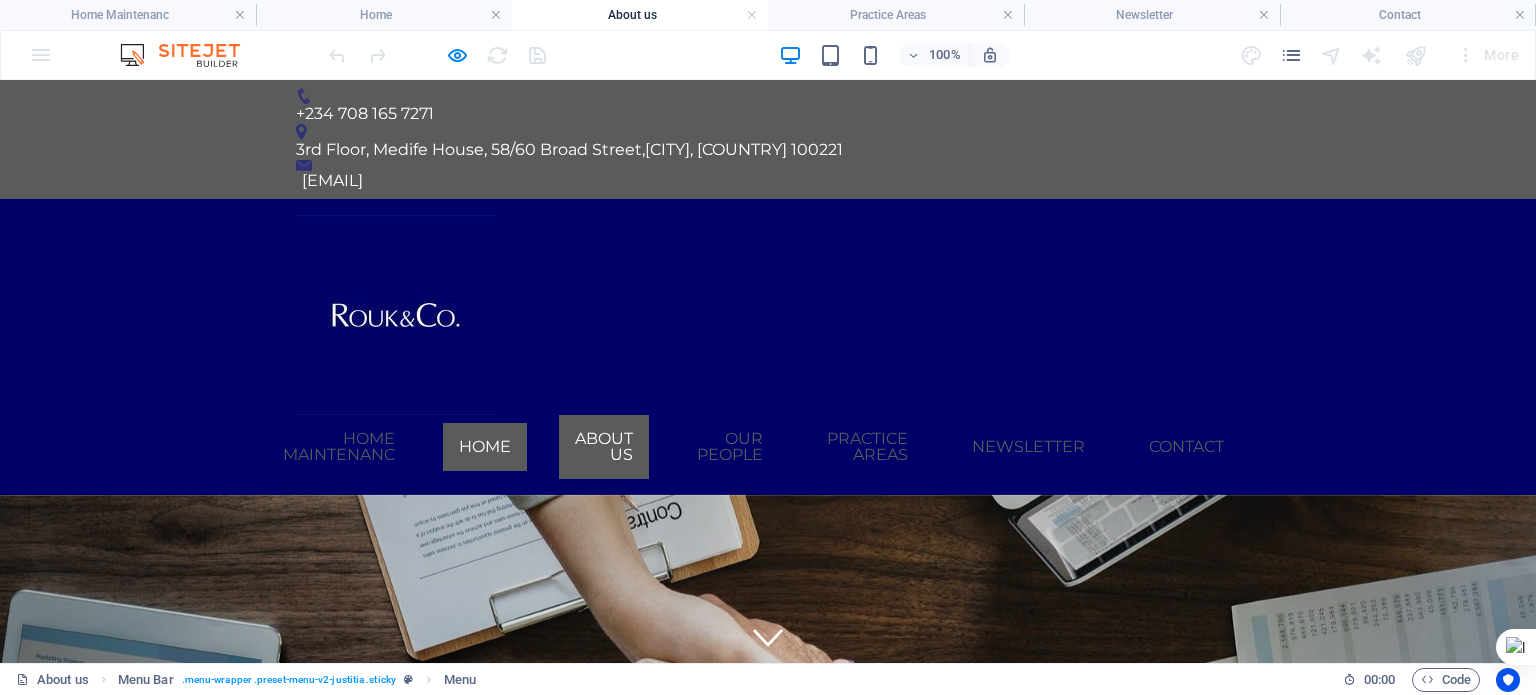 scroll, scrollTop: 251, scrollLeft: 0, axis: vertical 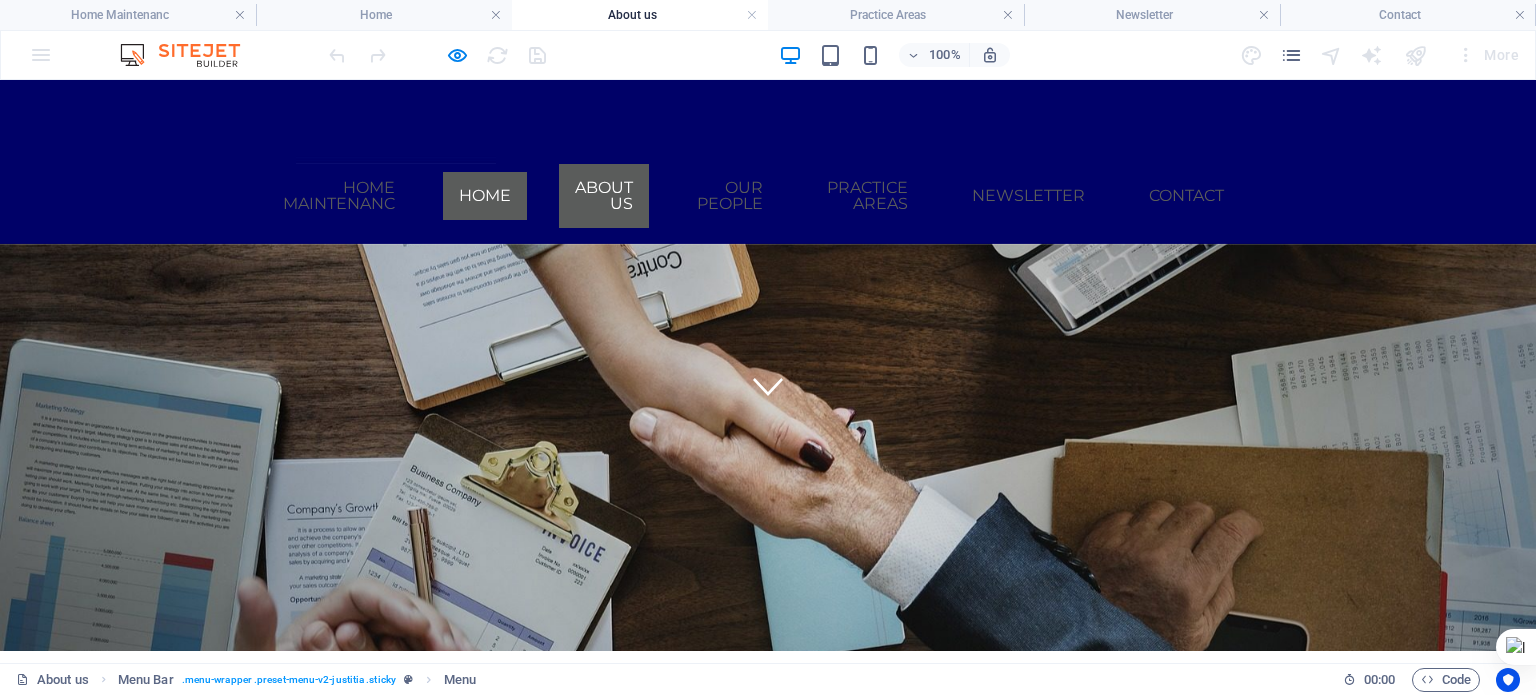 click on "Home Maintenanc Home About us Our People Practice Areas Newsletter Contact" at bounding box center (768, 96) 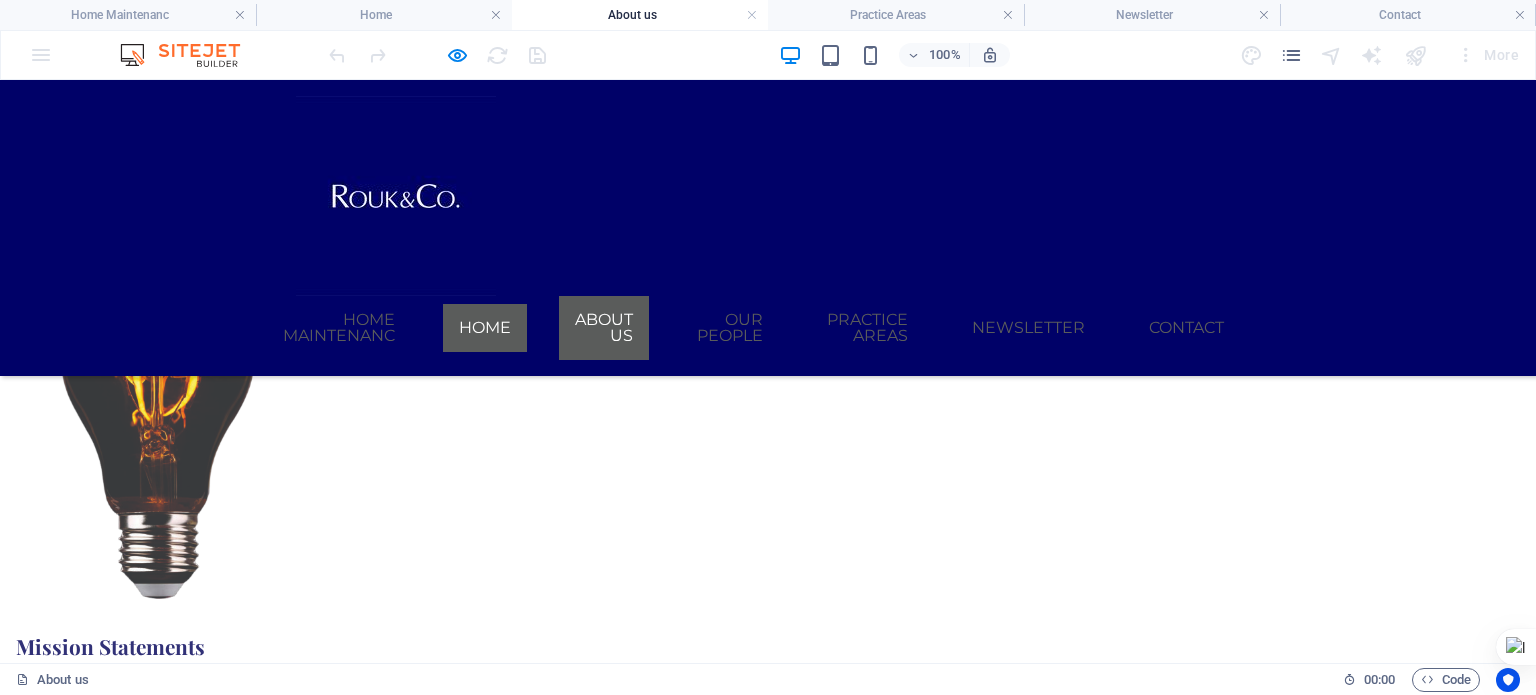 click on "About us" at bounding box center (604, 328) 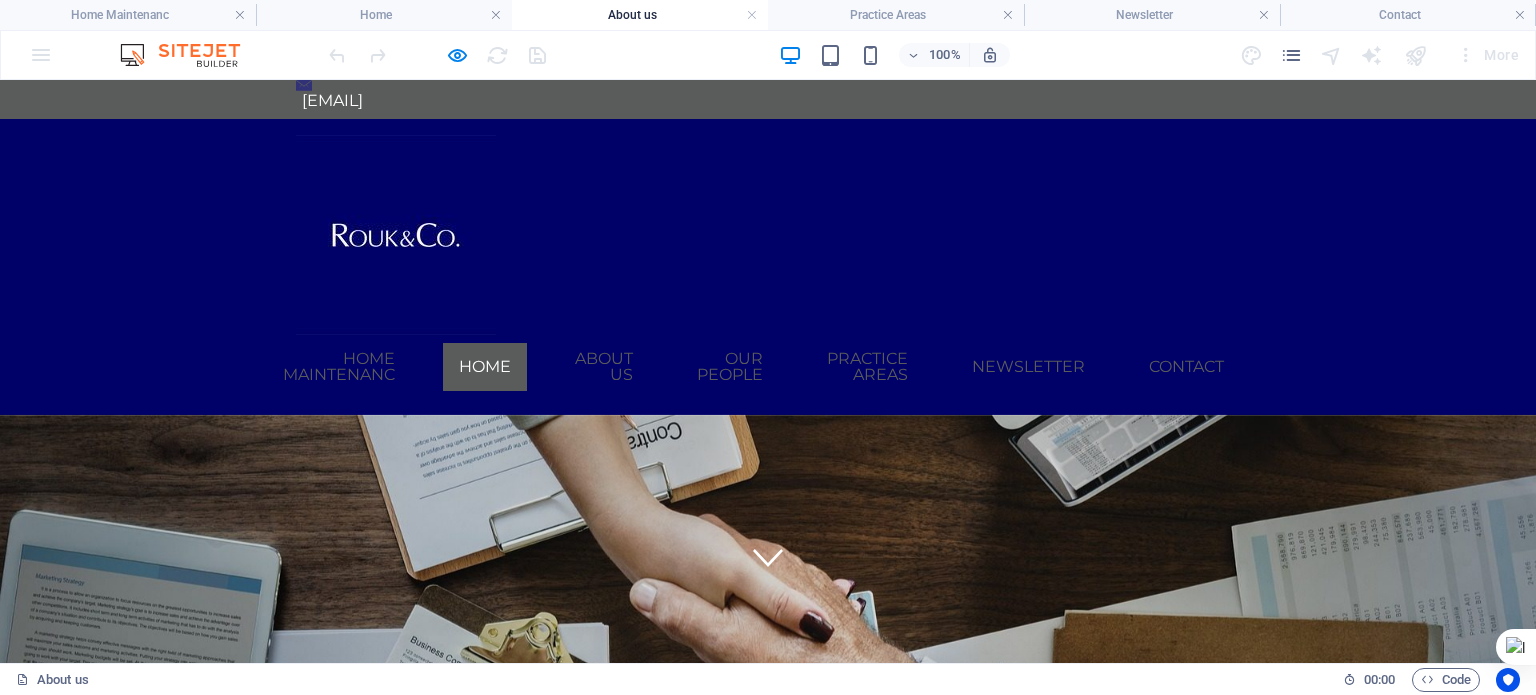scroll, scrollTop: 188, scrollLeft: 0, axis: vertical 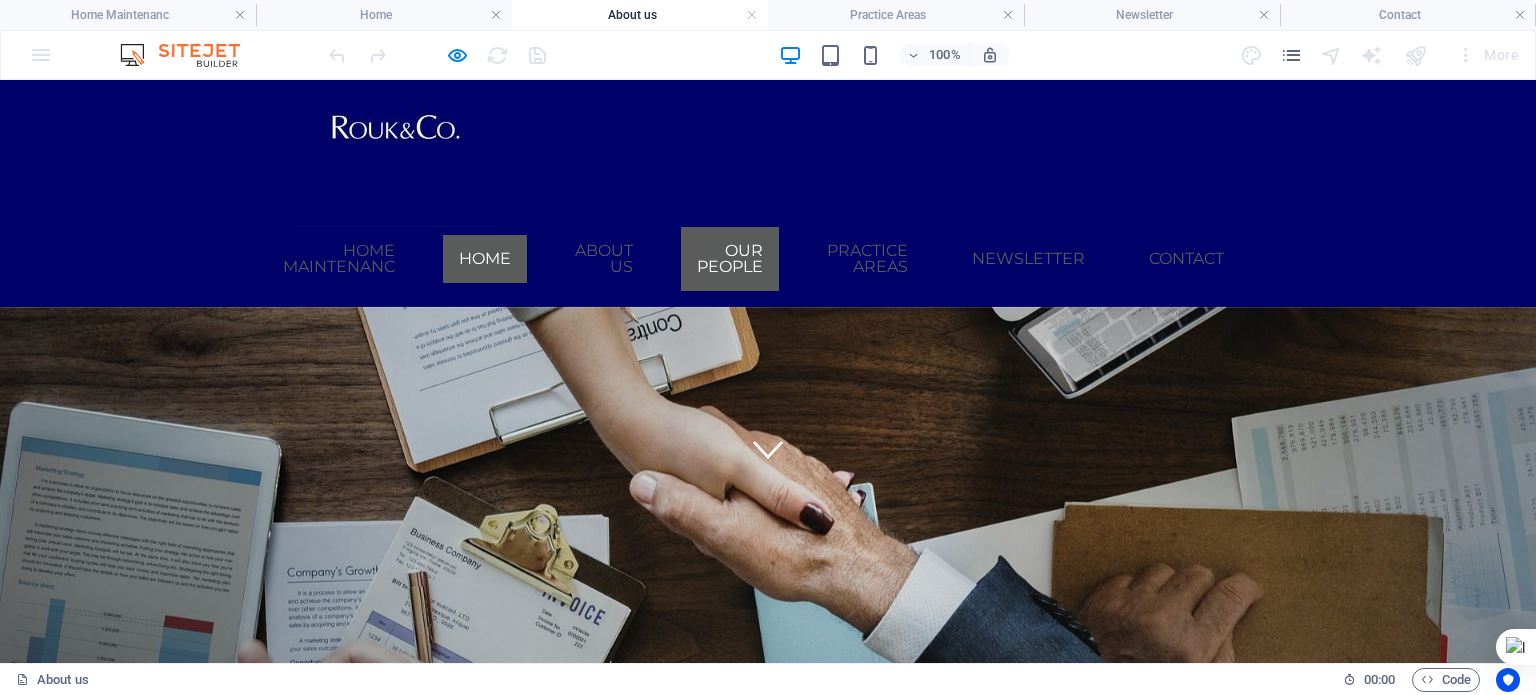 click on "Our People" at bounding box center (730, 259) 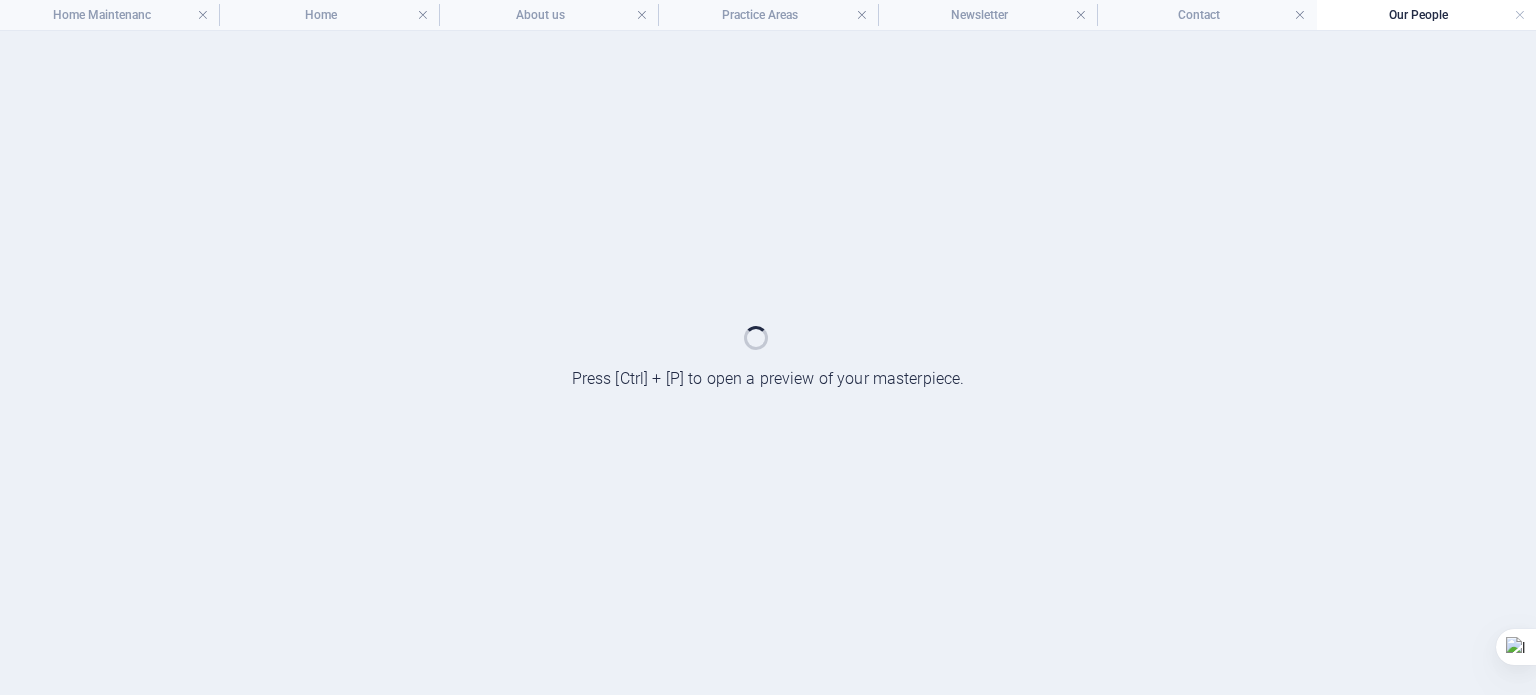 scroll, scrollTop: 0, scrollLeft: 0, axis: both 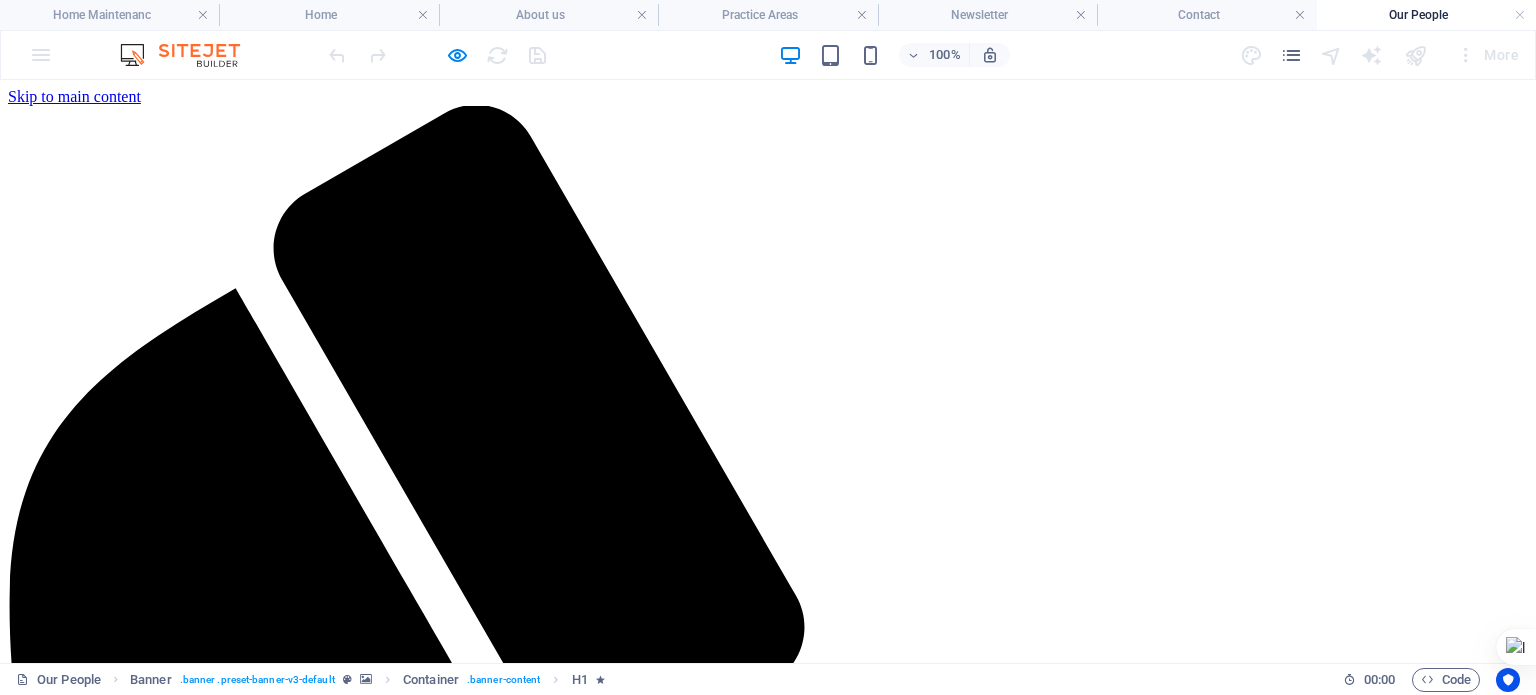 click on "Home Maintenanc Home About us Our People Practice Areas Newsletter Contact" at bounding box center [768, 5818] 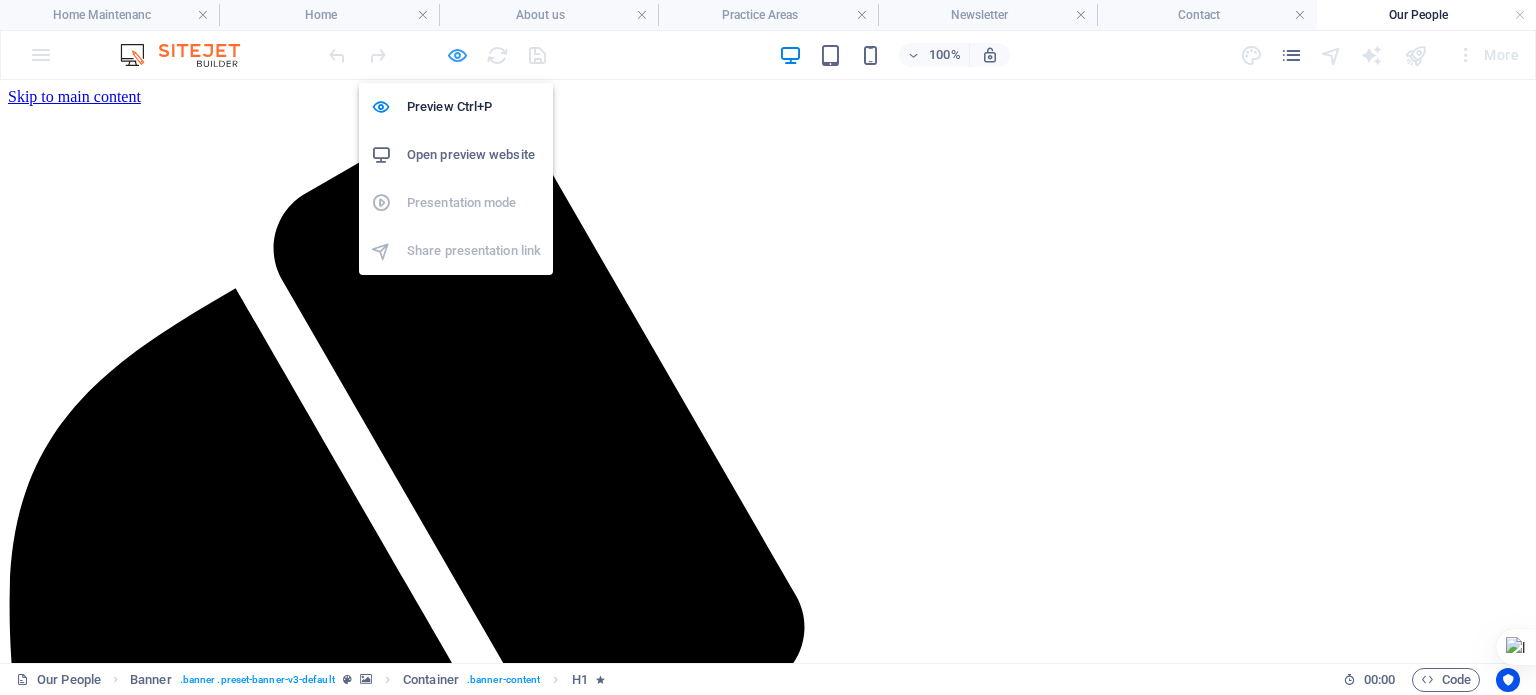 click at bounding box center (457, 55) 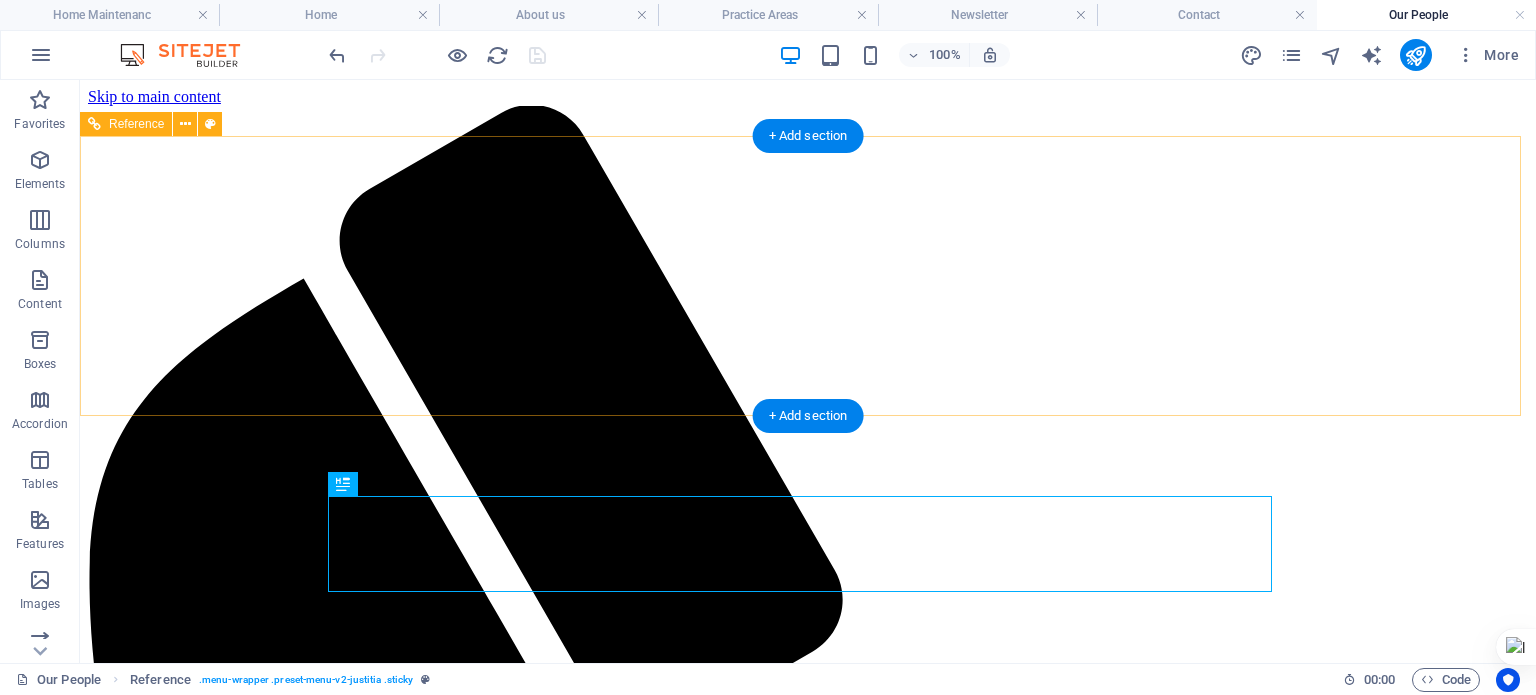 click on "Home Maintenanc Home About us Our People Practice Areas Newsletter Contact" at bounding box center [808, 5541] 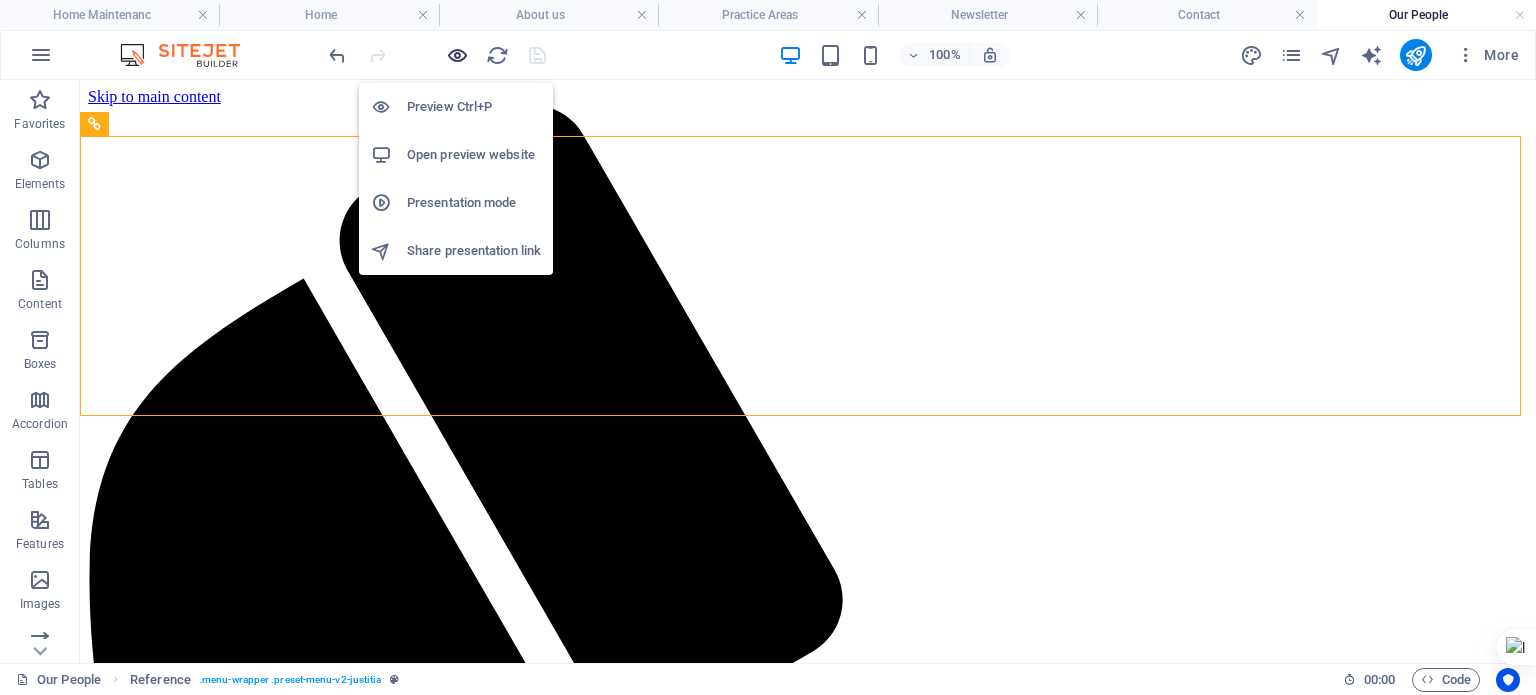 click at bounding box center [457, 55] 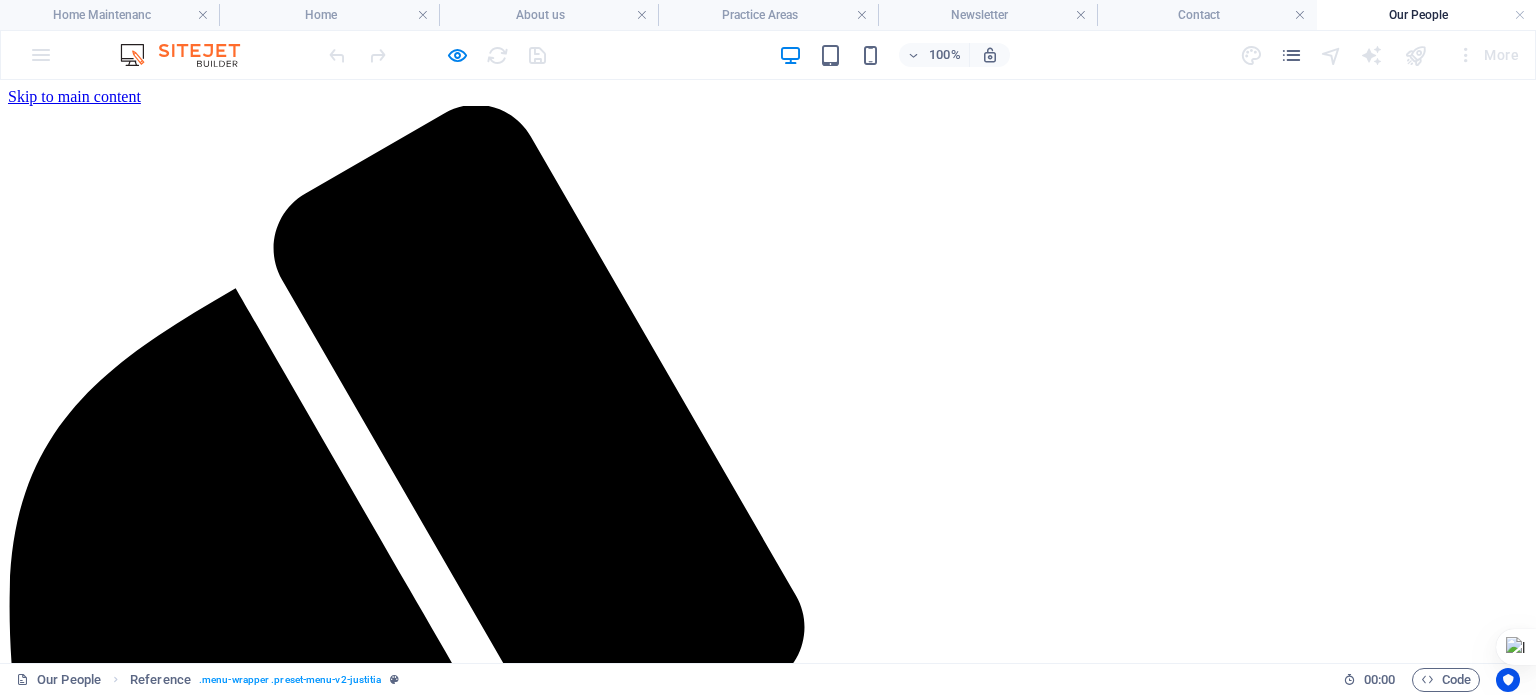 click on "Our People" at bounding box center [84, 5817] 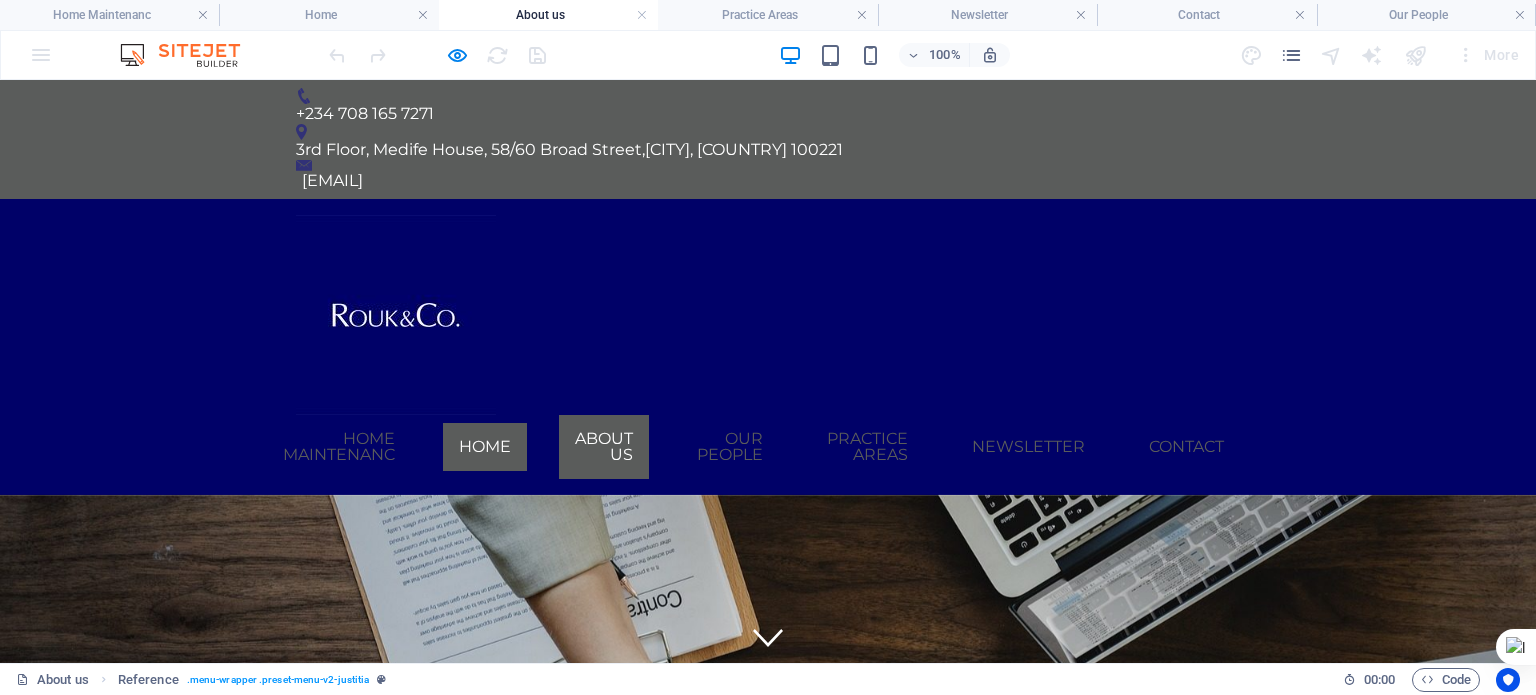 click on "About us" at bounding box center [604, 447] 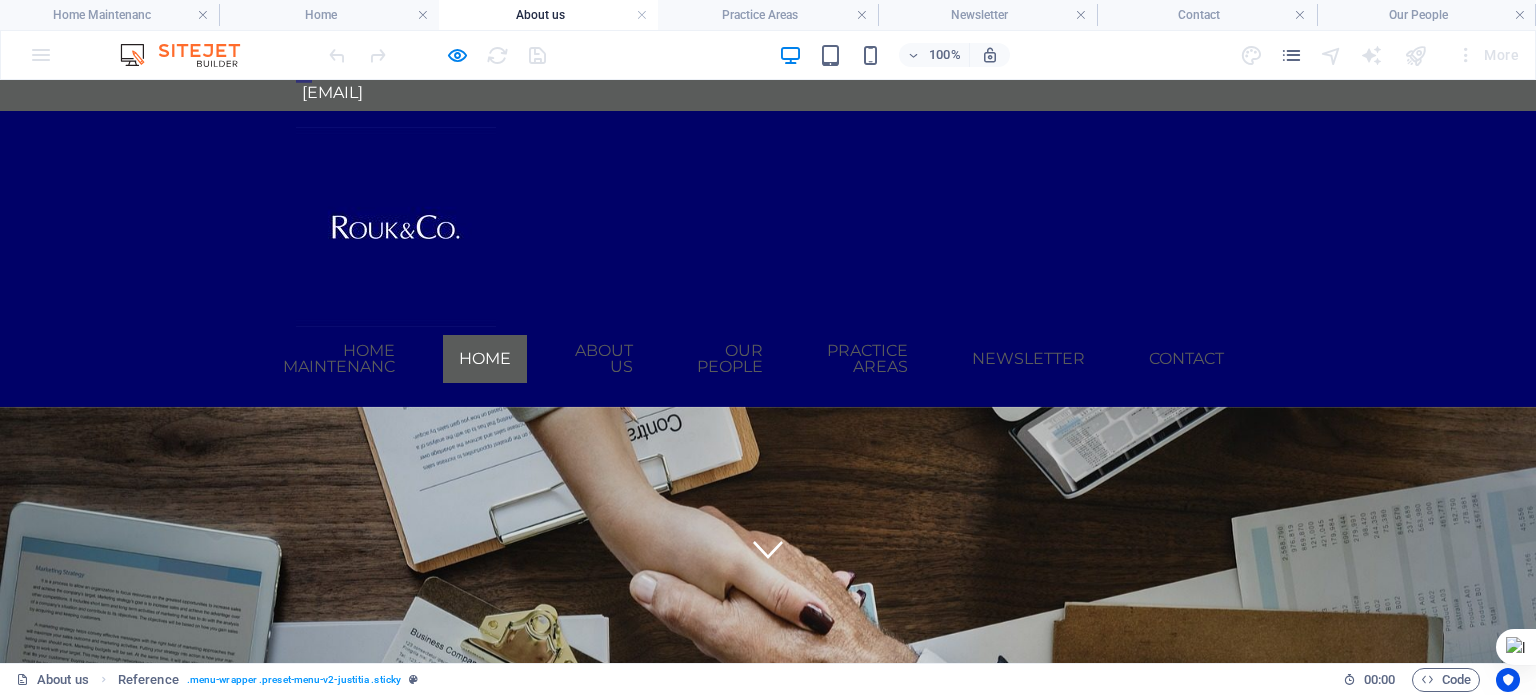 scroll, scrollTop: 51, scrollLeft: 0, axis: vertical 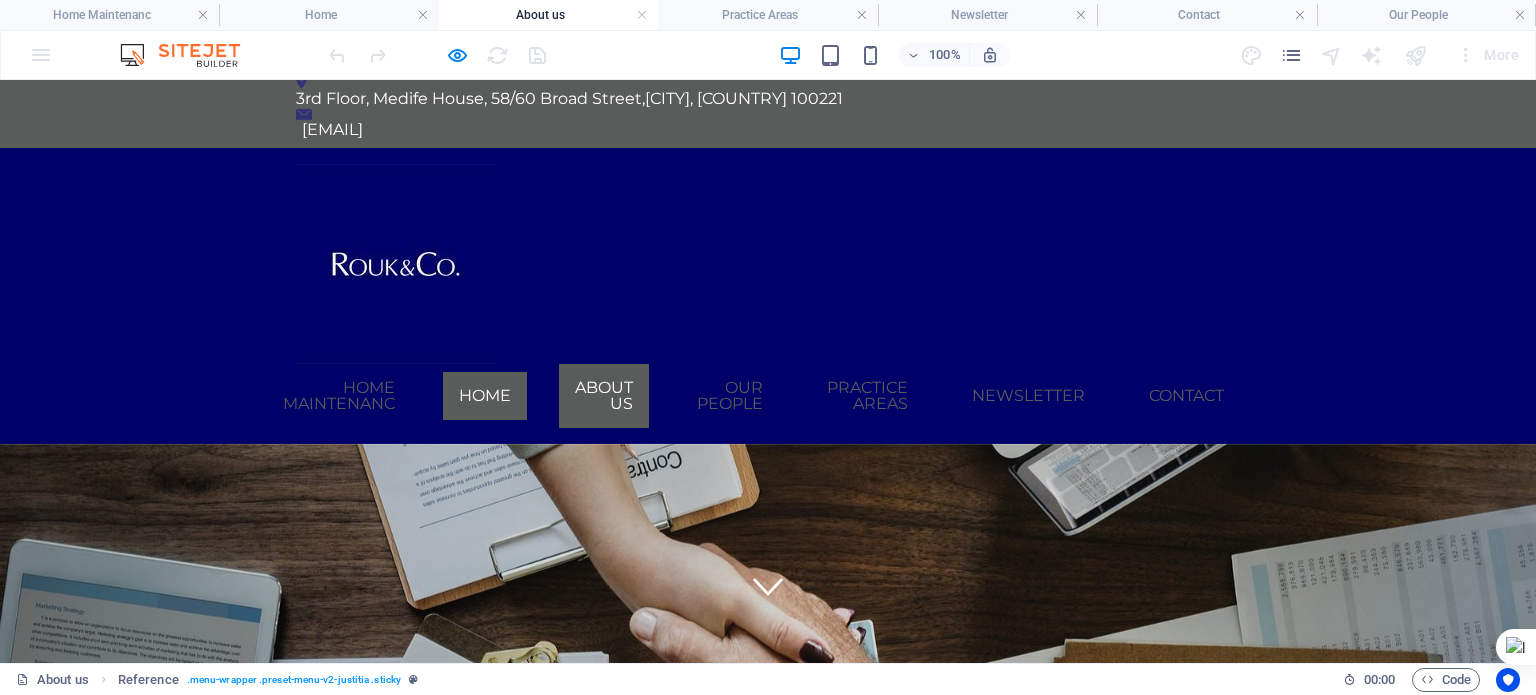click on "About us" at bounding box center (604, 396) 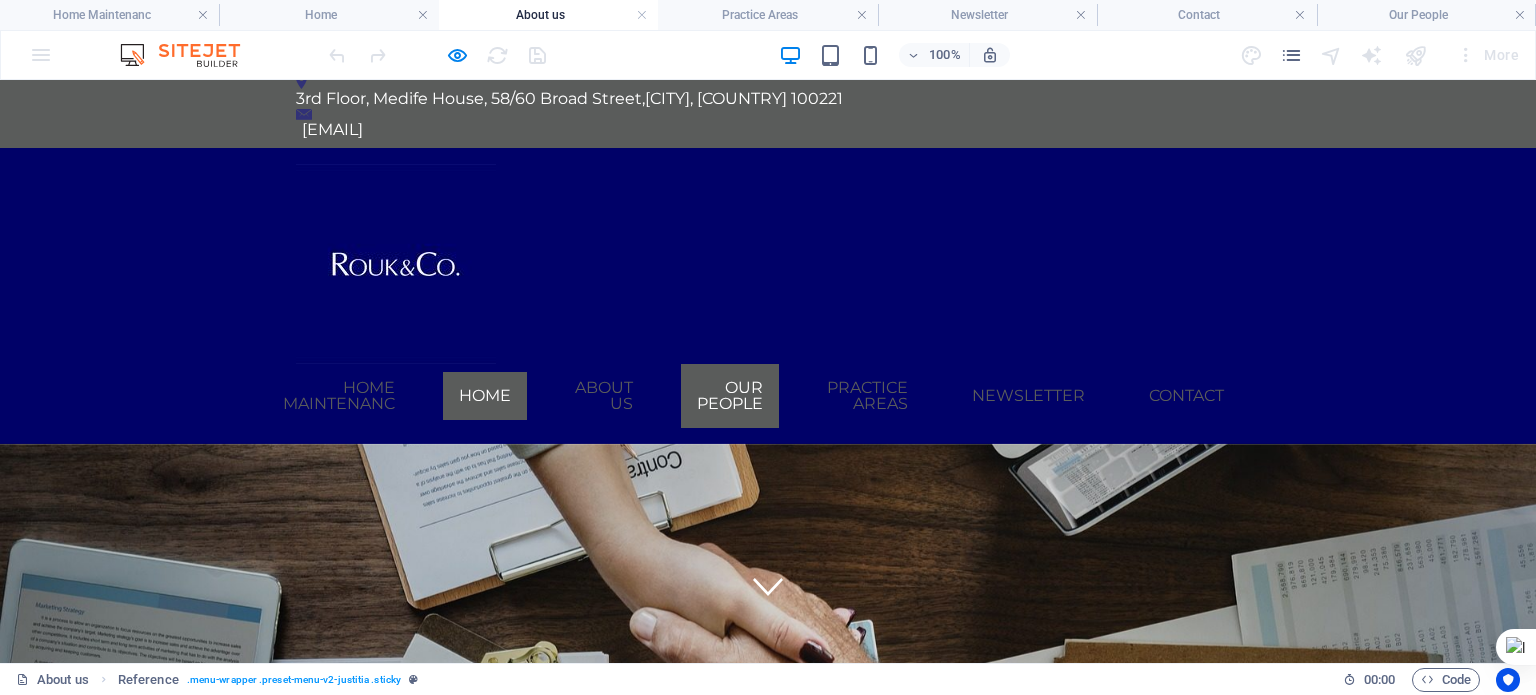 click on "Our People" at bounding box center (730, 396) 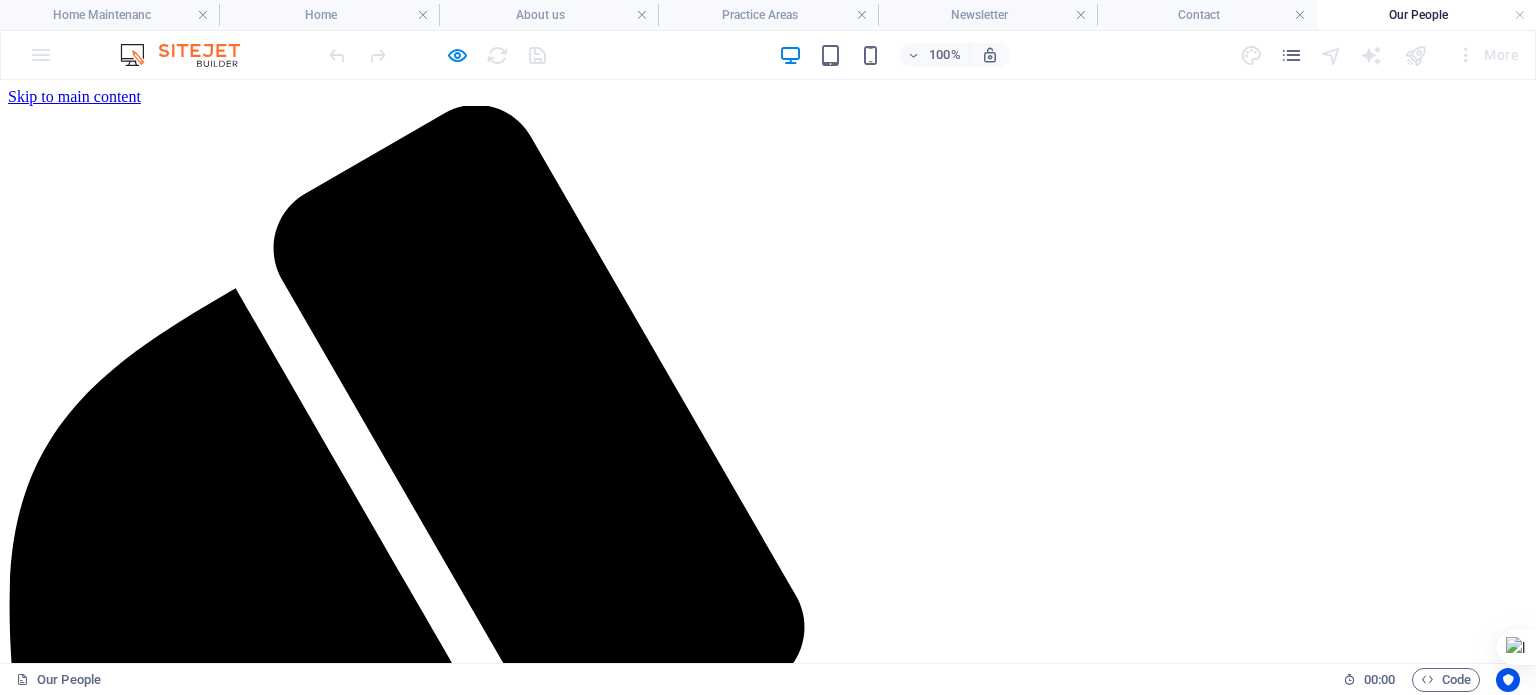 click on "Practice Areas" at bounding box center [94, 5835] 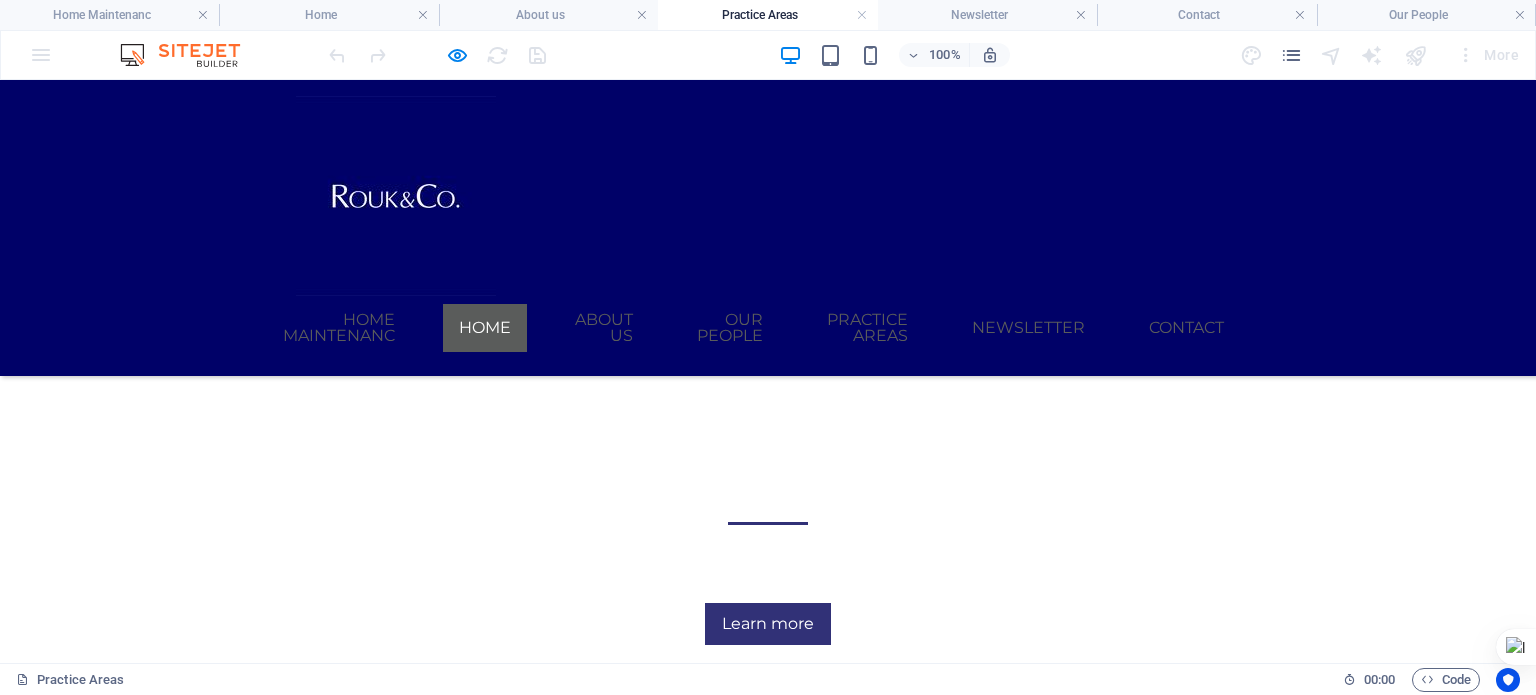 scroll, scrollTop: 532, scrollLeft: 0, axis: vertical 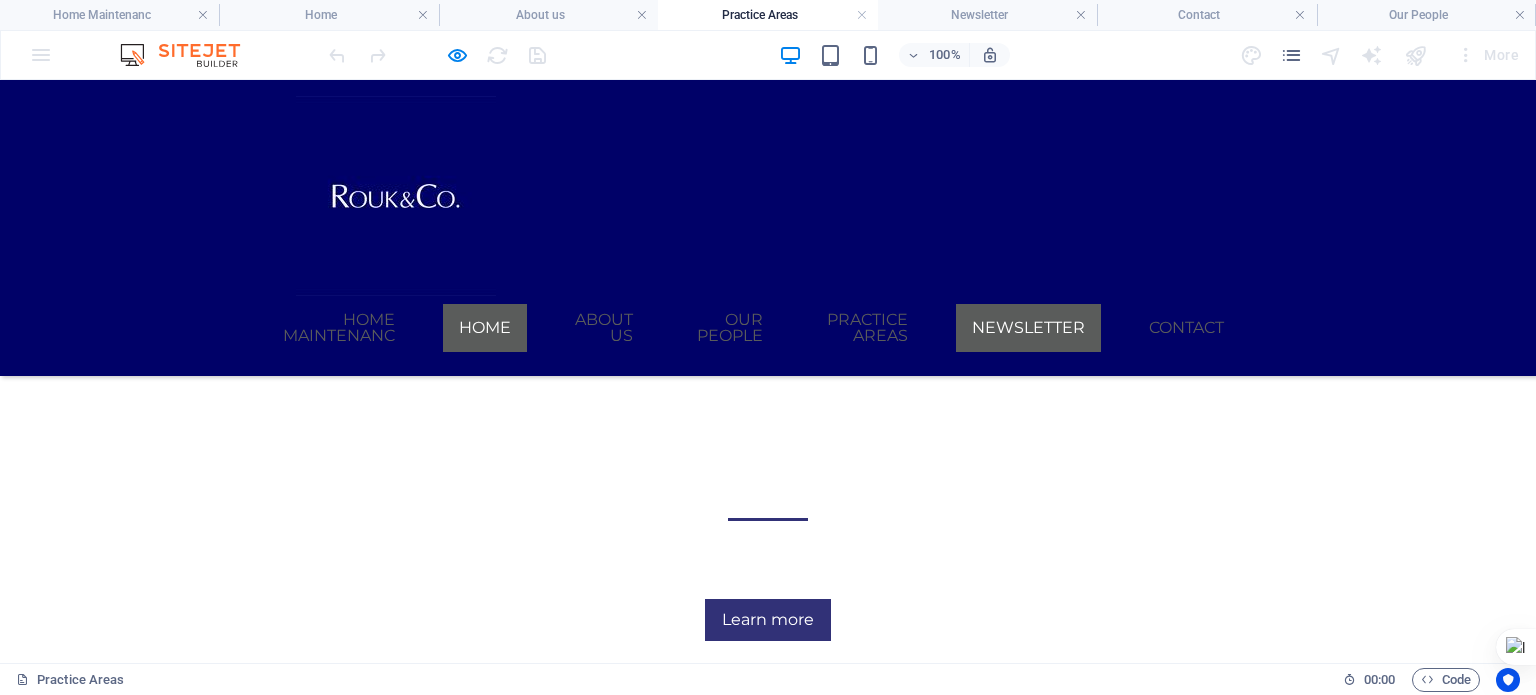 click on "Newsletter" at bounding box center [1028, 328] 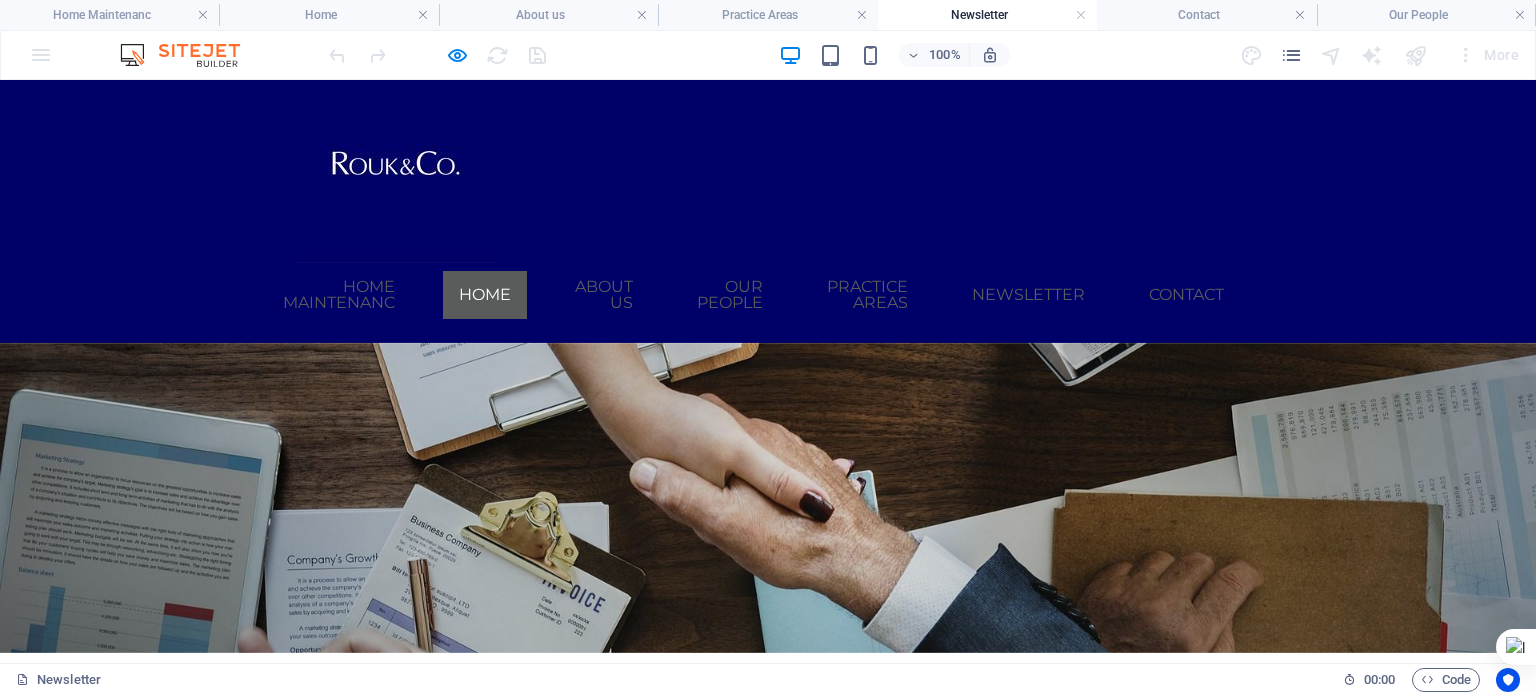 scroll, scrollTop: 6, scrollLeft: 0, axis: vertical 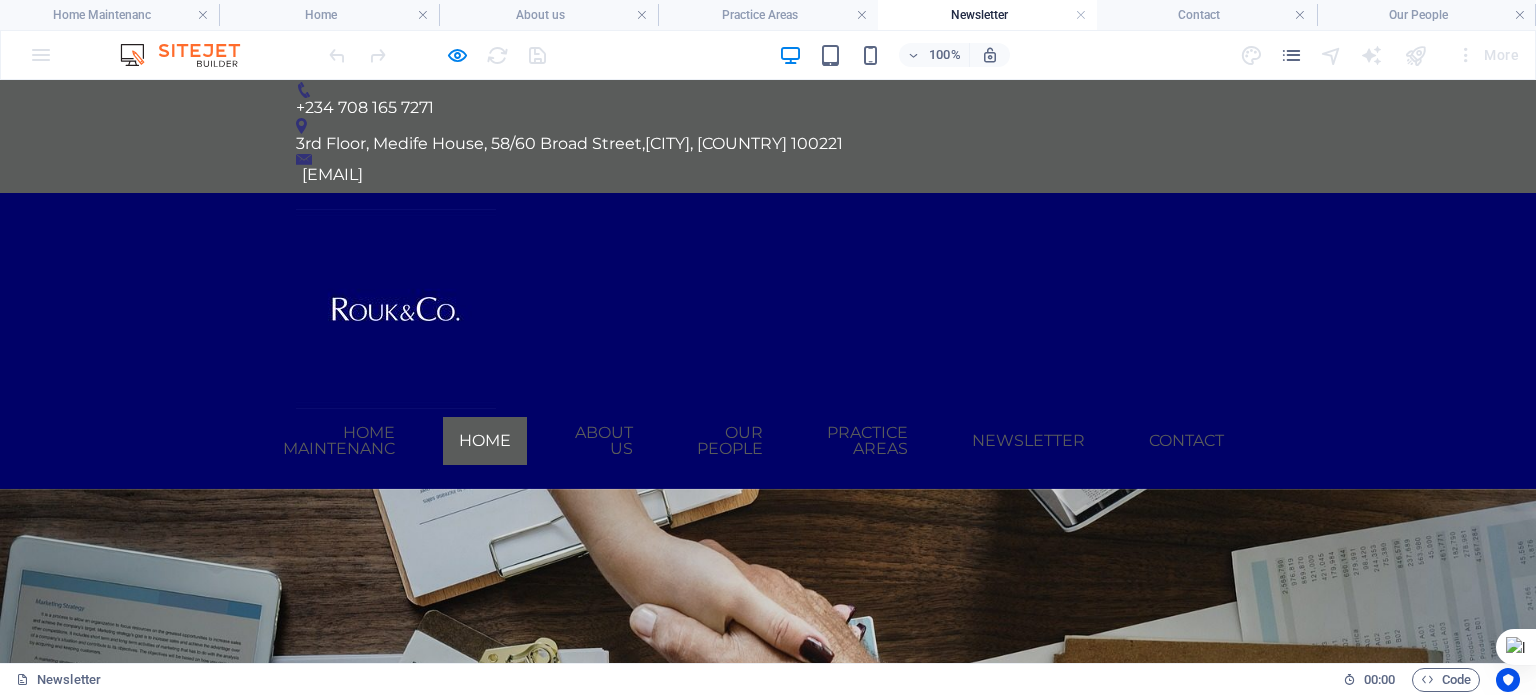 click on "Home" at bounding box center (485, 441) 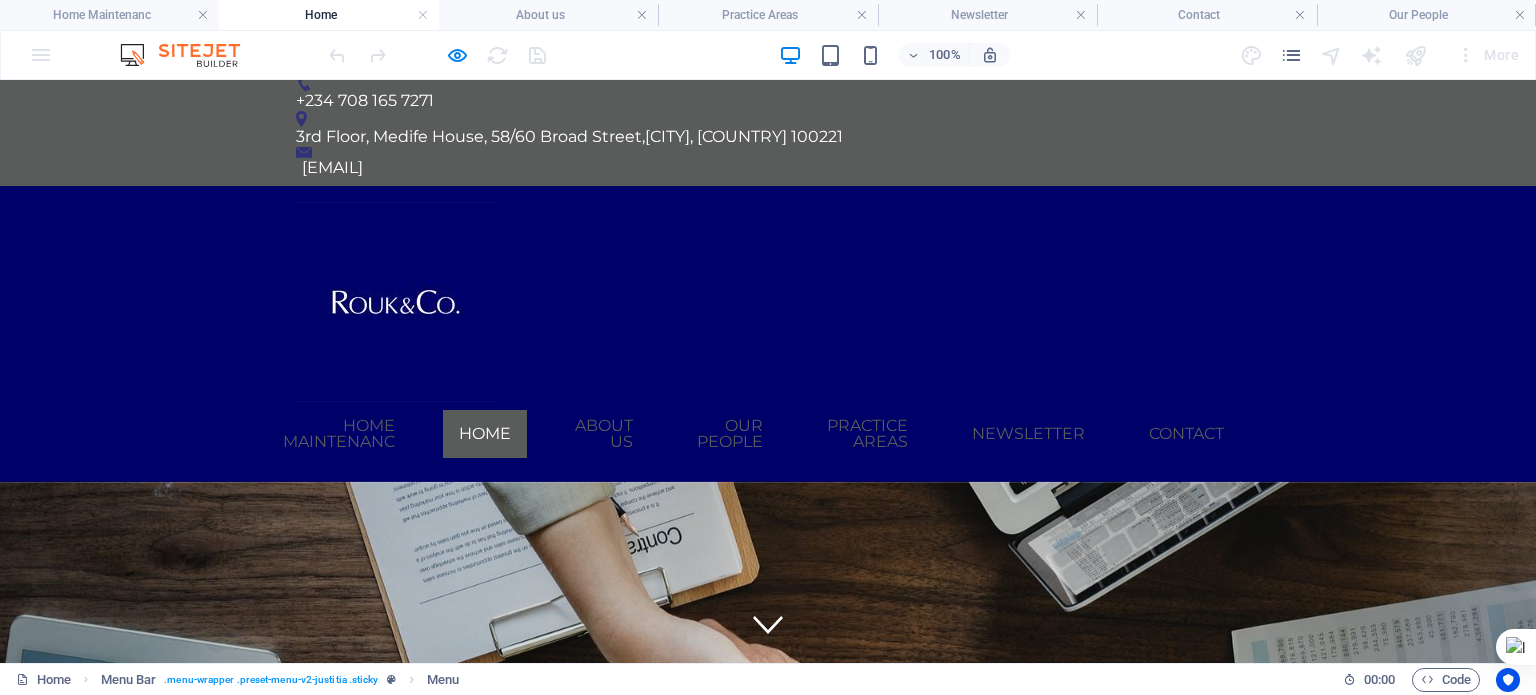 scroll, scrollTop: 0, scrollLeft: 0, axis: both 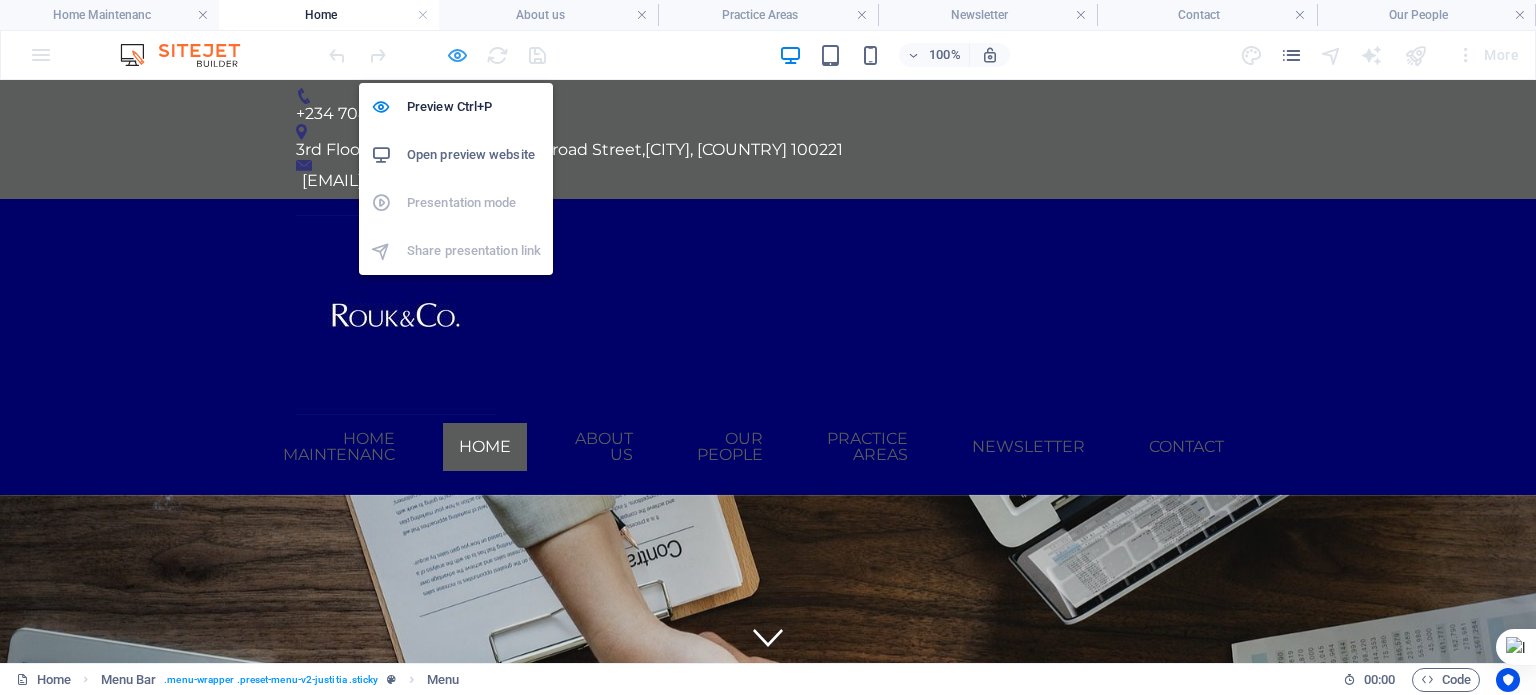 click at bounding box center (457, 55) 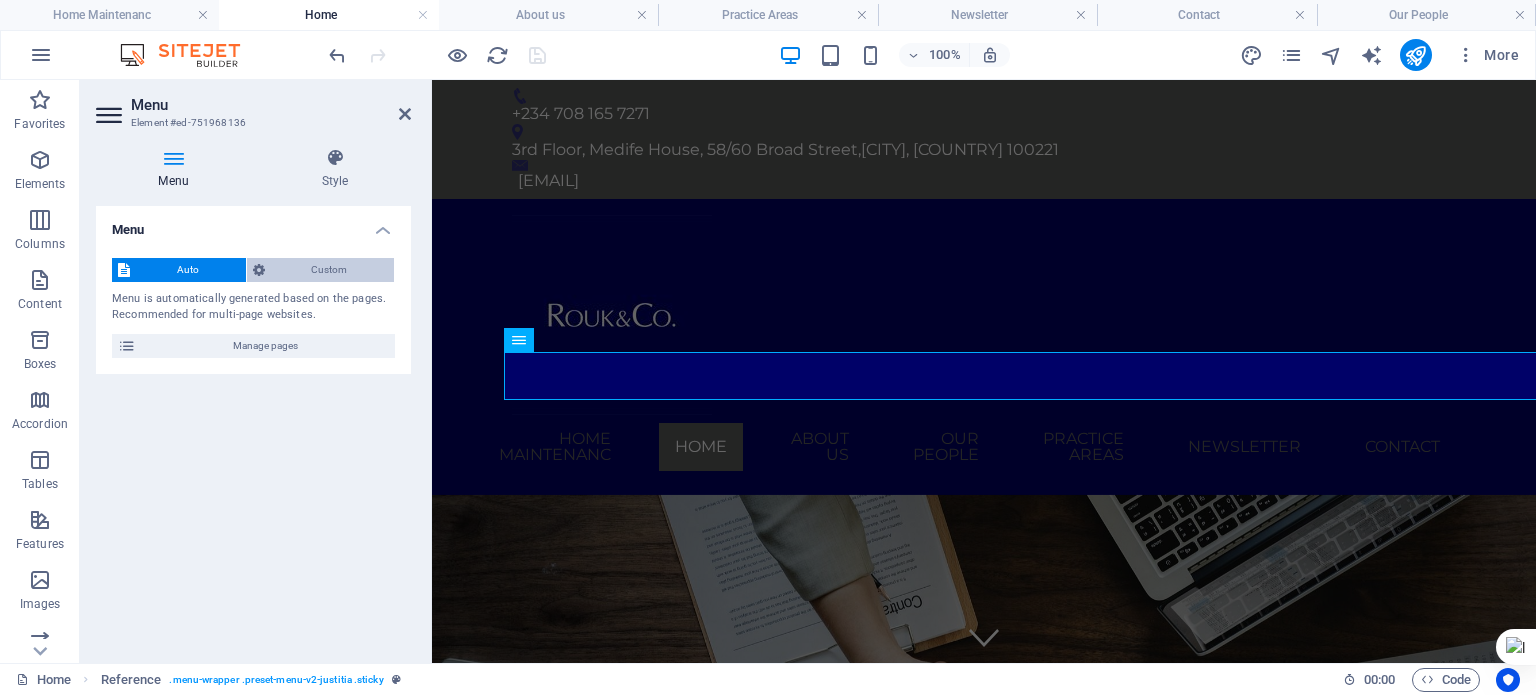 click on "Custom" at bounding box center (330, 270) 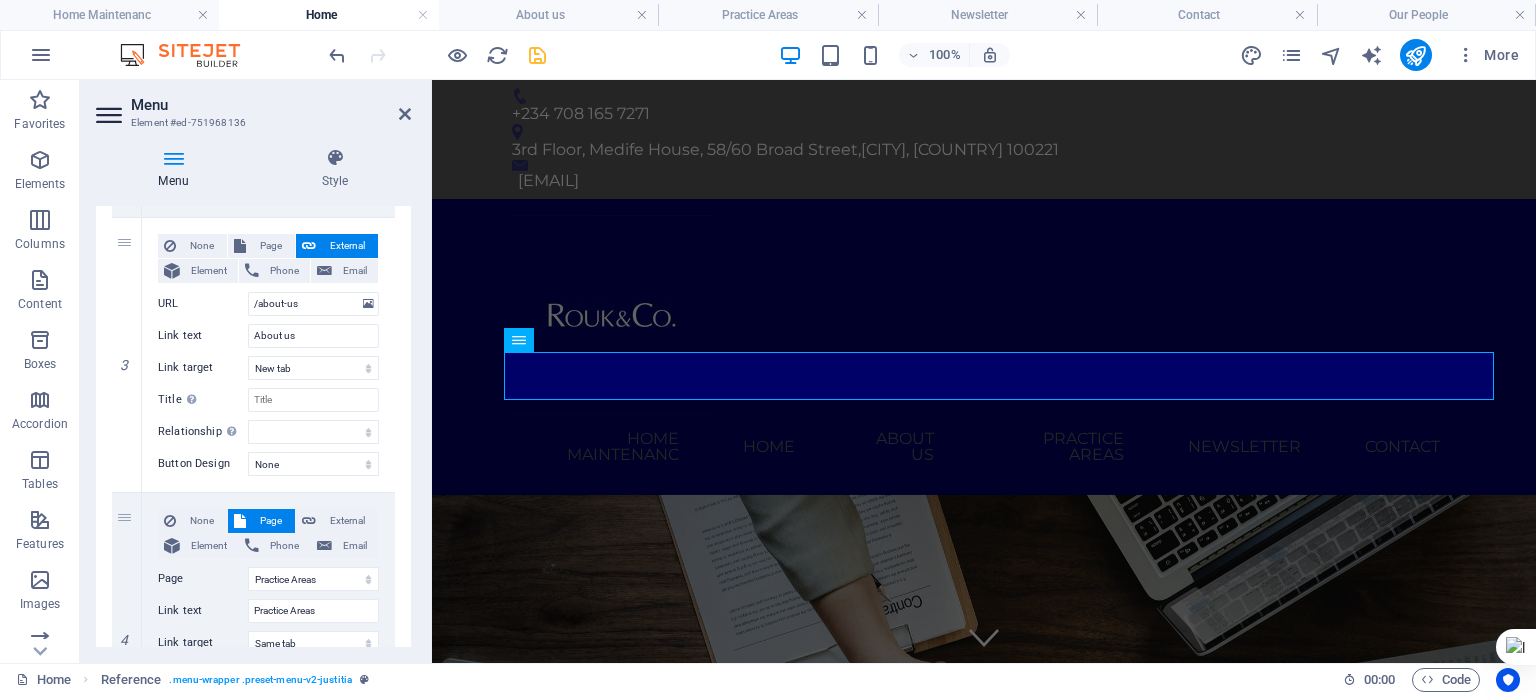 scroll, scrollTop: 706, scrollLeft: 0, axis: vertical 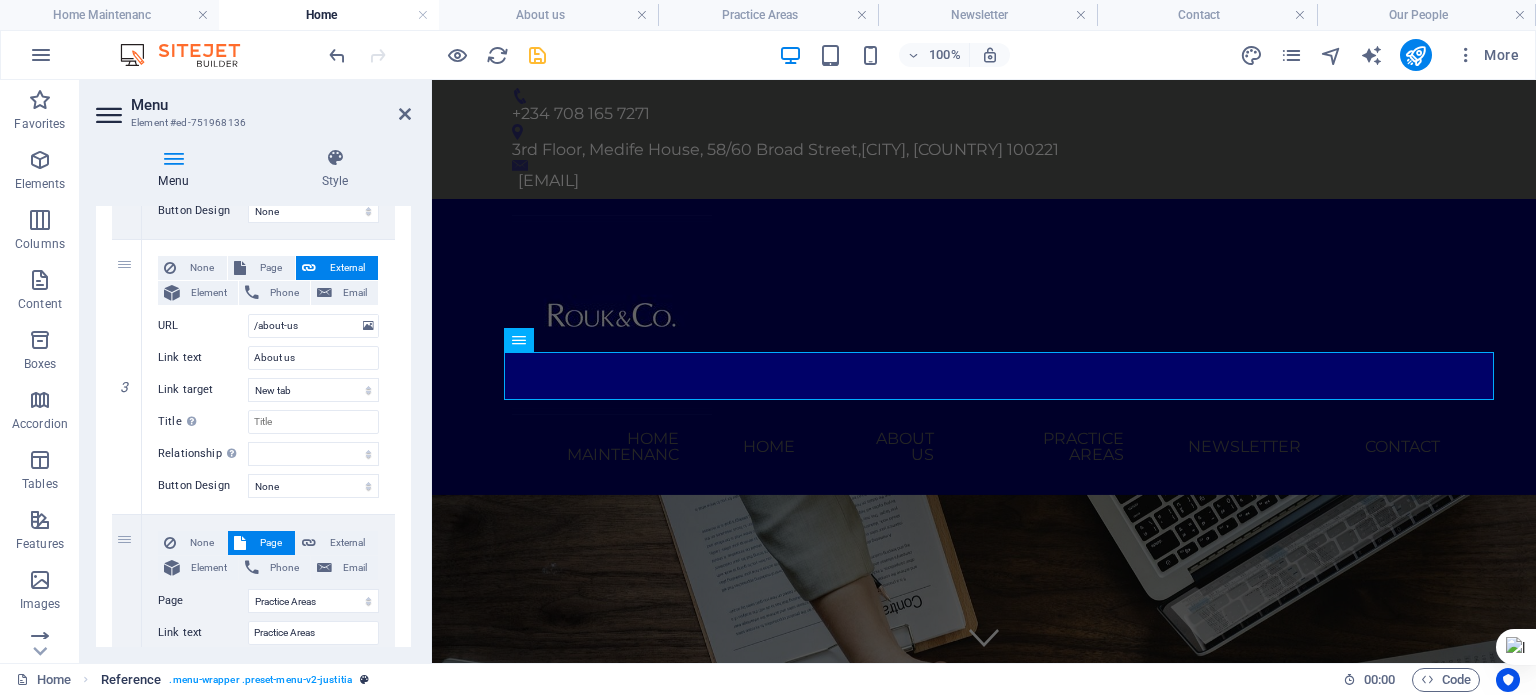 click on ". menu-wrapper .preset-menu-v2-justitia" at bounding box center (260, 680) 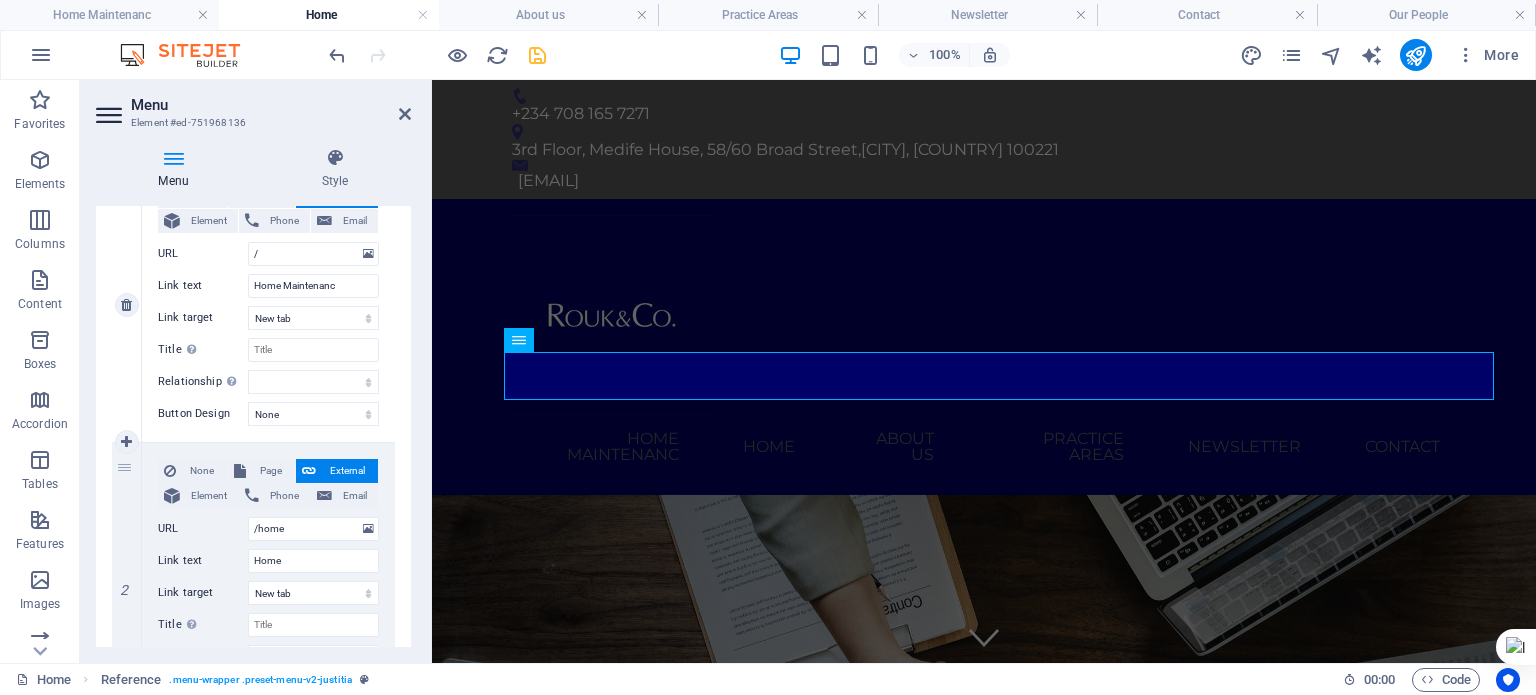 scroll, scrollTop: 0, scrollLeft: 0, axis: both 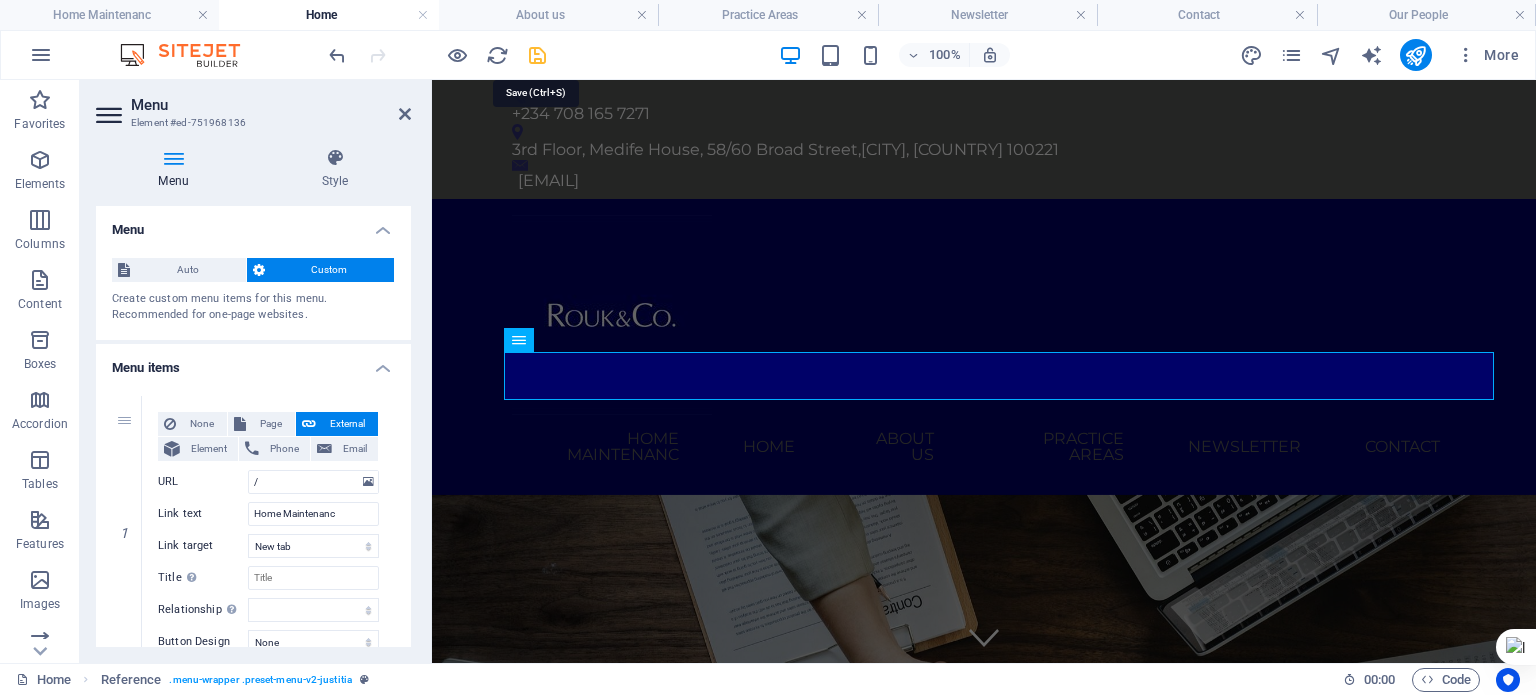 click at bounding box center [537, 55] 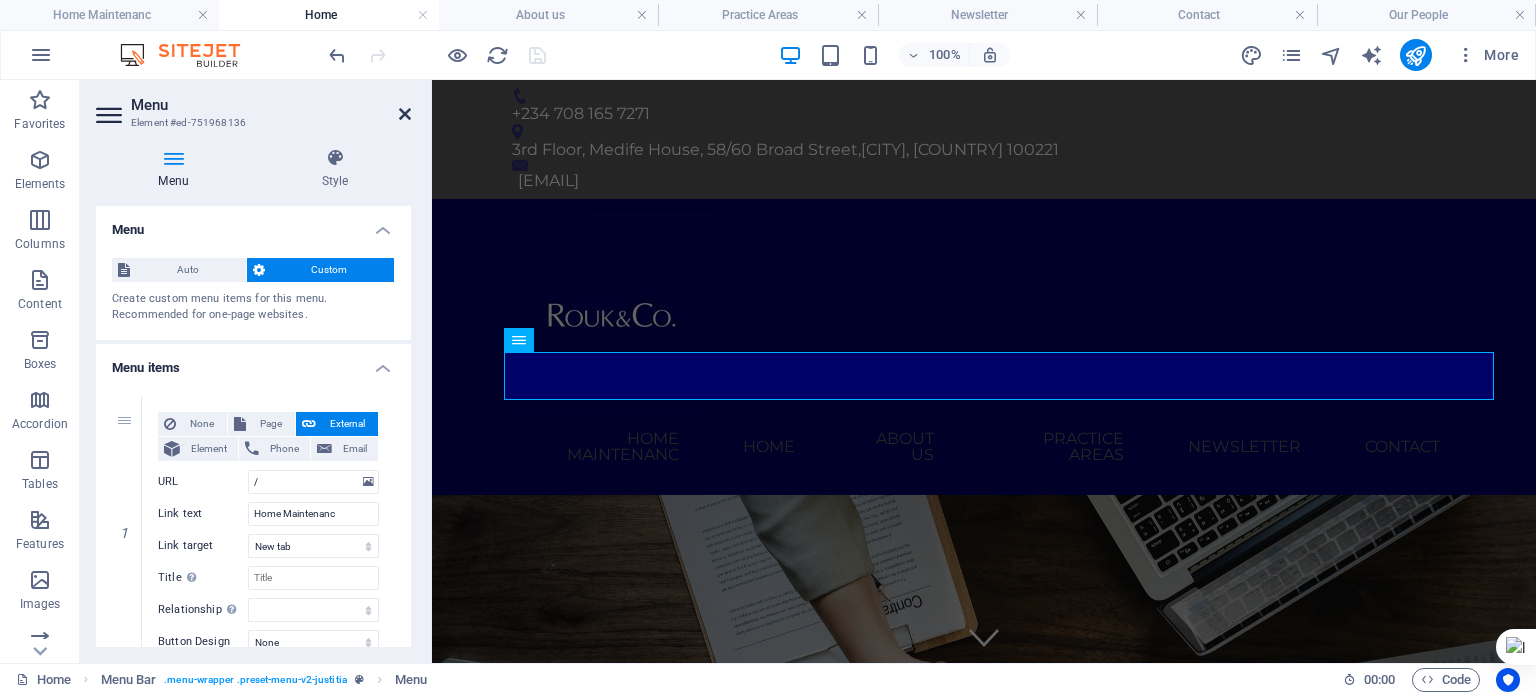 click at bounding box center [405, 114] 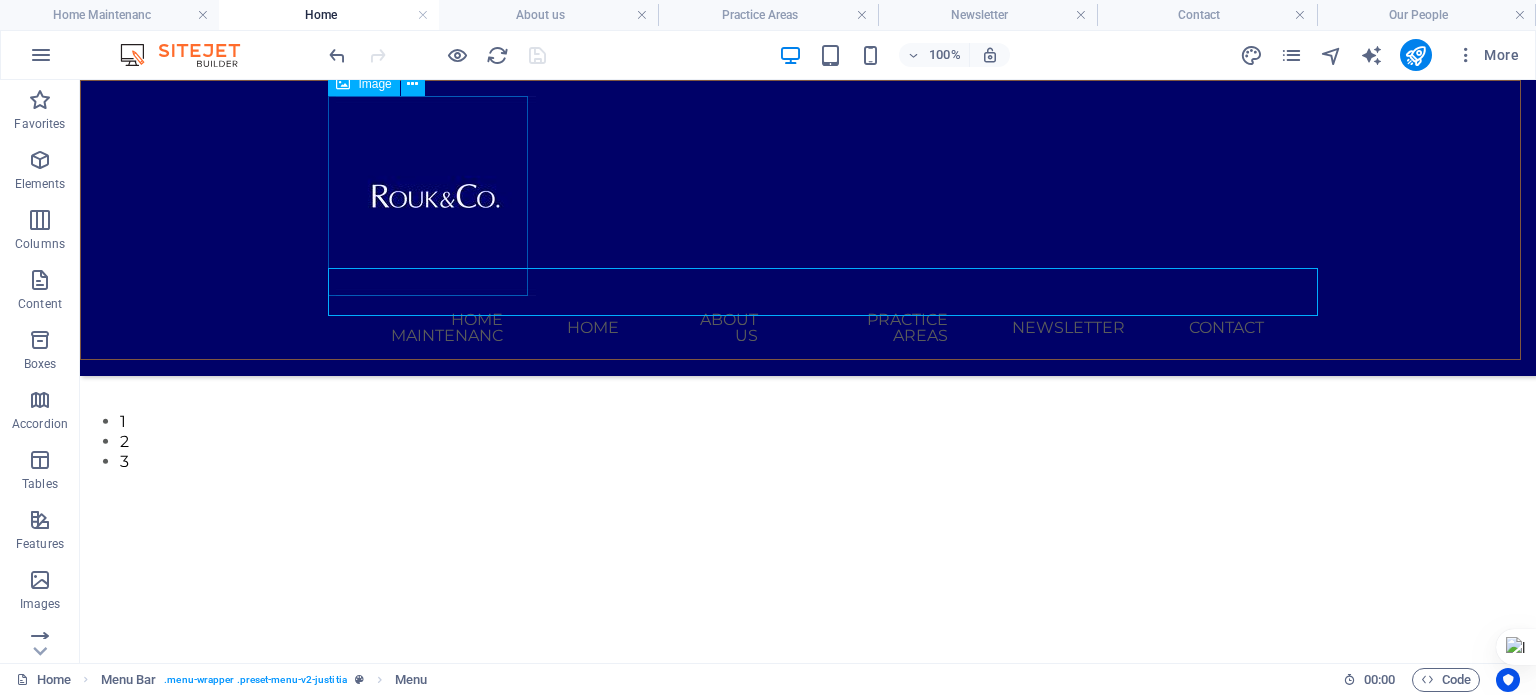 scroll, scrollTop: 672, scrollLeft: 0, axis: vertical 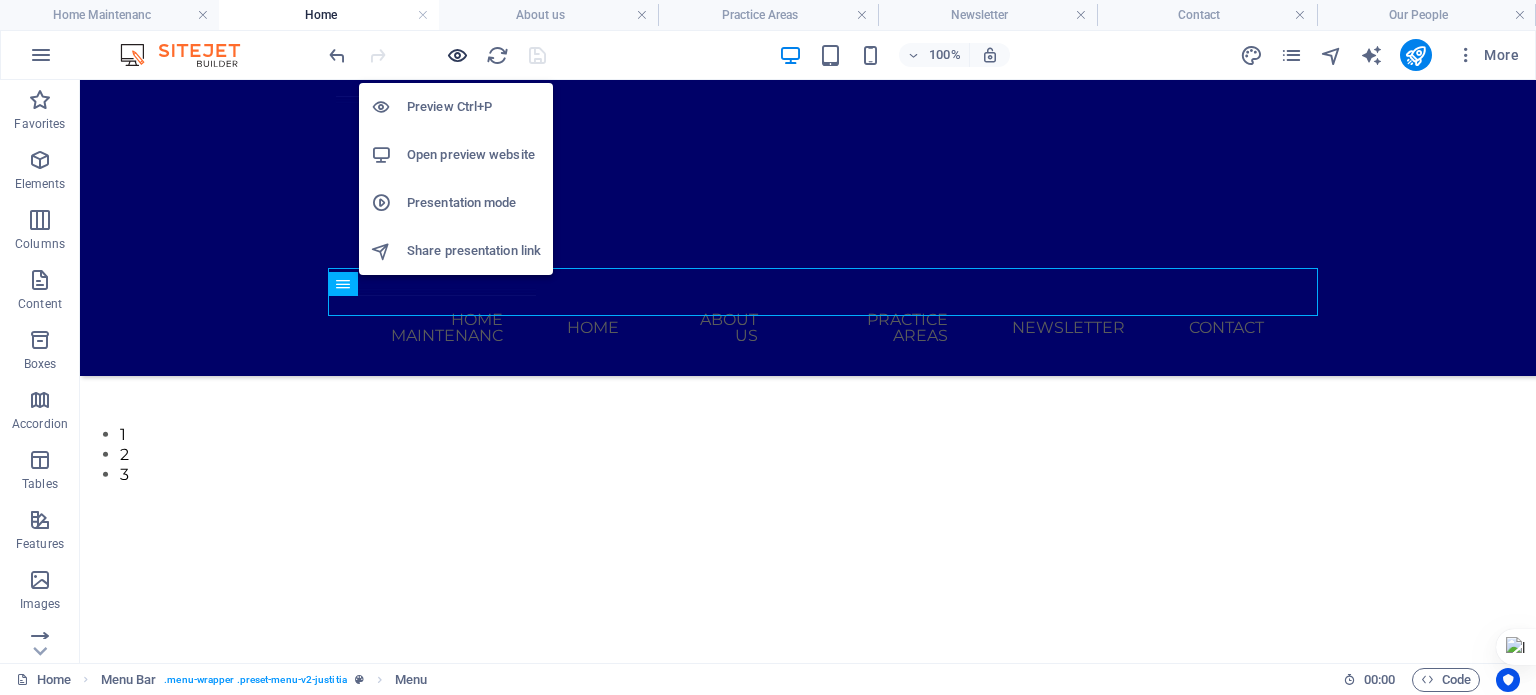 click at bounding box center [457, 55] 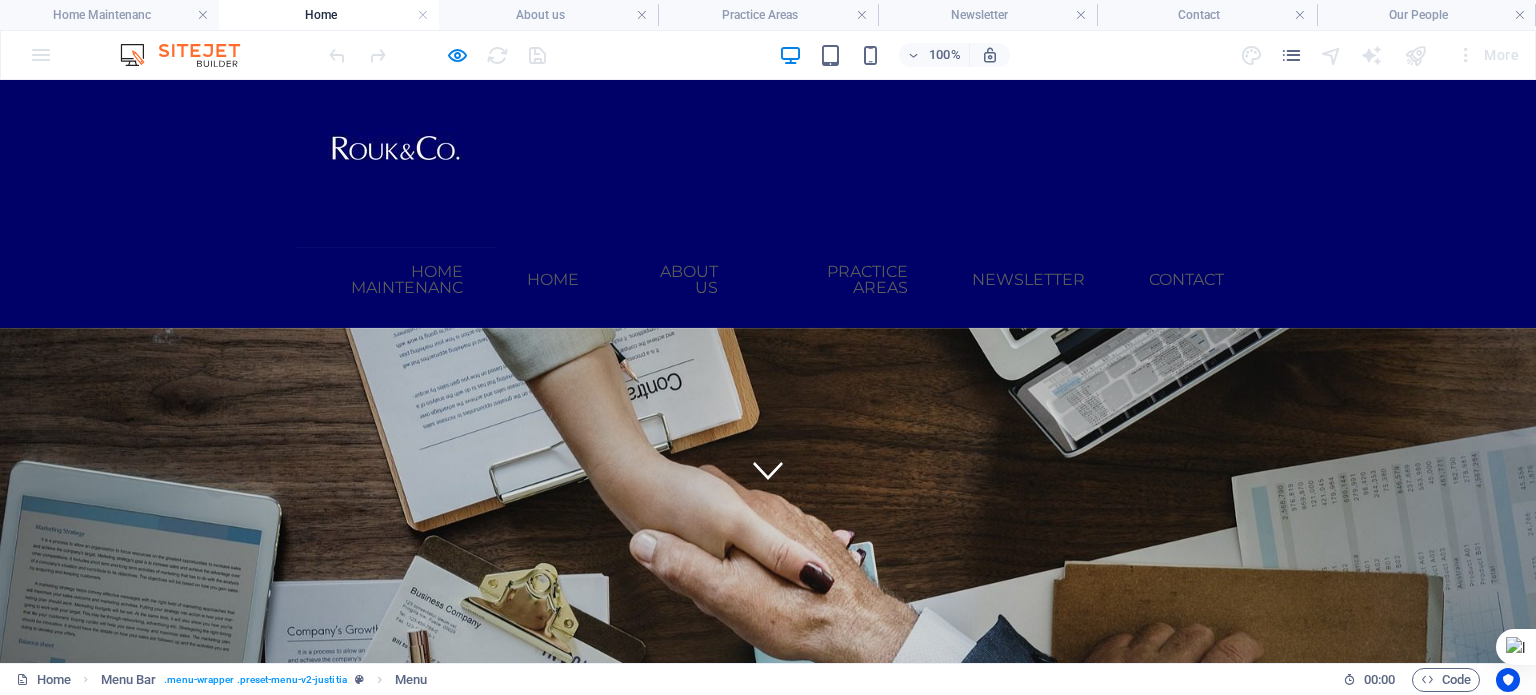 scroll, scrollTop: 0, scrollLeft: 0, axis: both 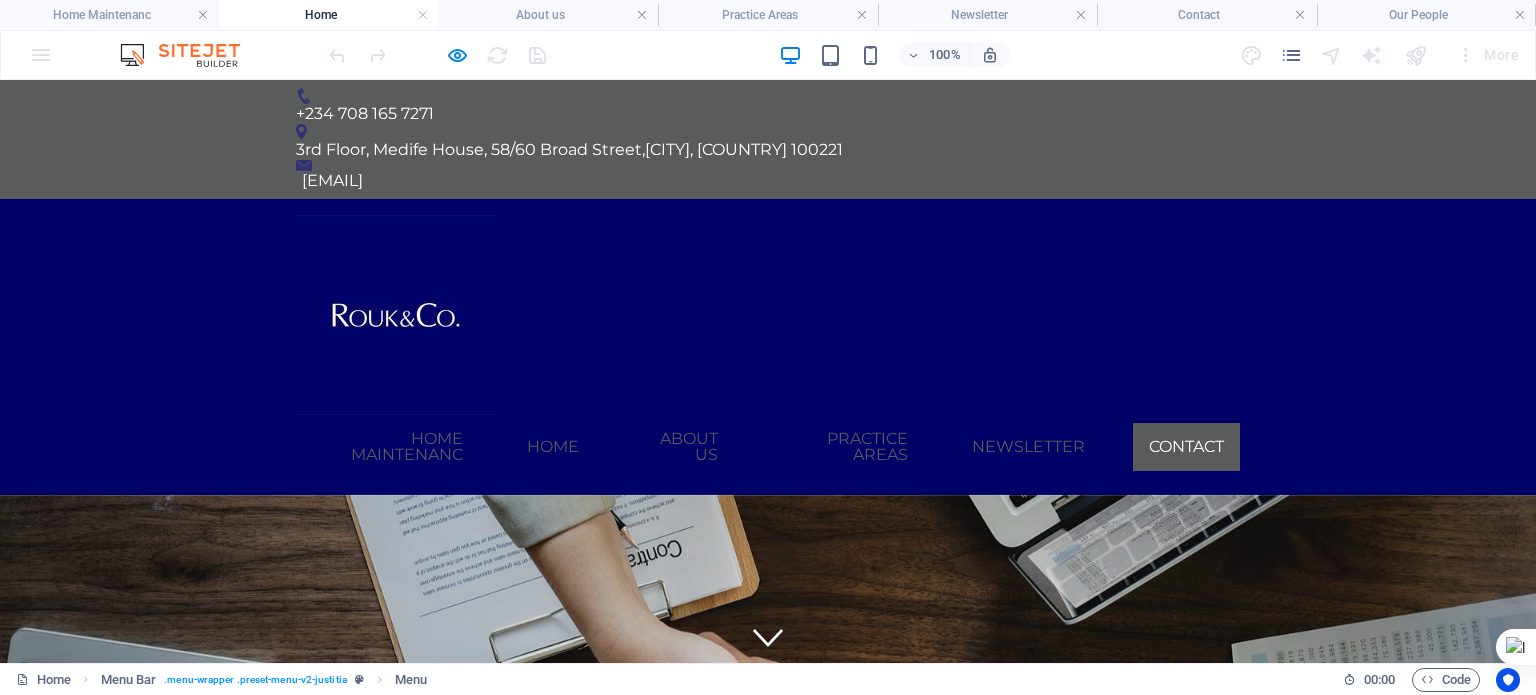 click on "Contact" at bounding box center (1186, 447) 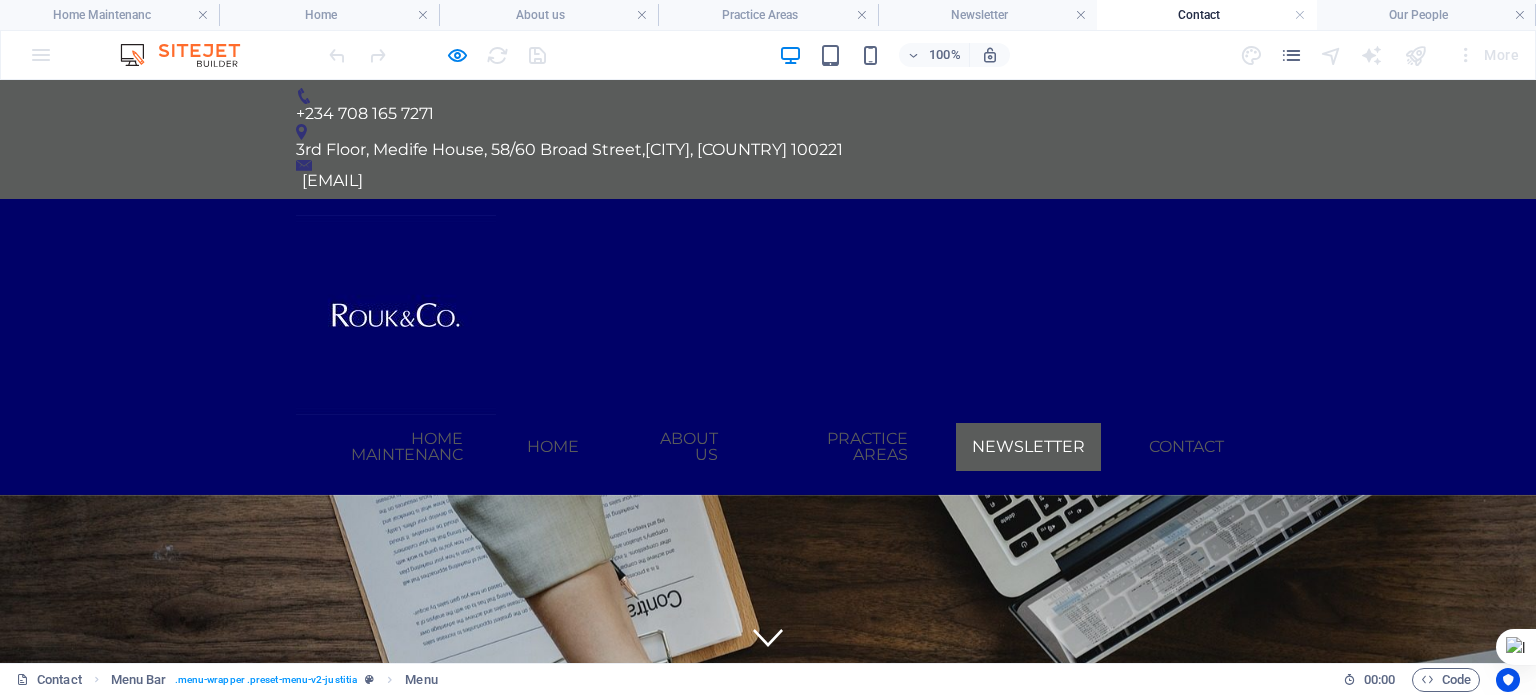 click on "Newsletter" at bounding box center (1028, 447) 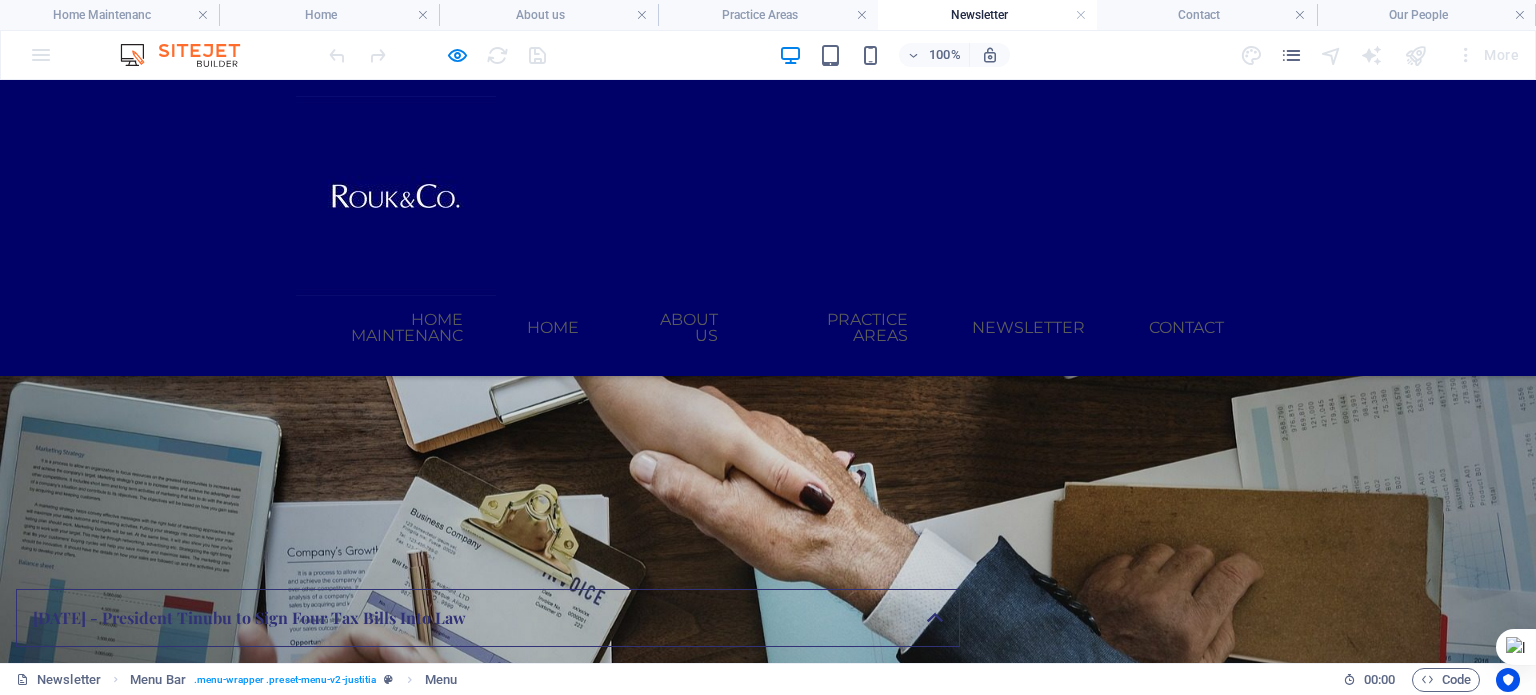 scroll, scrollTop: 6, scrollLeft: 0, axis: vertical 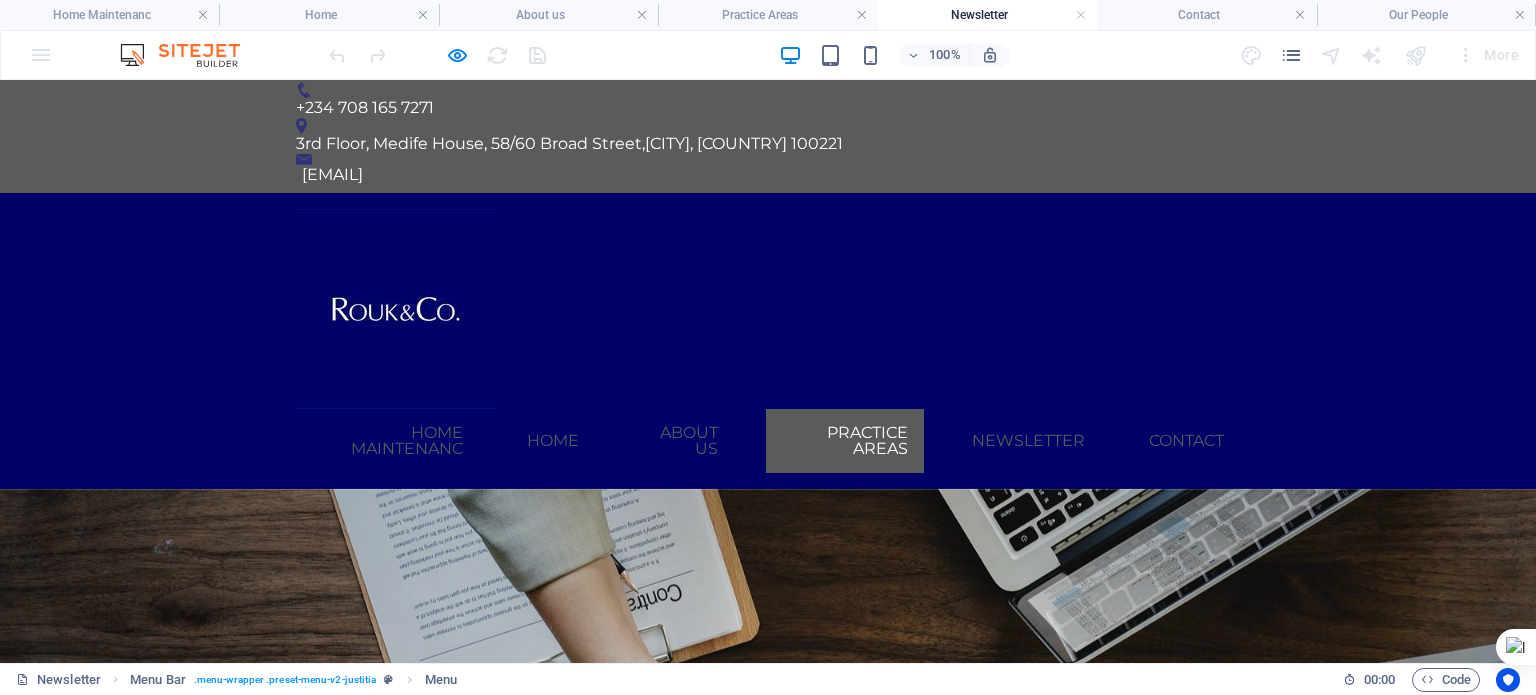 click on "Practice Areas" at bounding box center [845, 441] 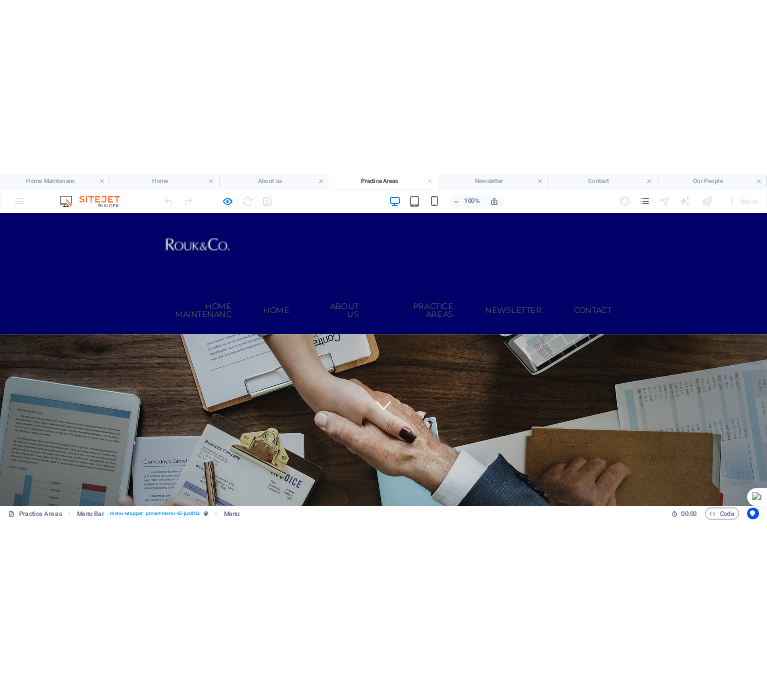 scroll, scrollTop: 176, scrollLeft: 0, axis: vertical 